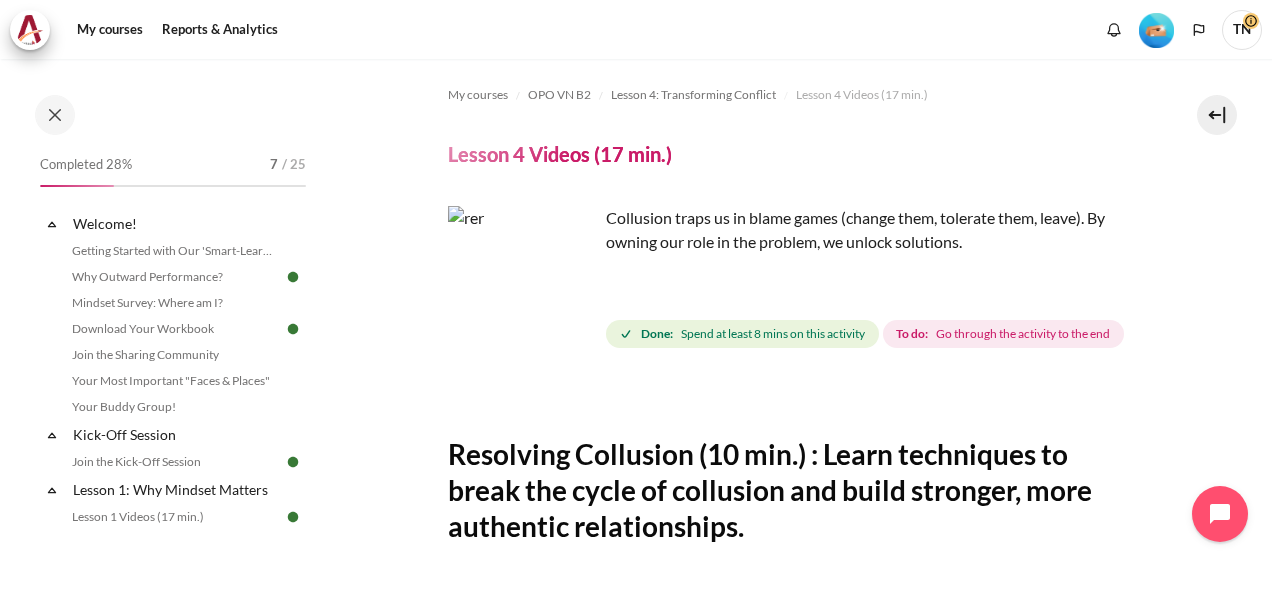 scroll, scrollTop: 0, scrollLeft: 0, axis: both 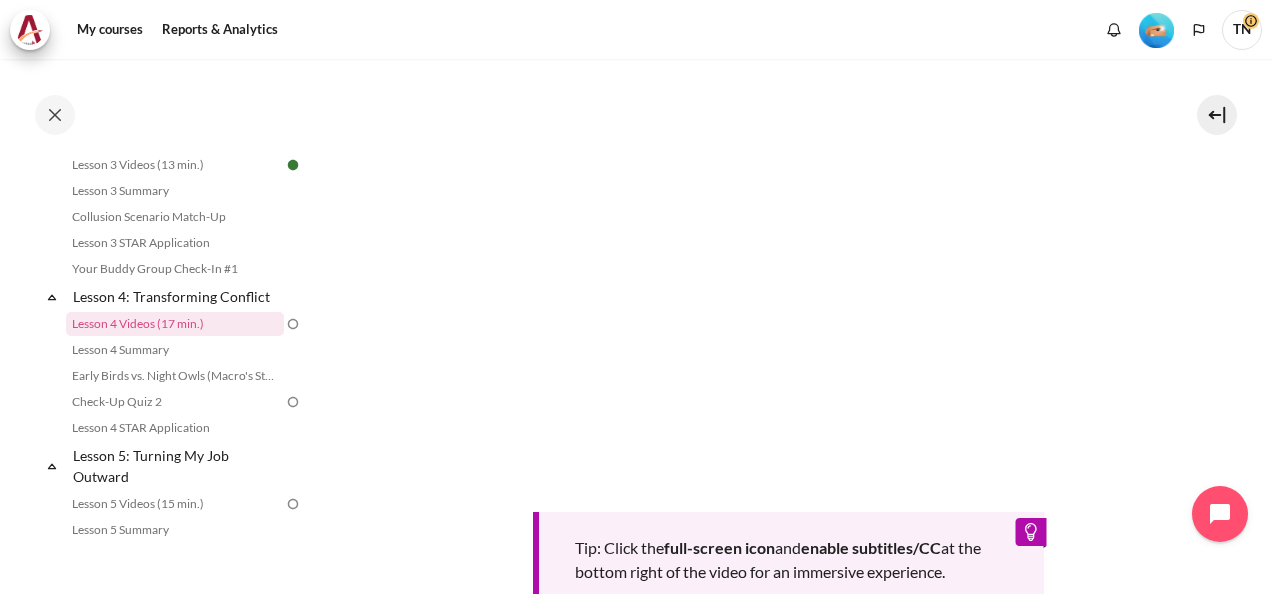 click on "Tip: Click the  full-screen icon  and  enable subtitles/CC  at the bottom right of the video for an immersive experience." at bounding box center [789, 348] 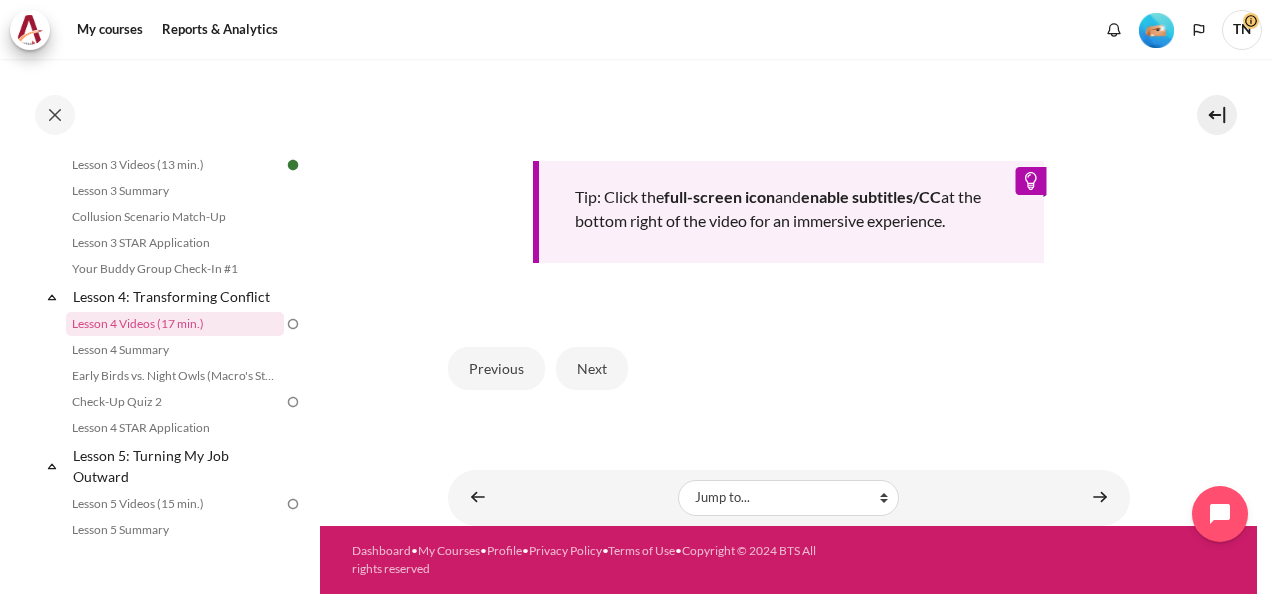 scroll, scrollTop: 879, scrollLeft: 0, axis: vertical 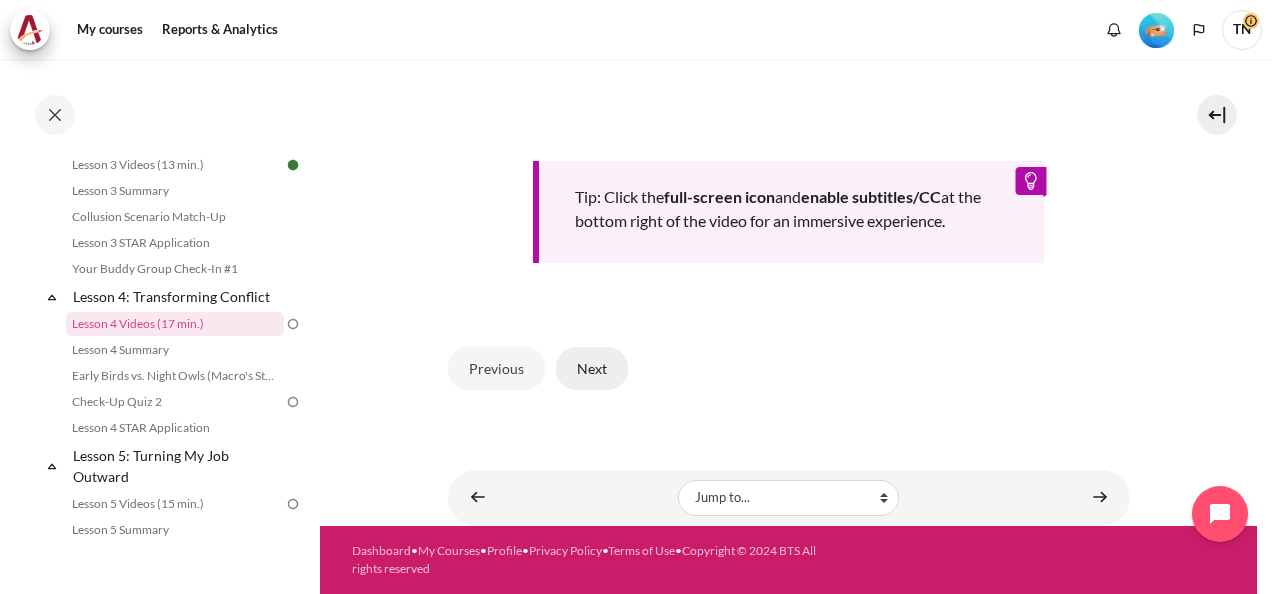 click on "Next" at bounding box center (592, 368) 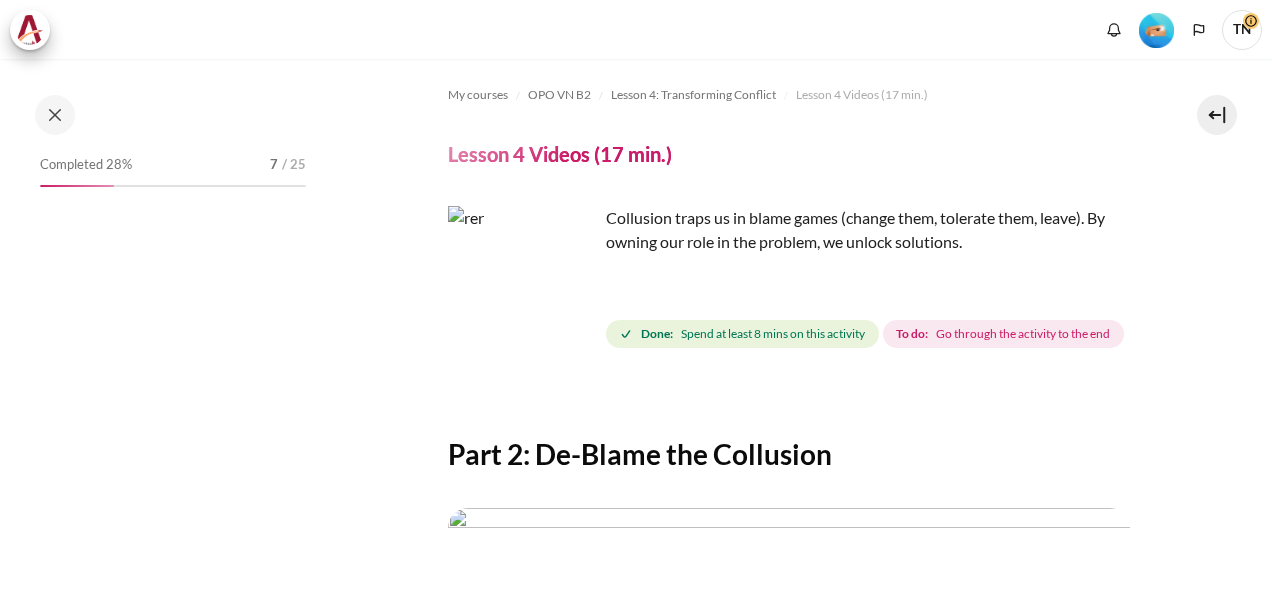 scroll, scrollTop: 0, scrollLeft: 0, axis: both 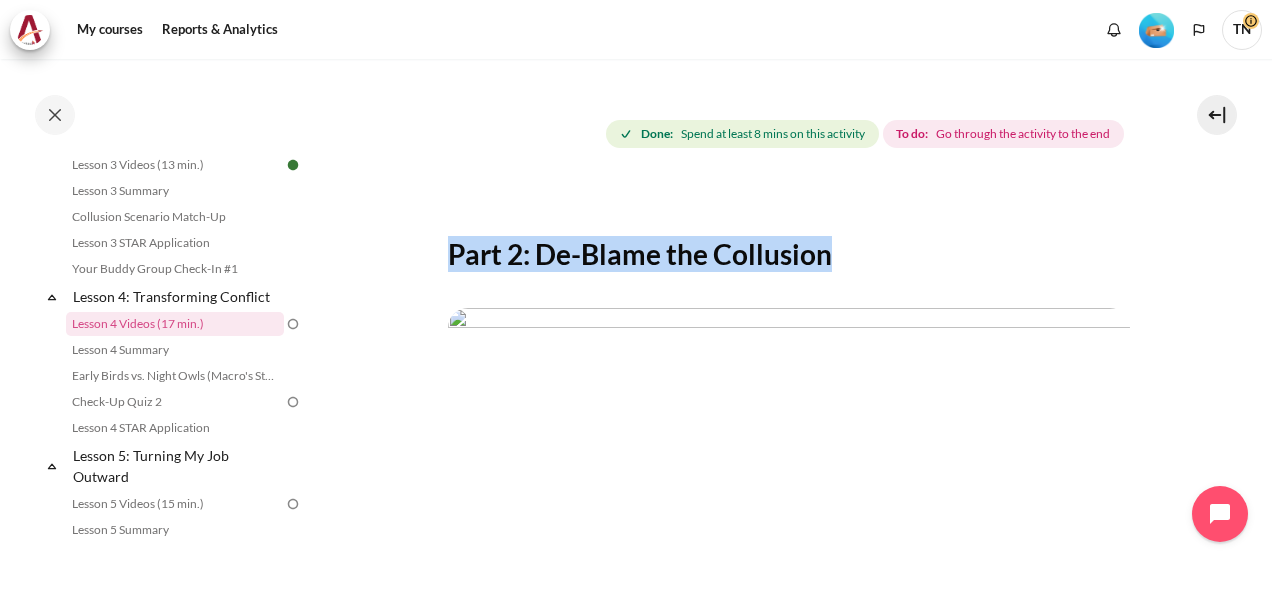 drag, startPoint x: 849, startPoint y: 297, endPoint x: 448, endPoint y: 299, distance: 401.00497 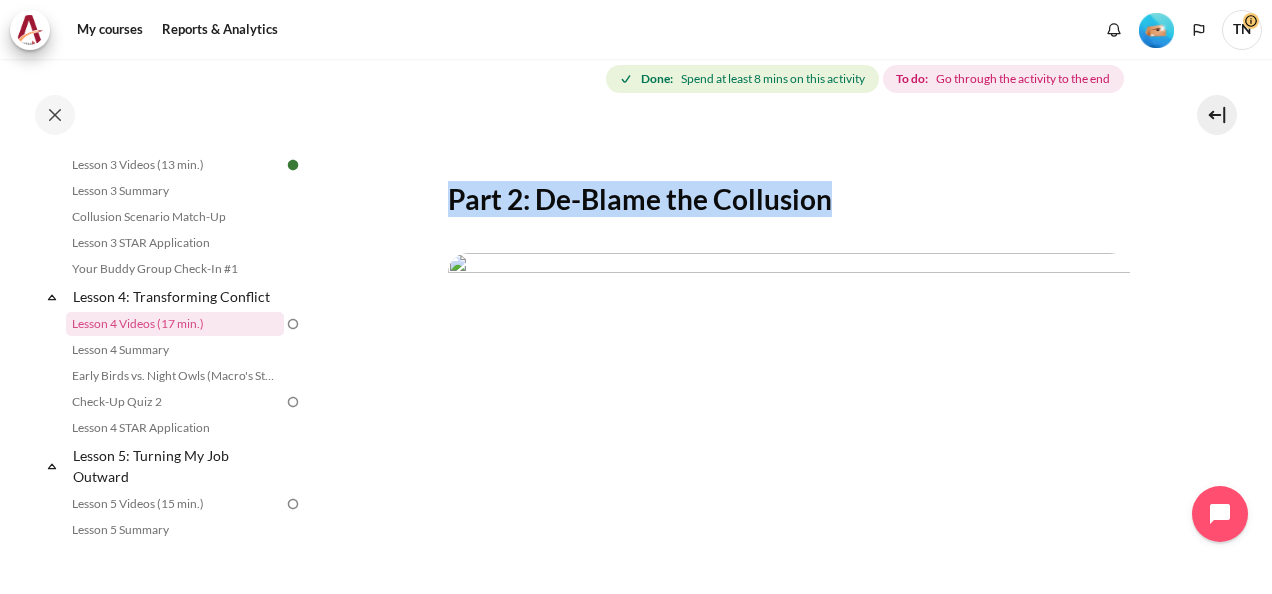 scroll, scrollTop: 300, scrollLeft: 0, axis: vertical 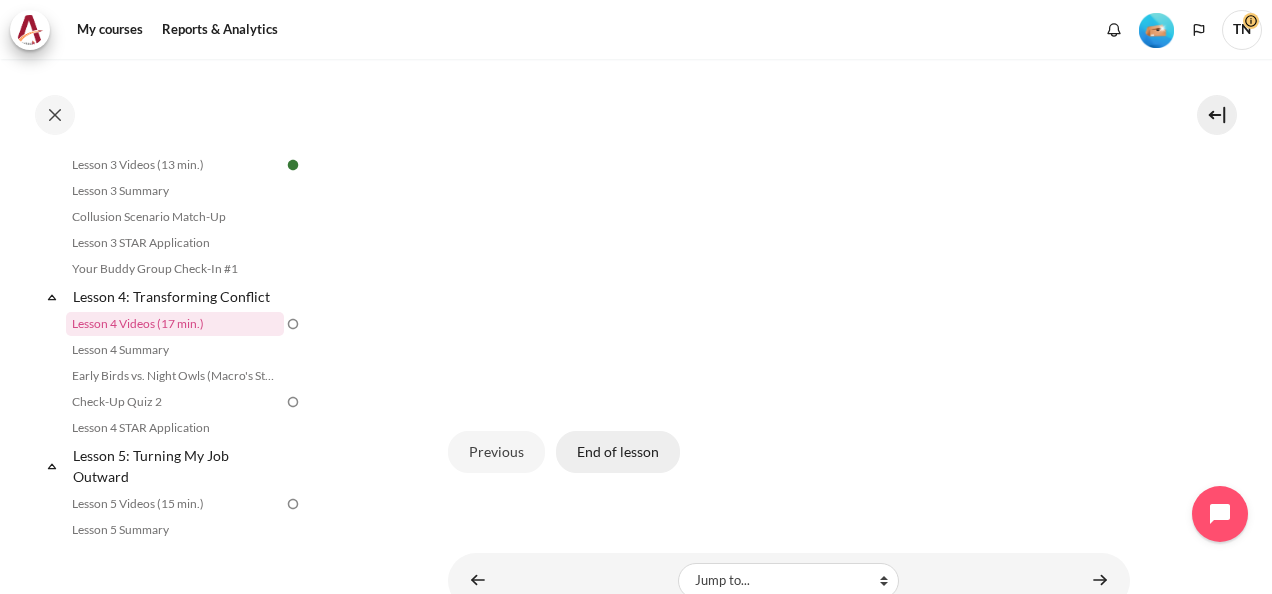 click on "End of lesson" at bounding box center (618, 452) 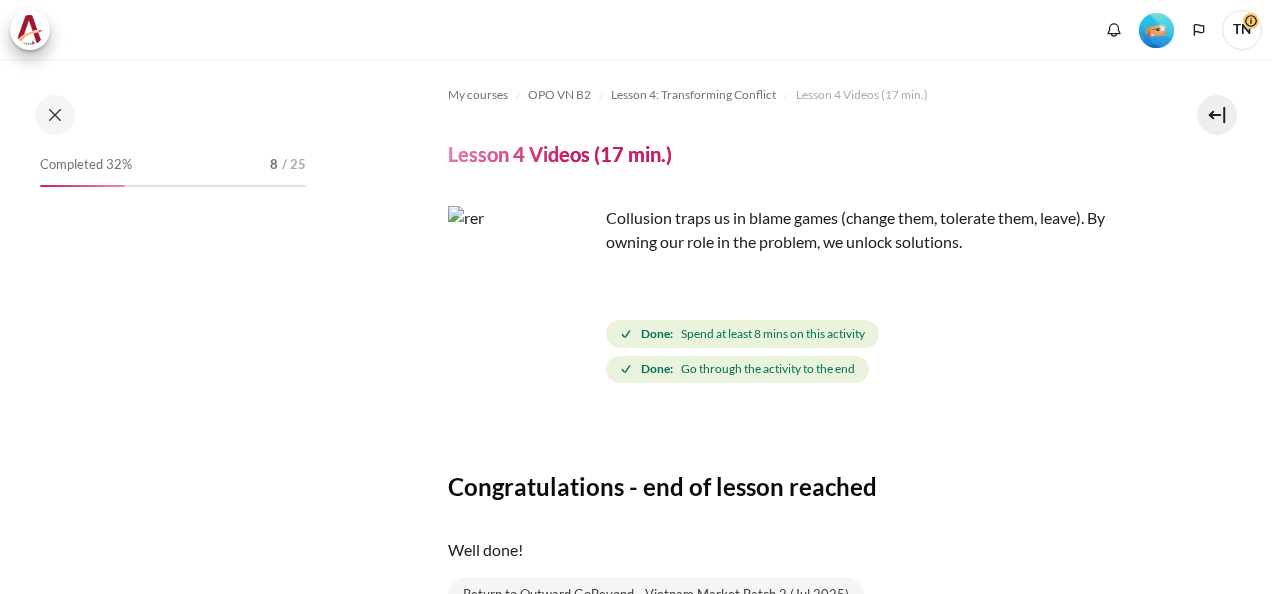 scroll, scrollTop: 0, scrollLeft: 0, axis: both 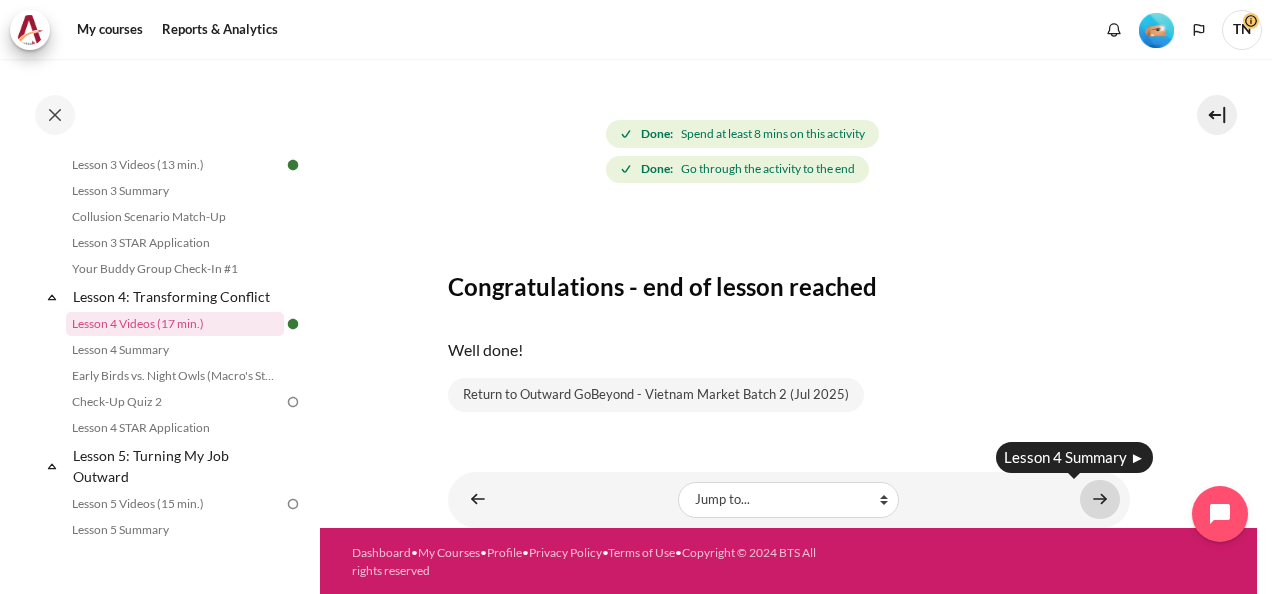 click at bounding box center (1100, 499) 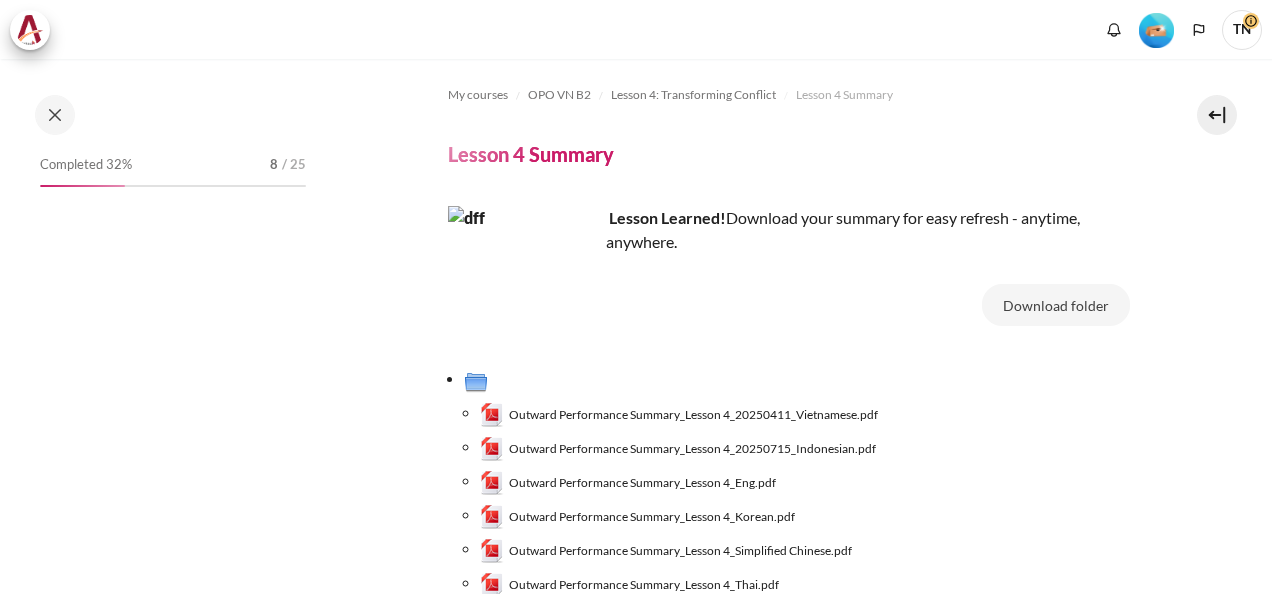 scroll, scrollTop: 0, scrollLeft: 0, axis: both 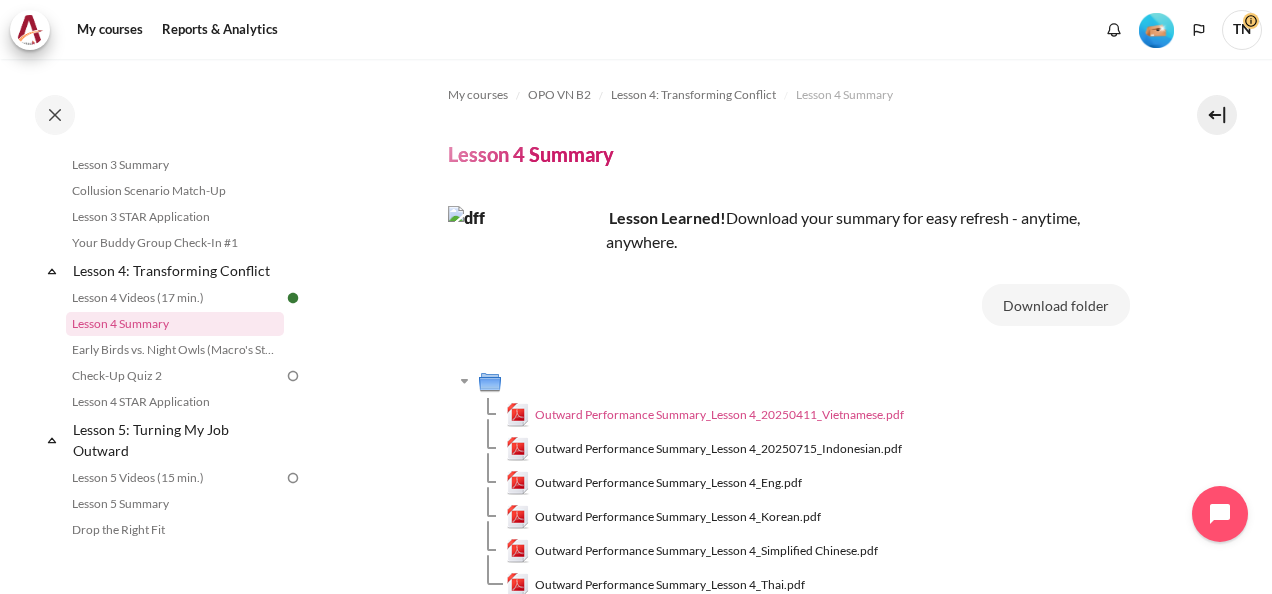 click on "Outward Performance Summary_Lesson 4_20250411_Vietnamese.pdf" at bounding box center [719, 415] 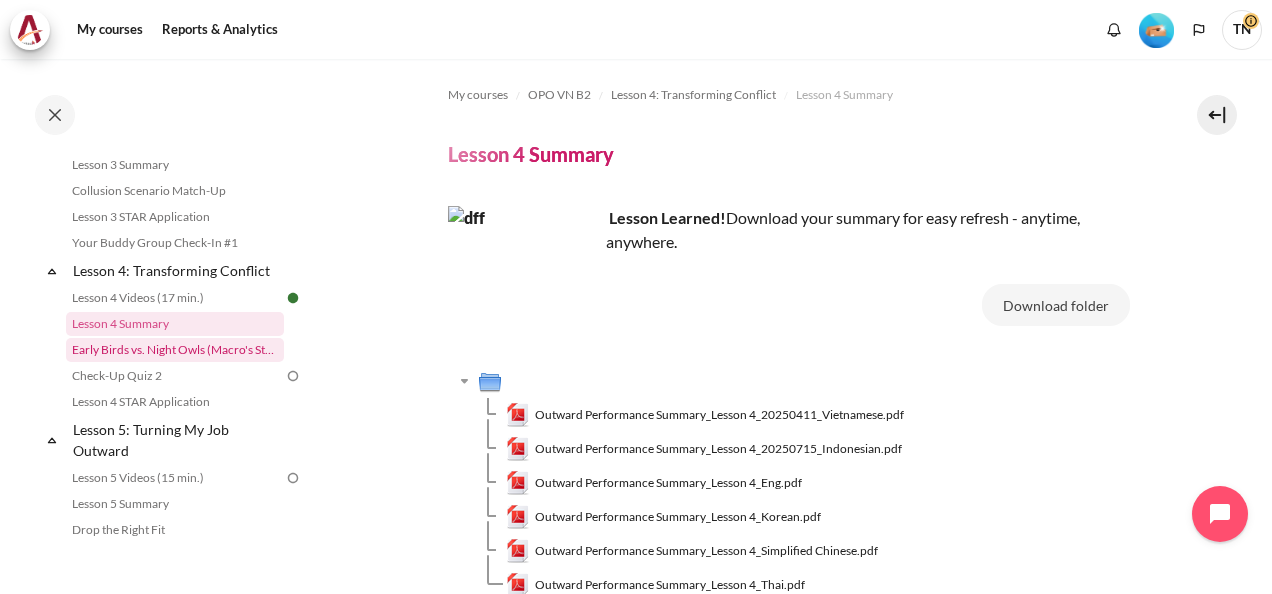 click on "Early Birds vs. Night Owls (Macro's Story)" at bounding box center (175, 350) 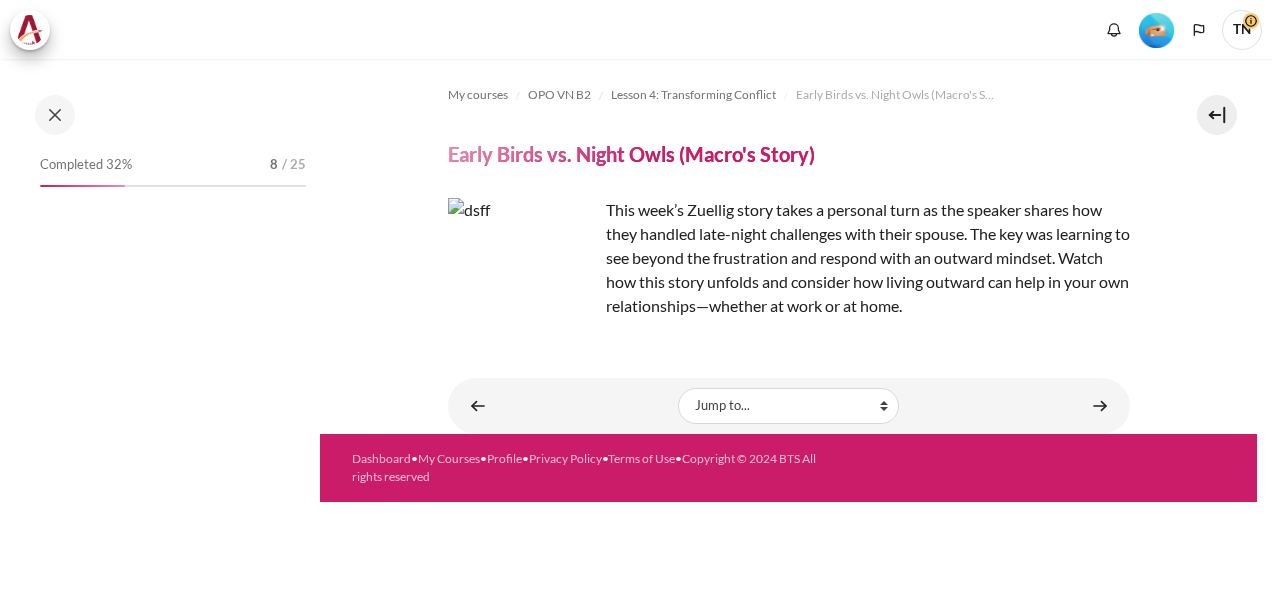 scroll, scrollTop: 0, scrollLeft: 0, axis: both 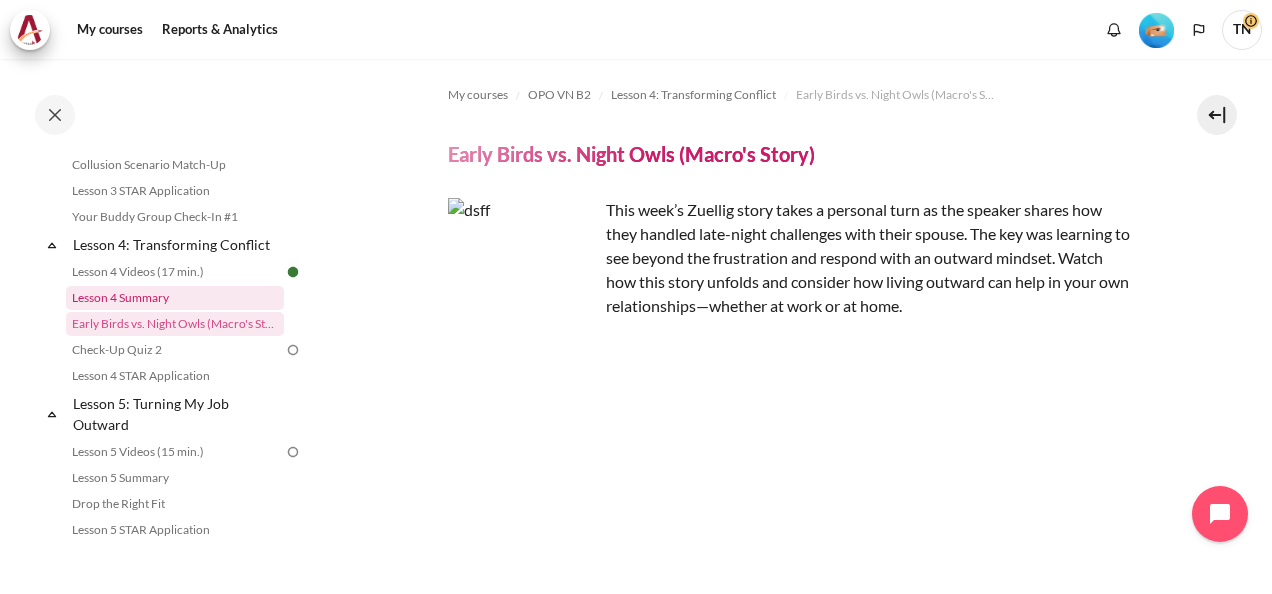 click on "Lesson 4 Summary" at bounding box center (175, 298) 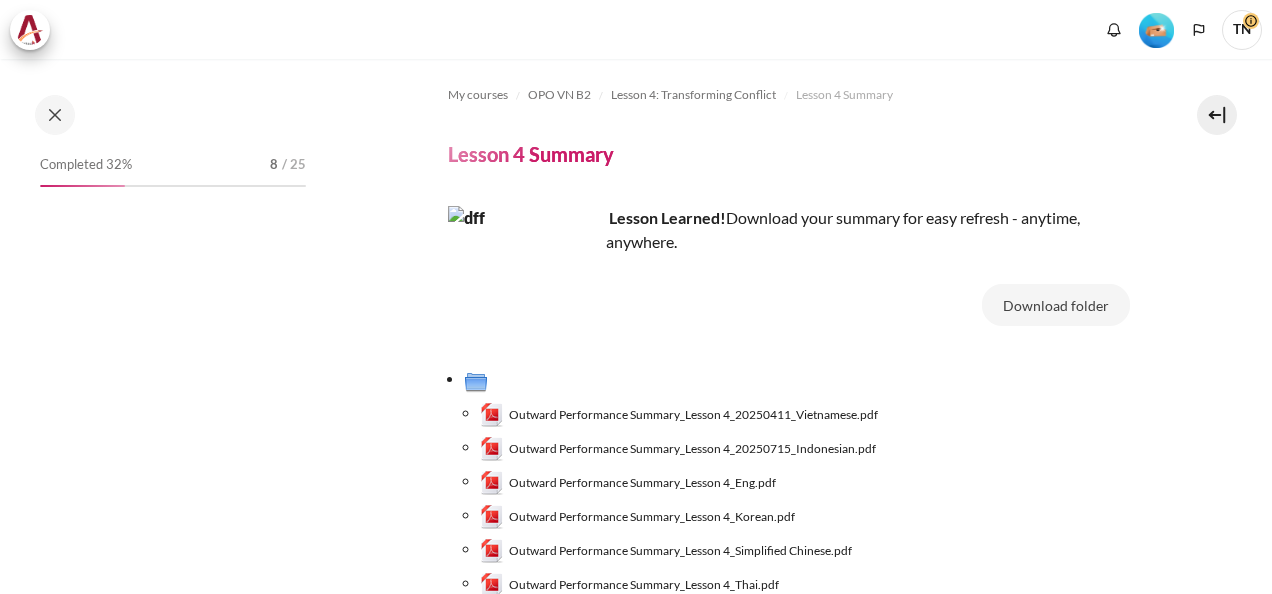 scroll, scrollTop: 0, scrollLeft: 0, axis: both 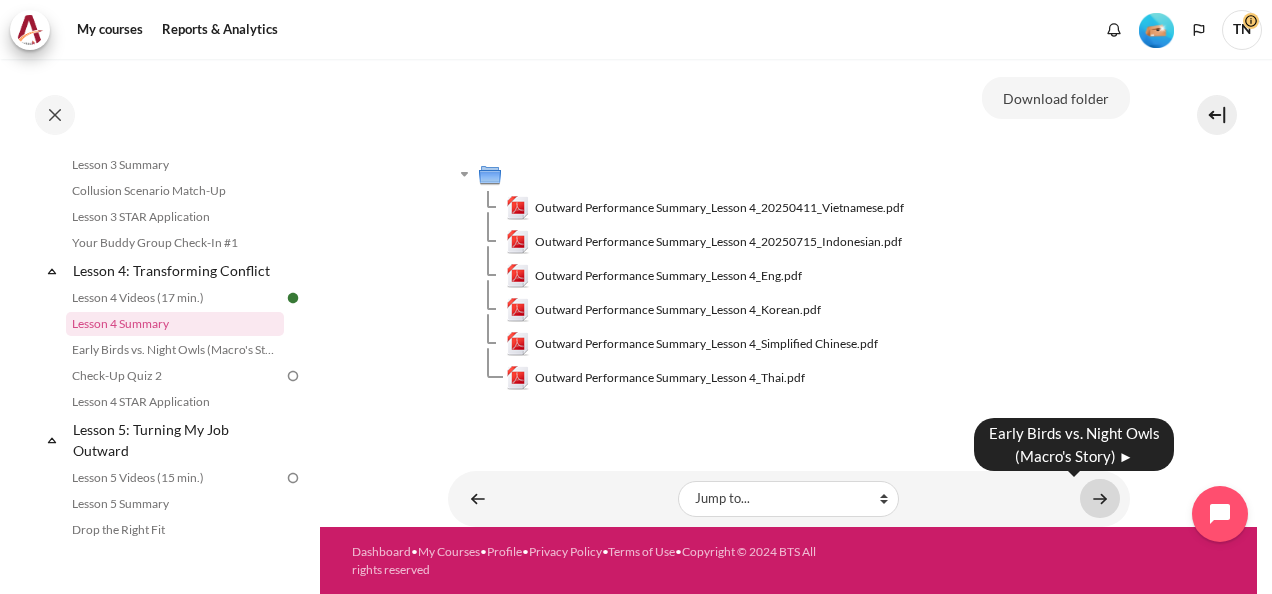 click at bounding box center [1100, 498] 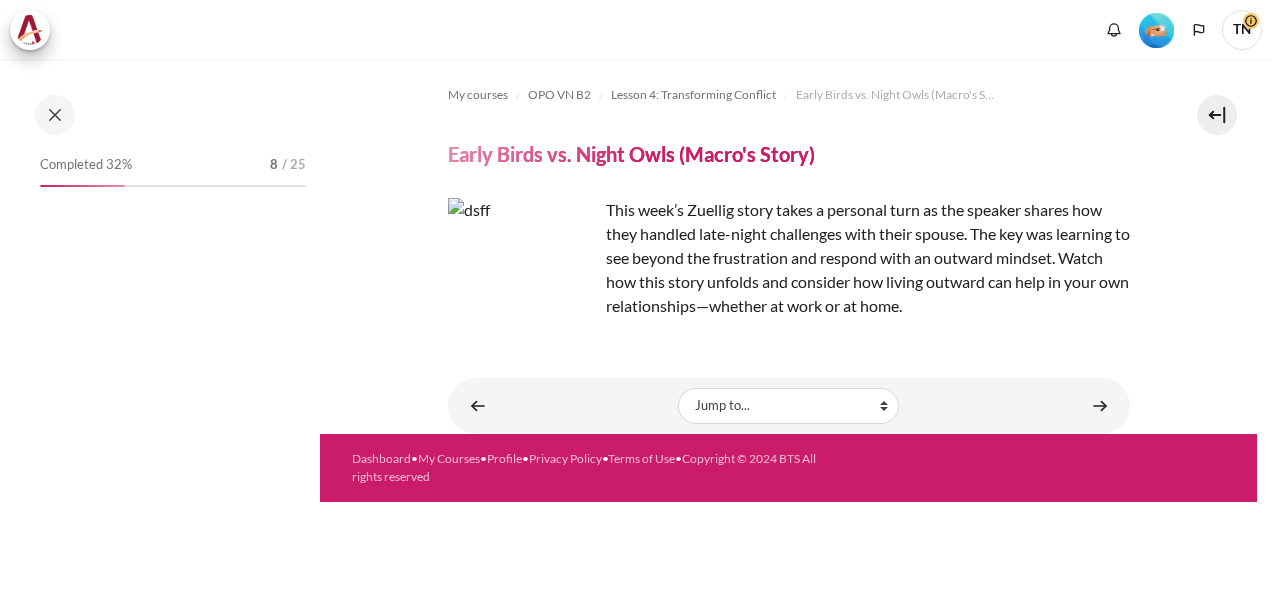 scroll, scrollTop: 0, scrollLeft: 0, axis: both 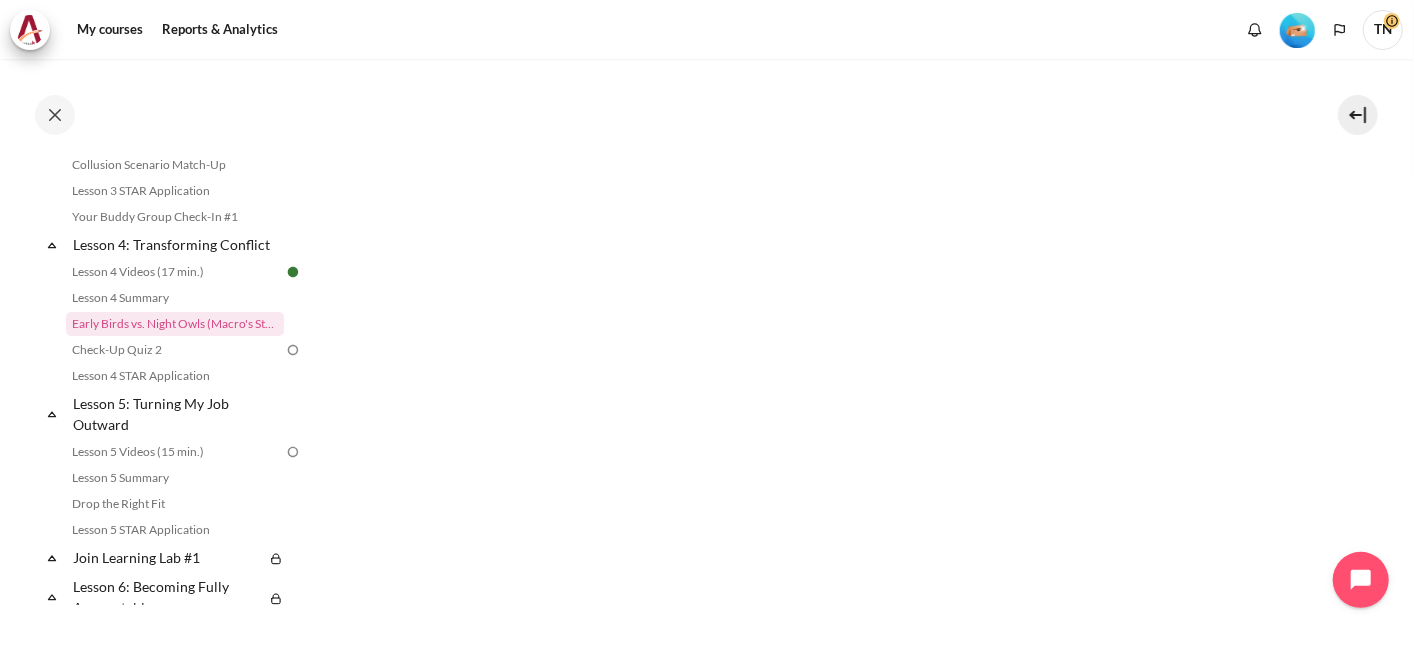 click on "My courses
OPO VN B2
Lesson 4: Transforming Conflict
Early Birds vs. Night Owls (Macro's Story)
Early Birds vs. Night Owls (Macro's Story)" at bounding box center [859, -228] 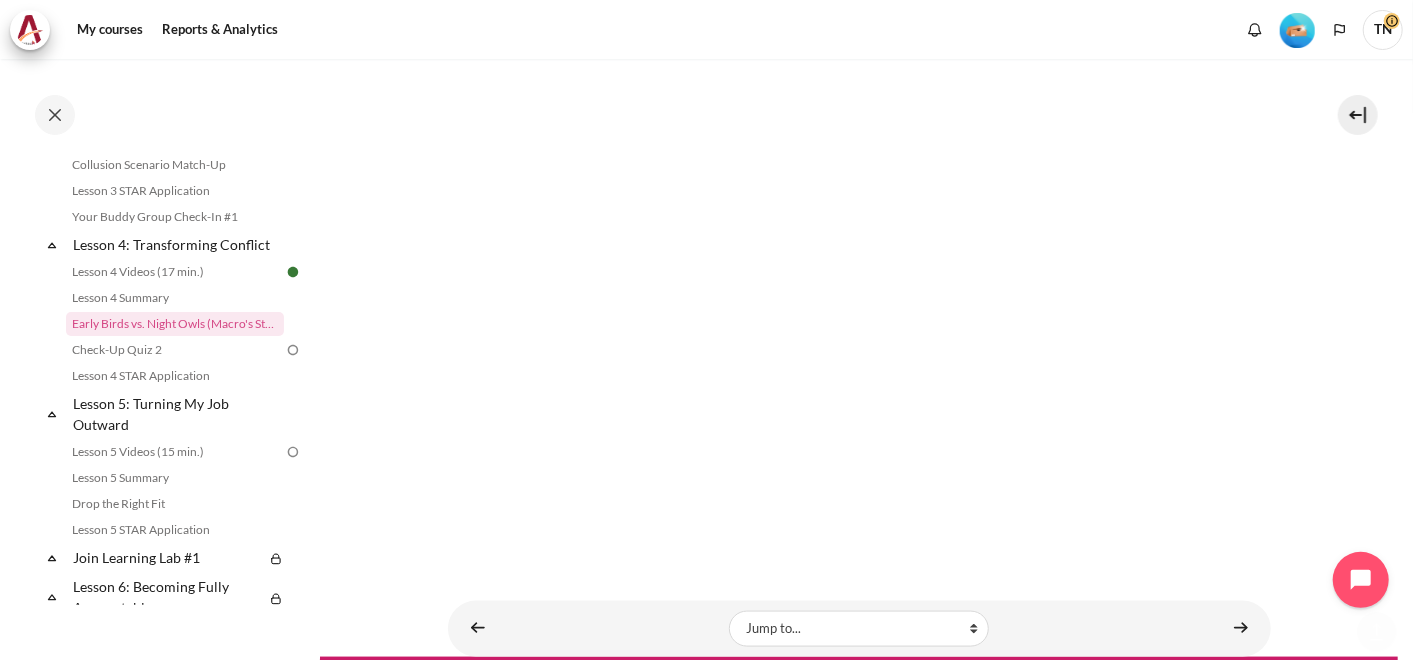 scroll, scrollTop: 1262, scrollLeft: 0, axis: vertical 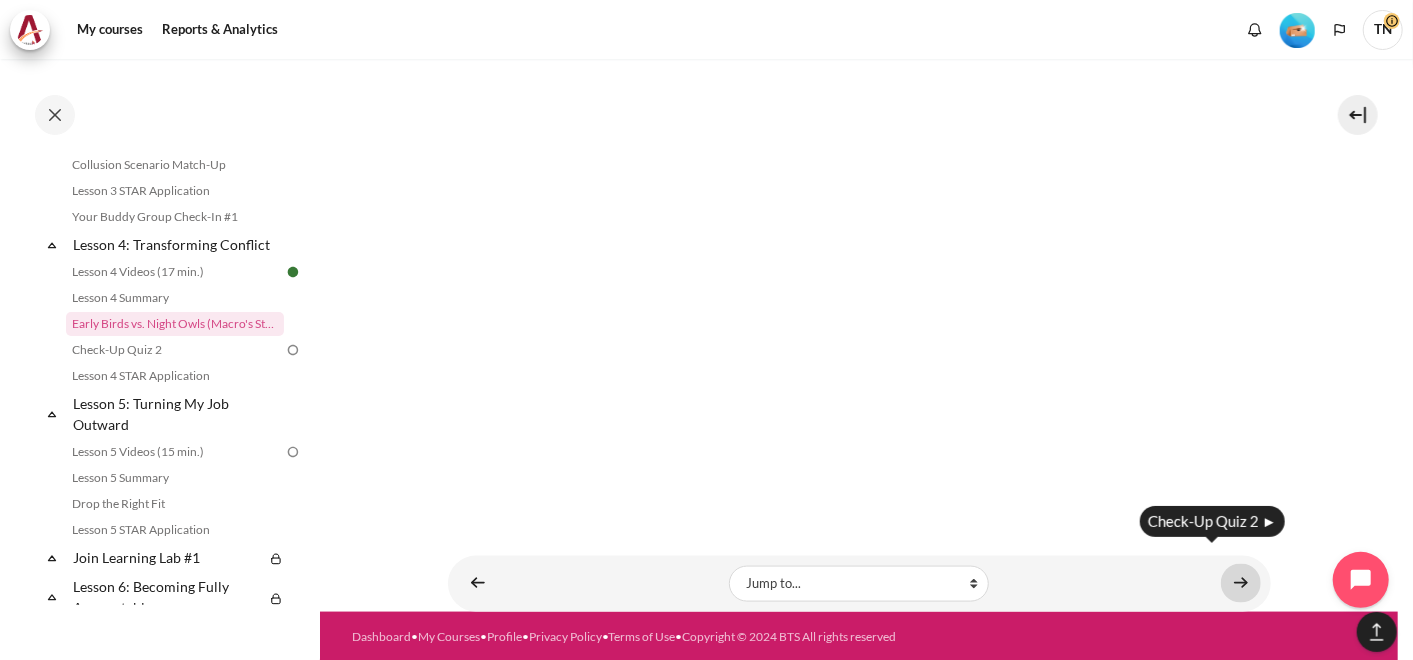 click at bounding box center [1241, 583] 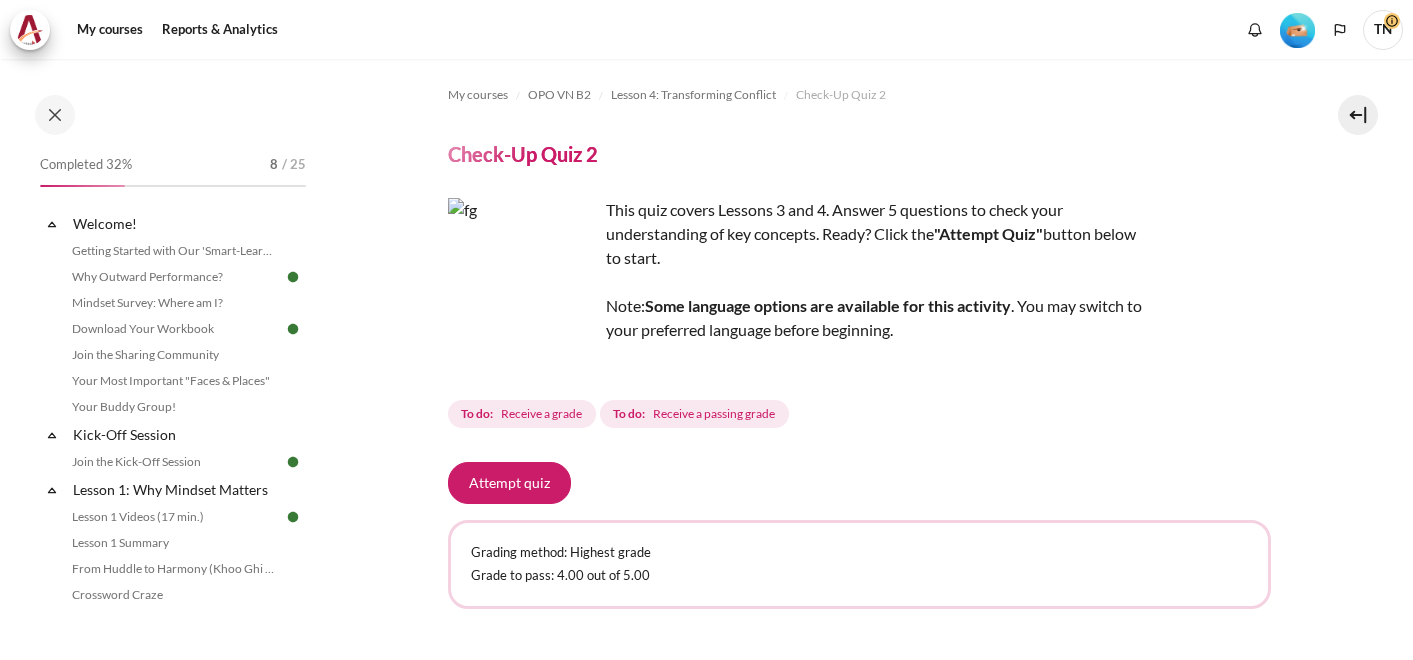 scroll, scrollTop: 0, scrollLeft: 0, axis: both 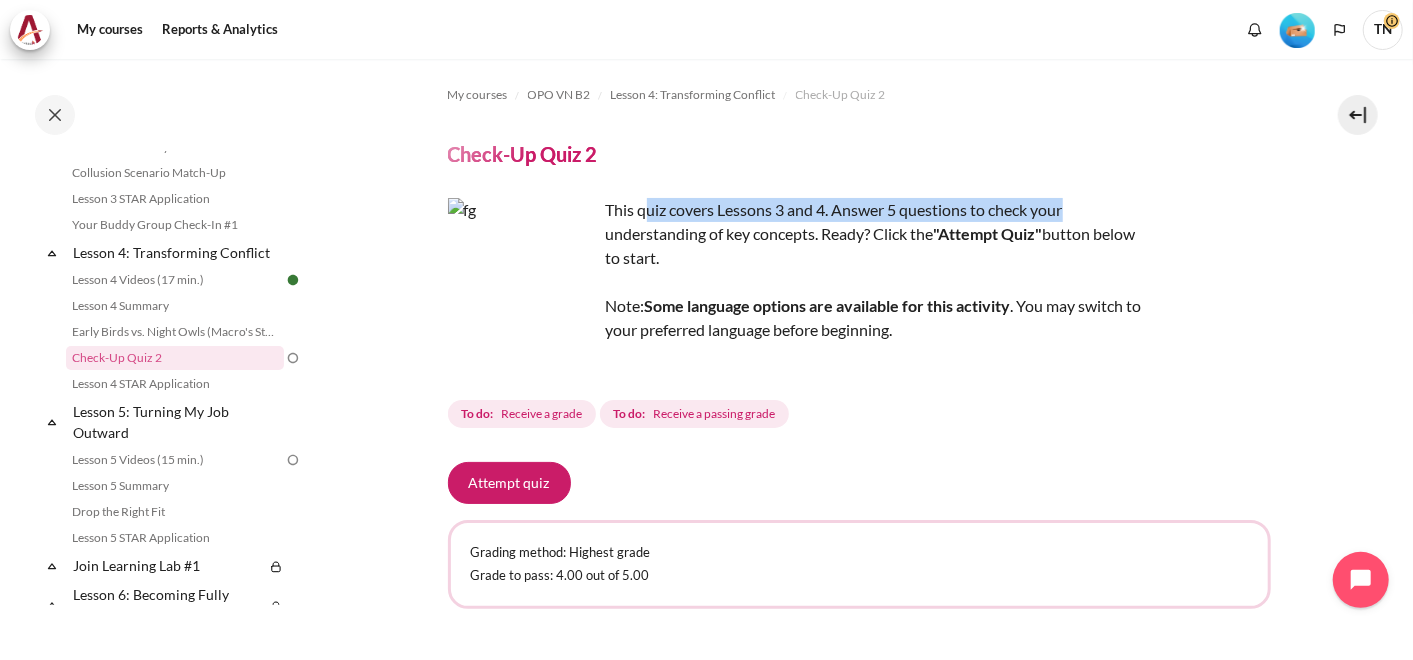 click on "This quiz covers Lessons 3 and 4. Answer 5 questions to check your understanding of key concepts. Ready? Click the  "Attempt Quiz"  button below to start. Note:  Some language options are available for this activity . You may switch to your preferred language before beginning." at bounding box center (798, 282) 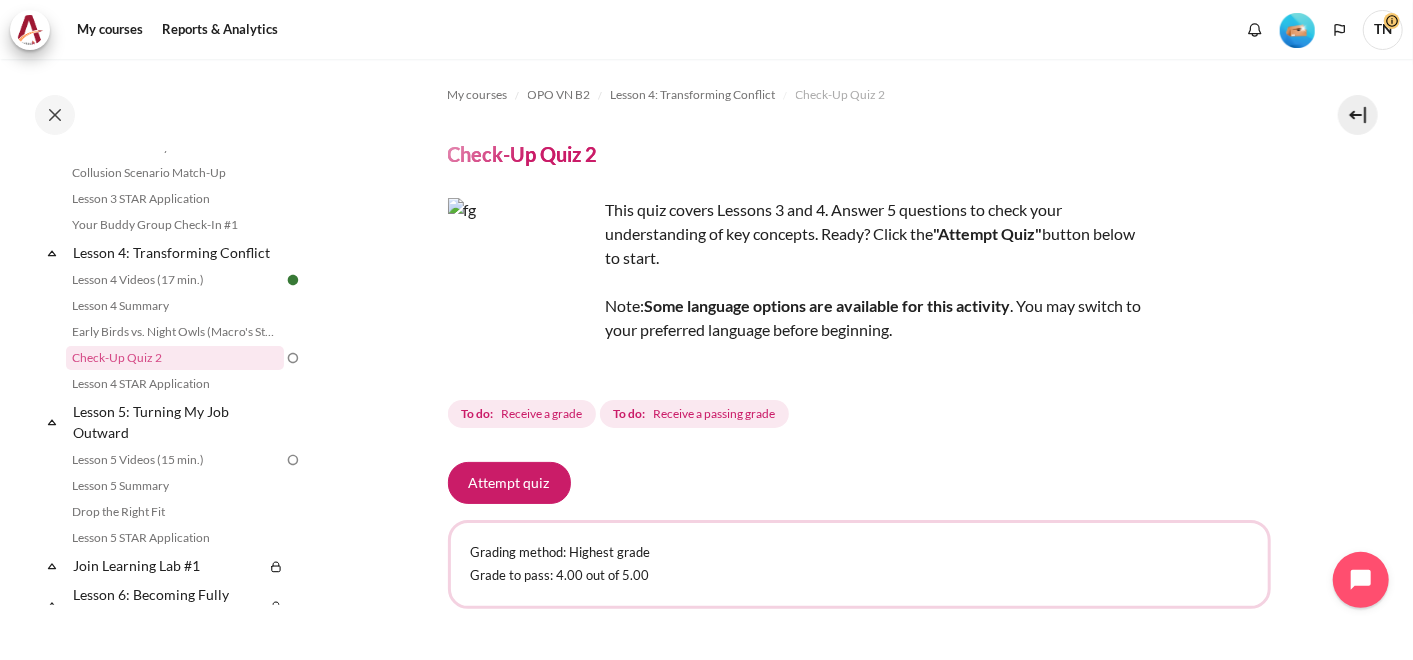 click on "This quiz covers Lessons 3 and 4. Answer 5 questions to check your understanding of key concepts. Ready? Click the  "Attempt Quiz"  button below to start. Note:  Some language options are available for this activity . You may switch to your preferred language before beginning." at bounding box center (798, 282) 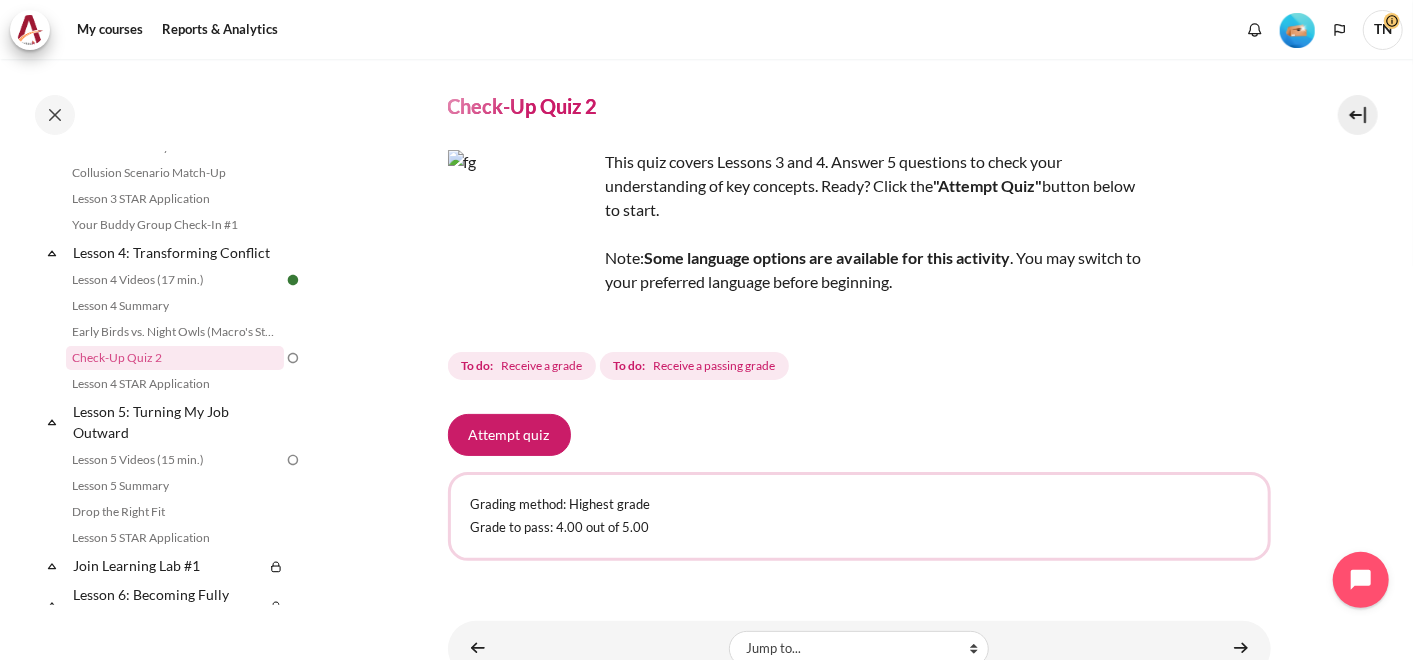 scroll, scrollTop: 0, scrollLeft: 0, axis: both 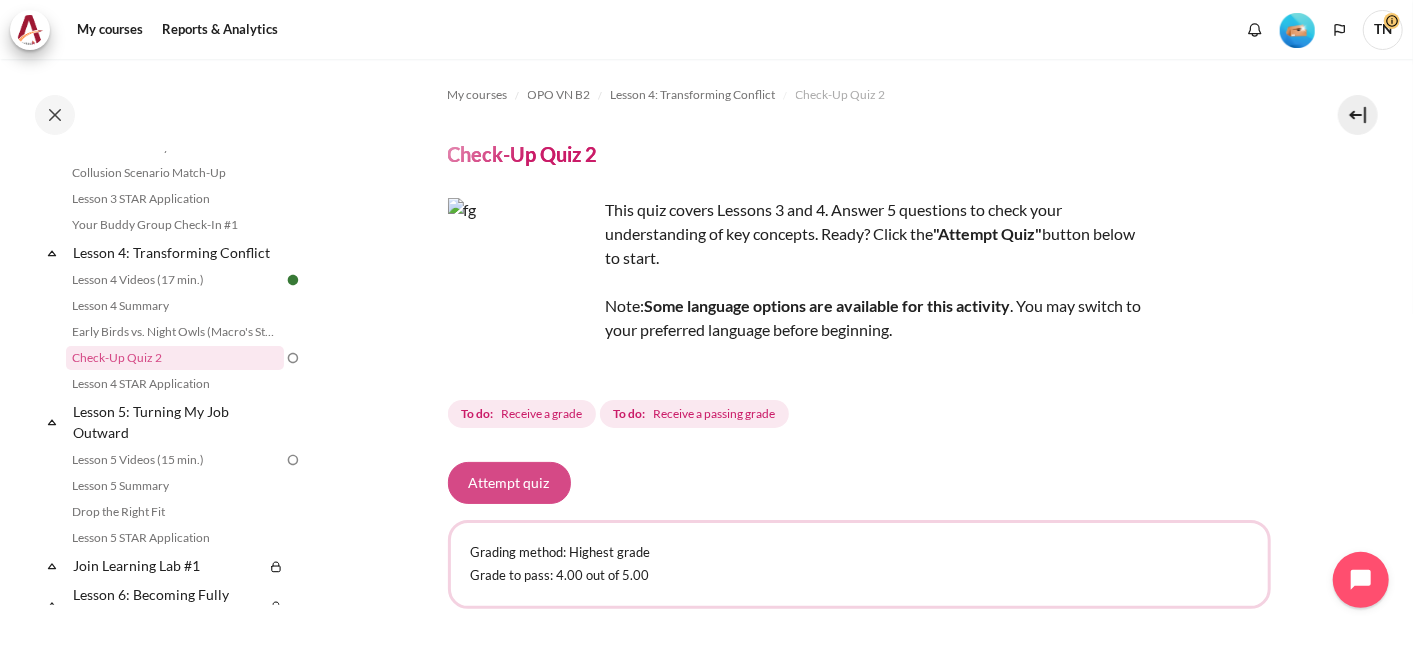 click on "Attempt quiz" at bounding box center (509, 483) 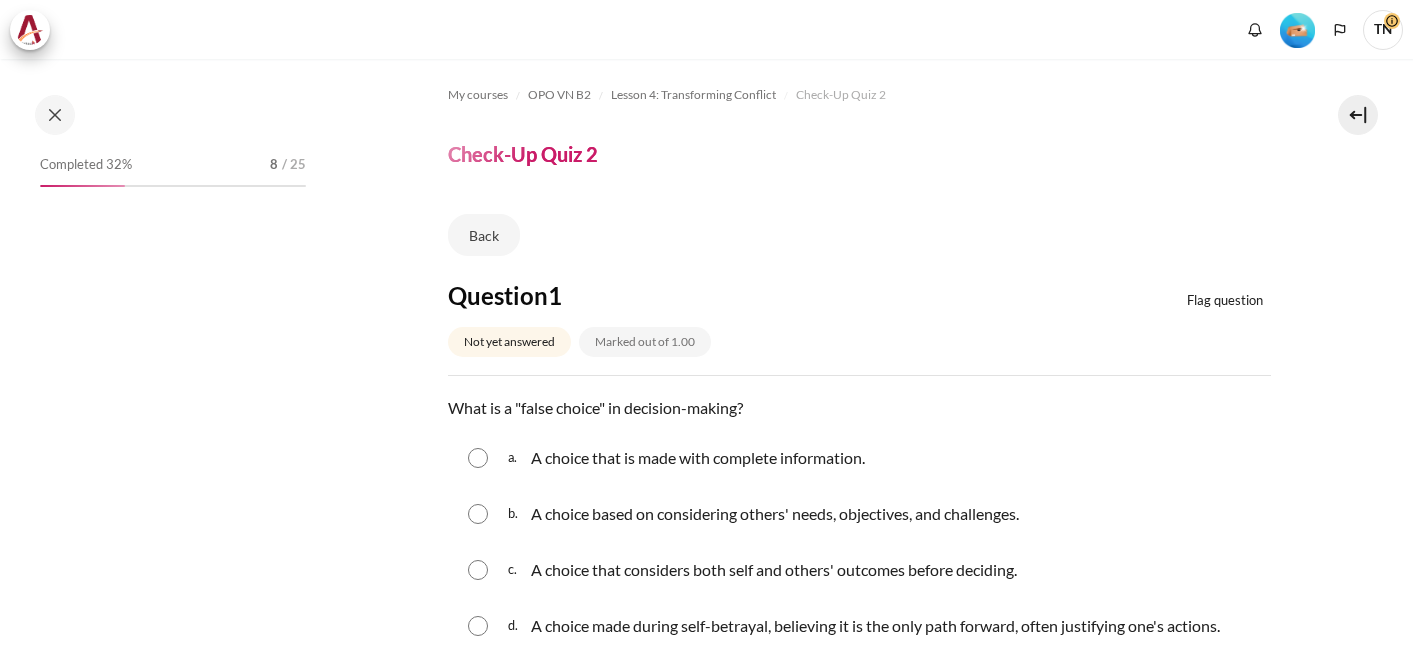 scroll, scrollTop: 0, scrollLeft: 0, axis: both 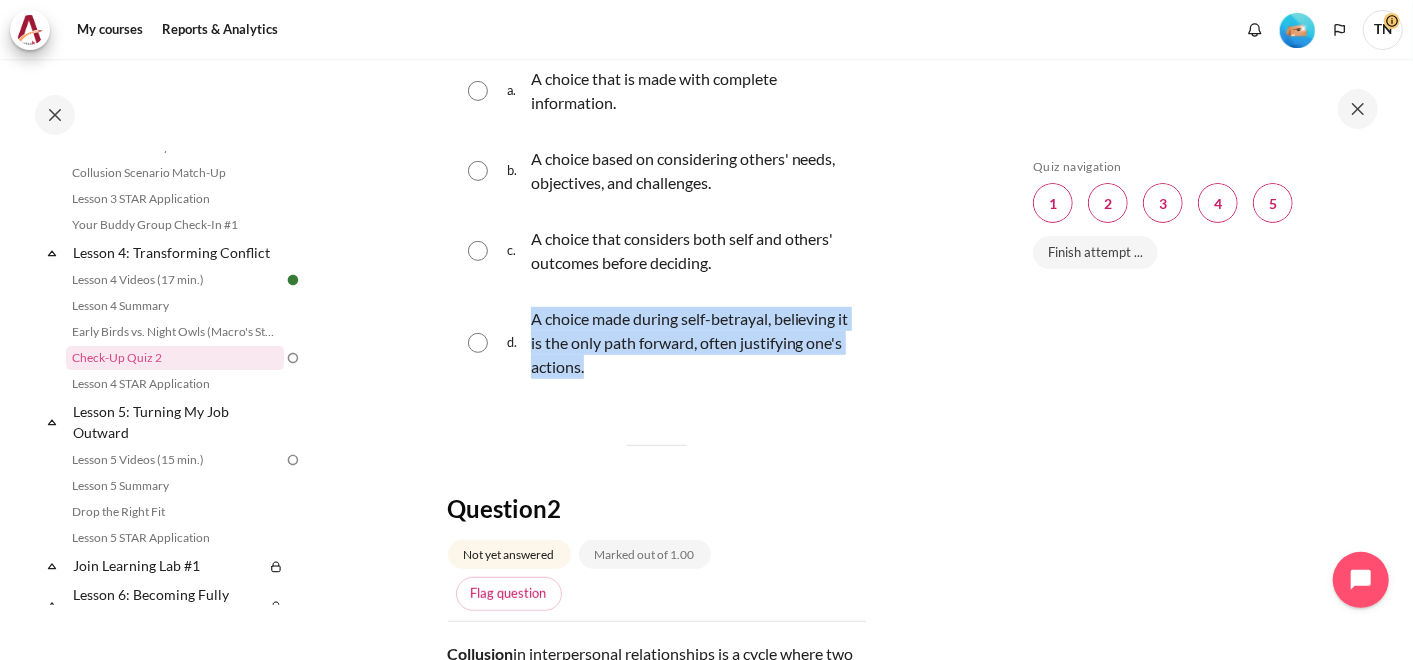 drag, startPoint x: 625, startPoint y: 369, endPoint x: 529, endPoint y: 318, distance: 108.706024 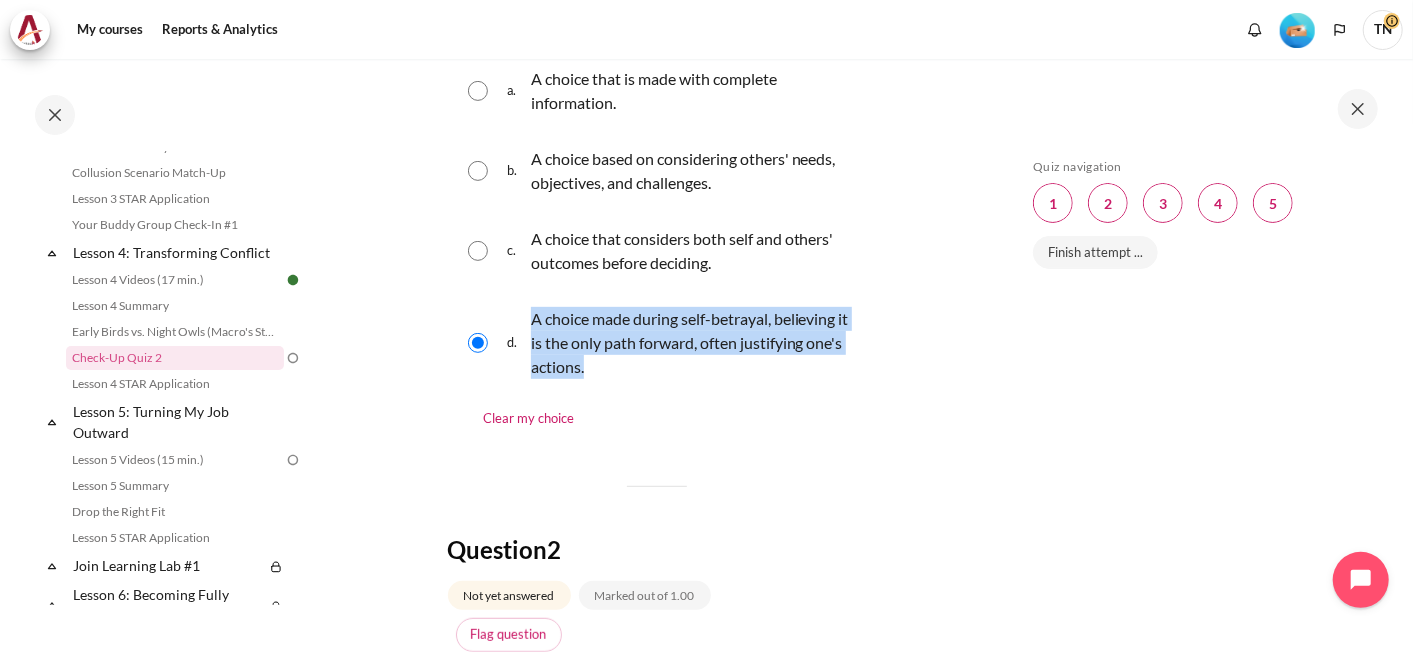 drag, startPoint x: 529, startPoint y: 318, endPoint x: 583, endPoint y: 331, distance: 55.542778 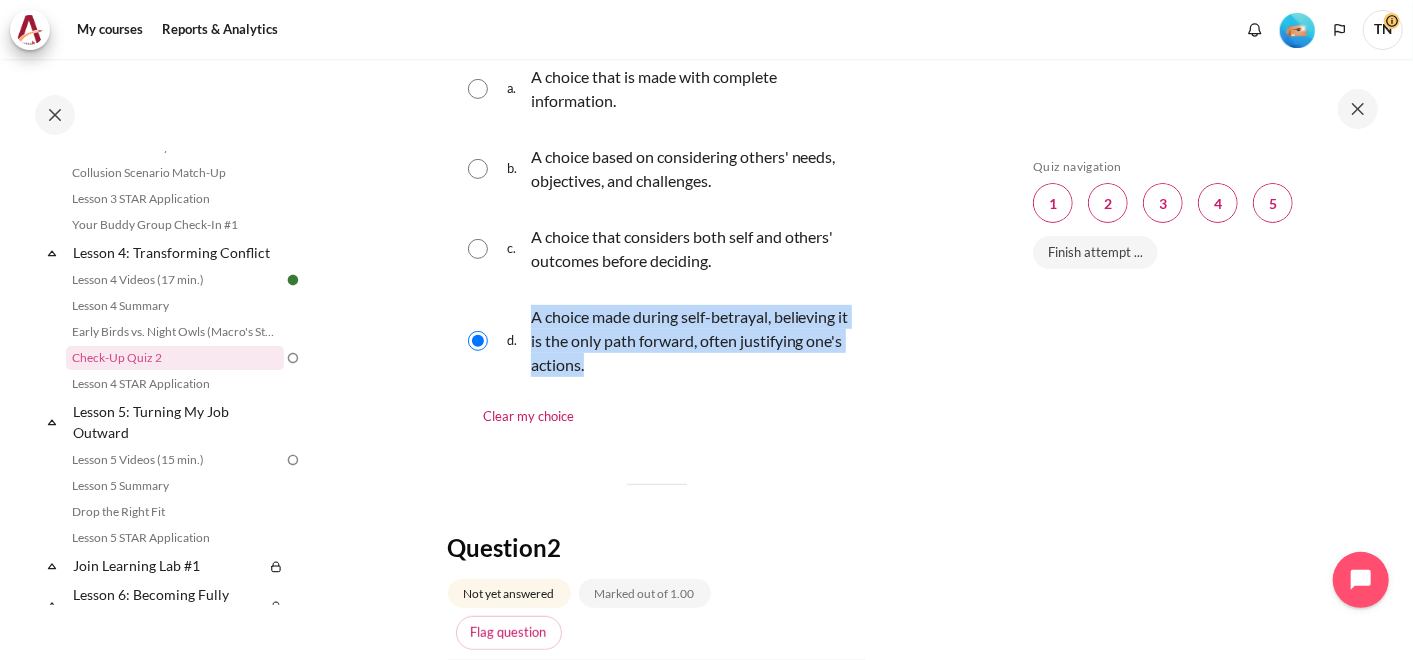 scroll, scrollTop: 555, scrollLeft: 0, axis: vertical 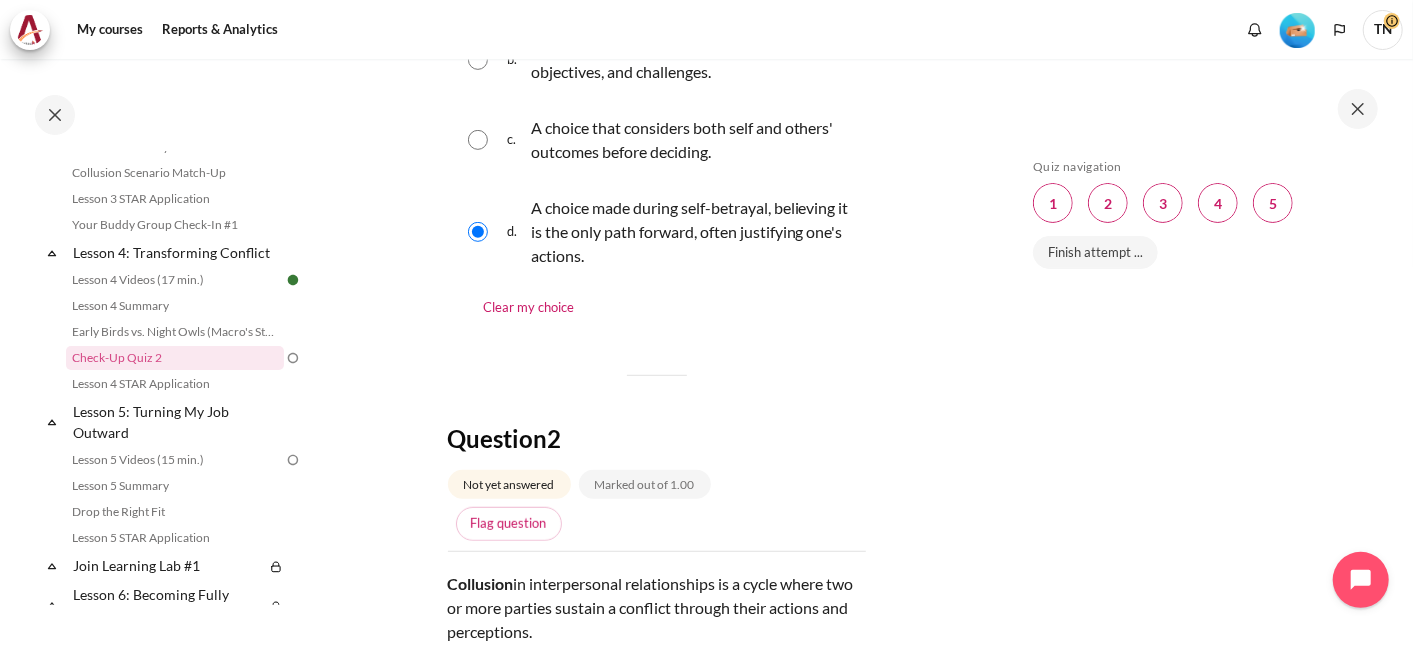 click on "My courses
OPO VN B2
Lesson 4: Transforming Conflict
Check-Up Quiz 2
Check-Up Quiz 2
Back" at bounding box center (656, 1054) 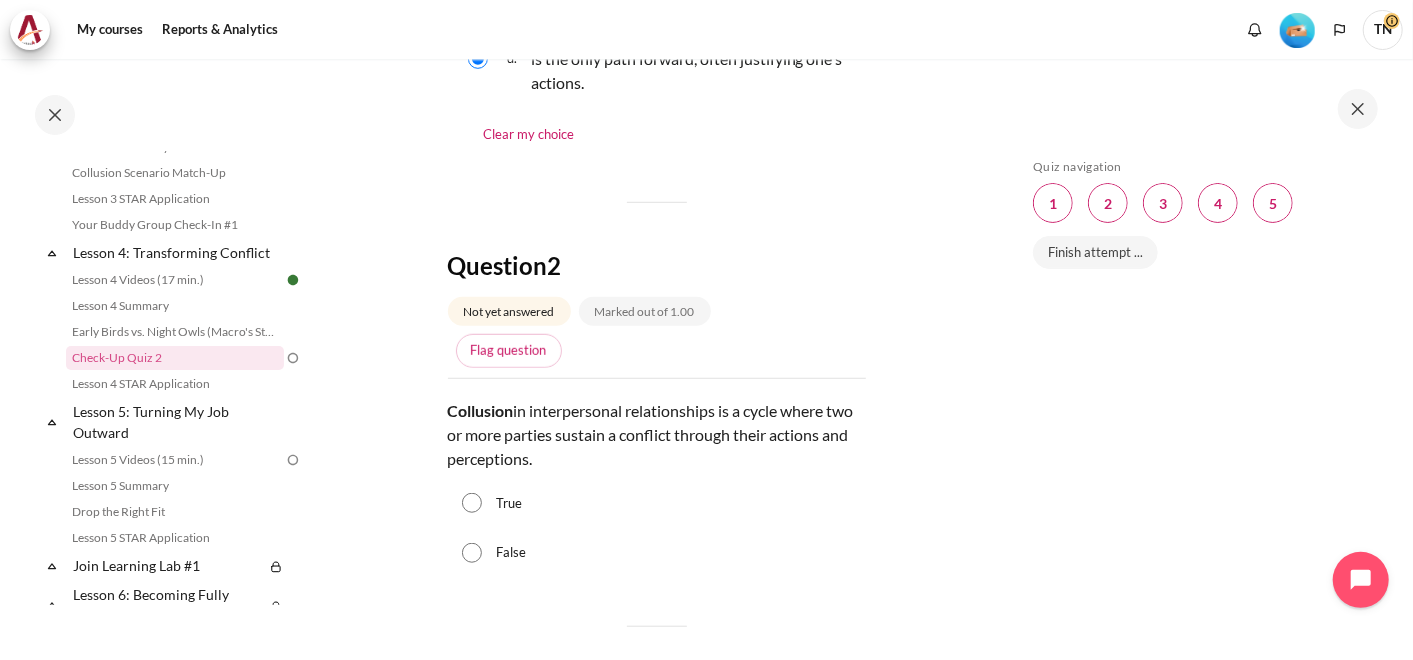 scroll, scrollTop: 777, scrollLeft: 0, axis: vertical 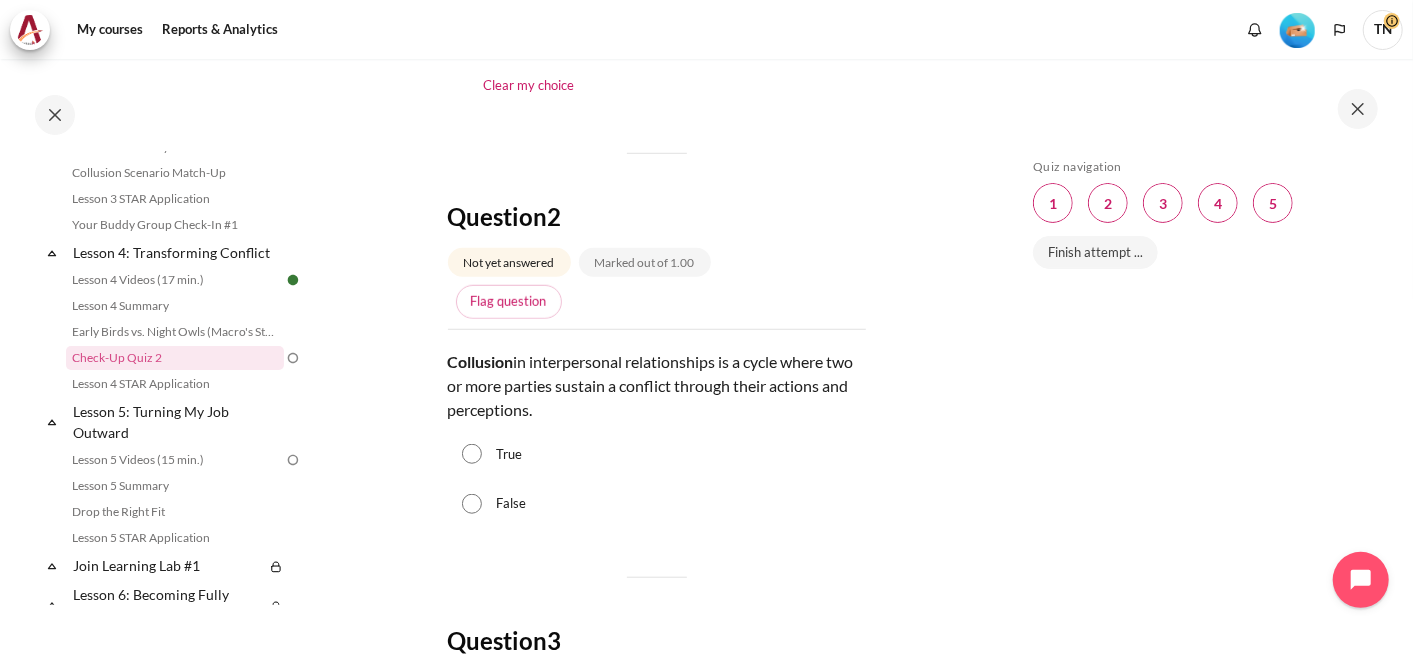 drag, startPoint x: 571, startPoint y: 414, endPoint x: 445, endPoint y: 367, distance: 134.48048 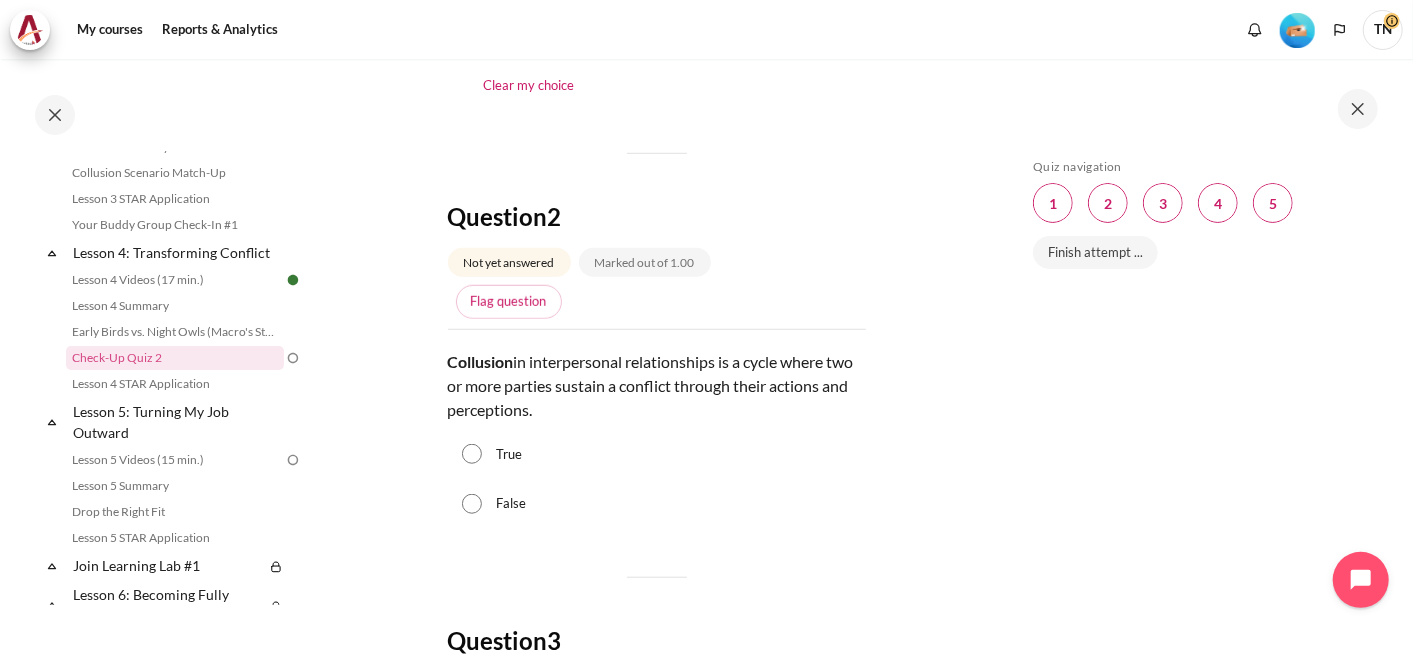 click on "True" at bounding box center [472, 454] 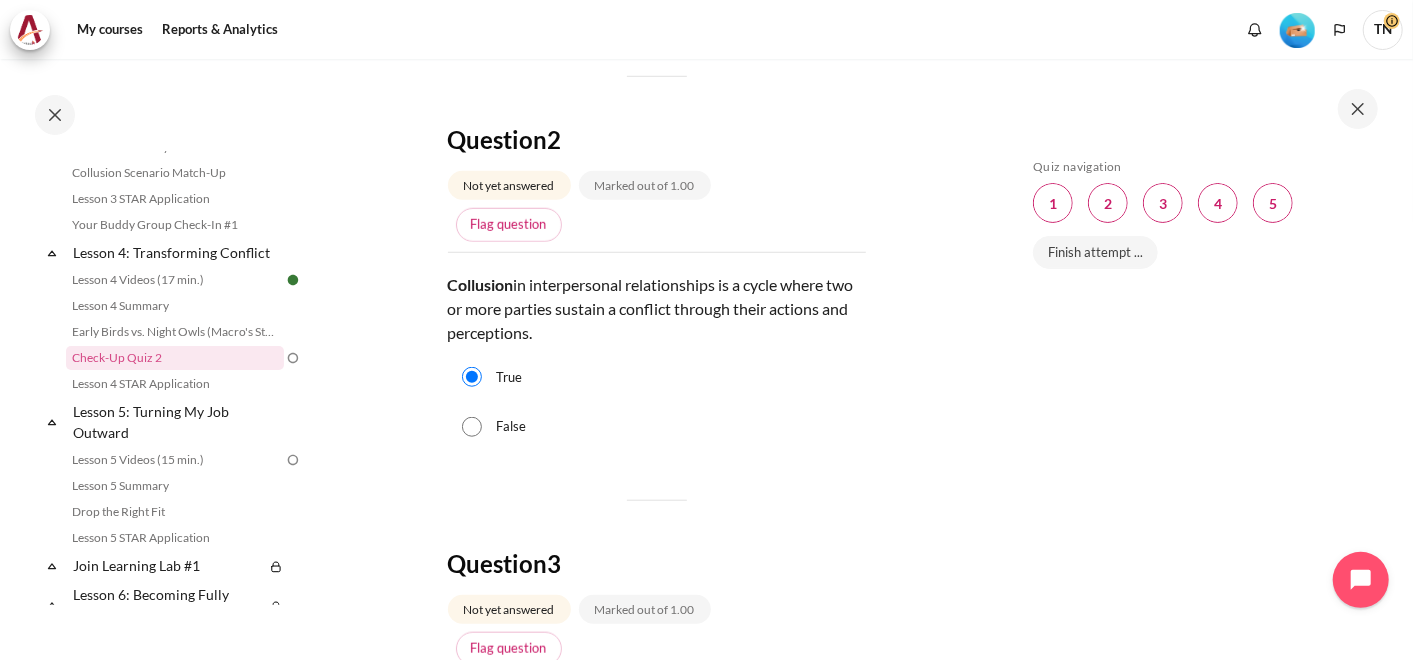 scroll, scrollTop: 888, scrollLeft: 0, axis: vertical 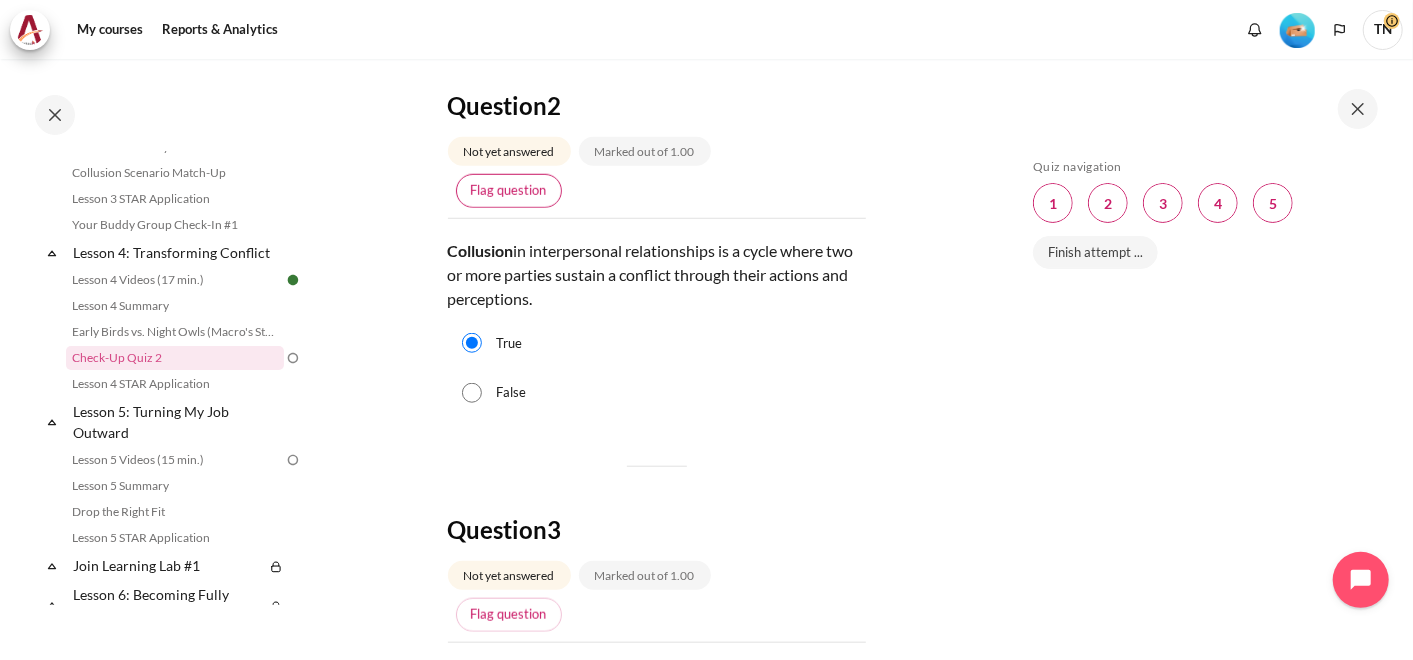 click on "Flag question" at bounding box center [509, 191] 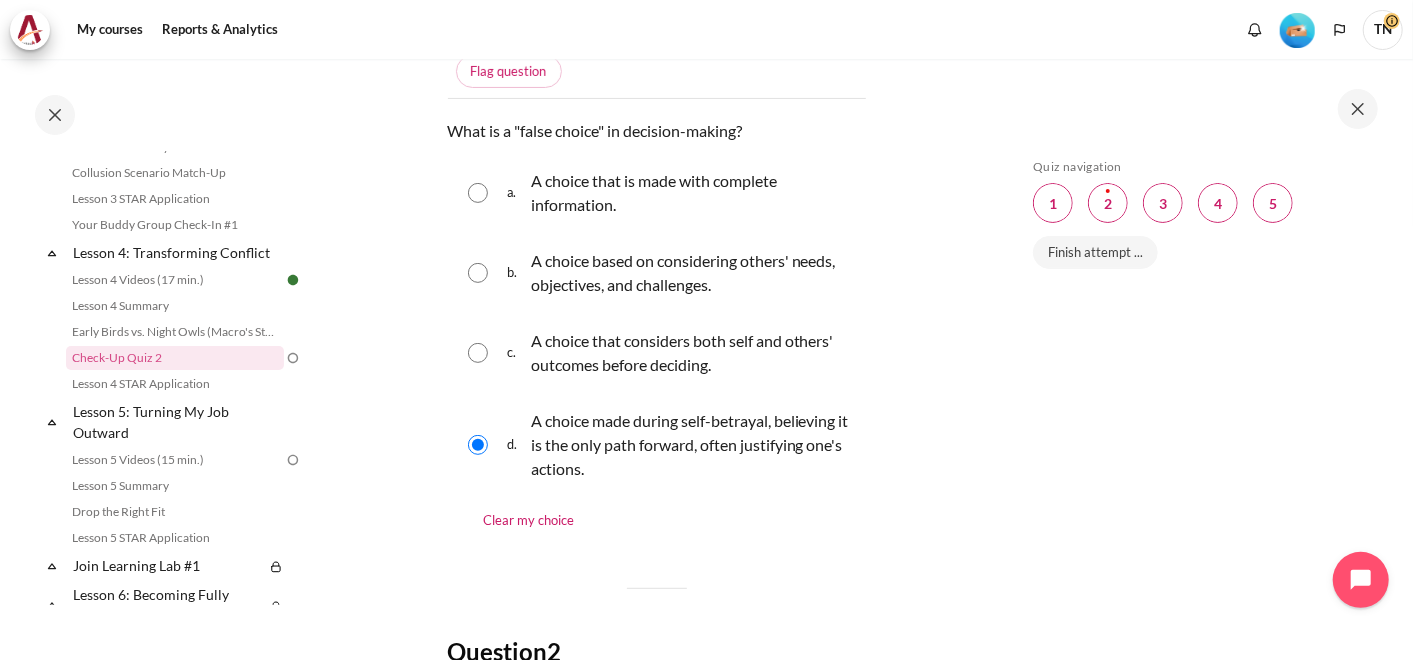 scroll, scrollTop: 333, scrollLeft: 0, axis: vertical 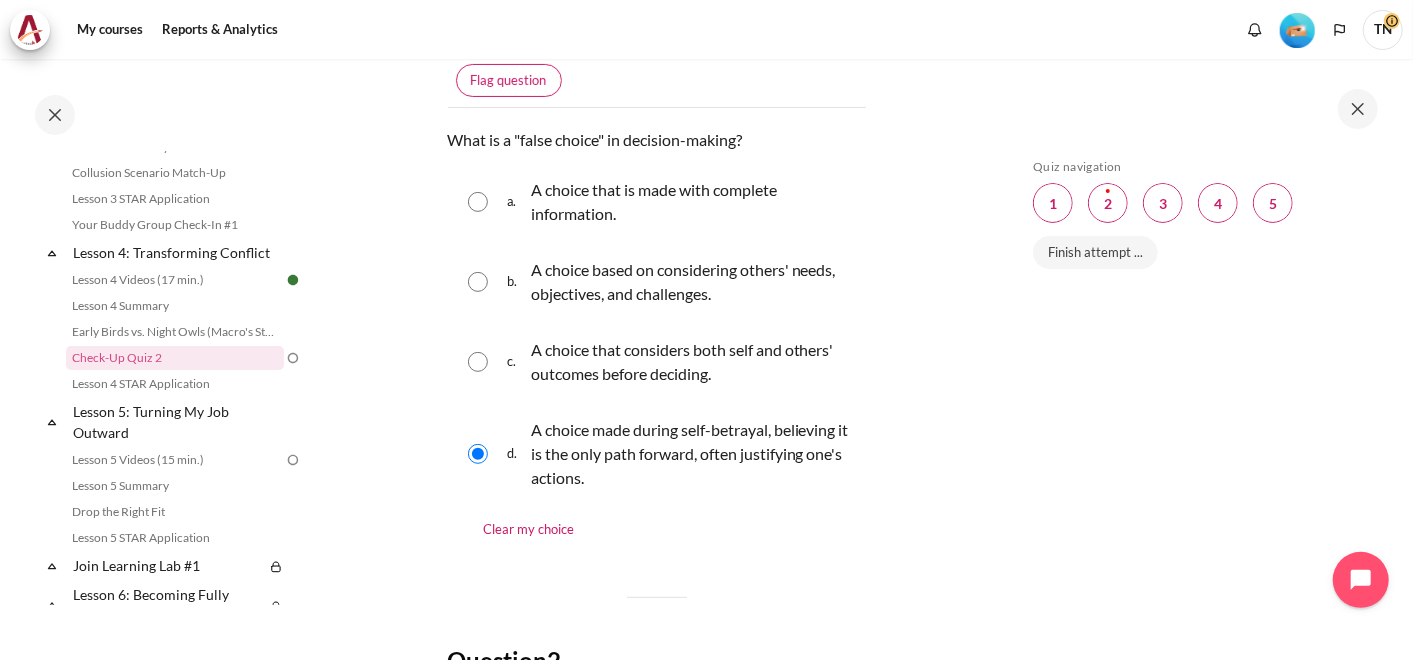 click on "Flag question" at bounding box center (509, 81) 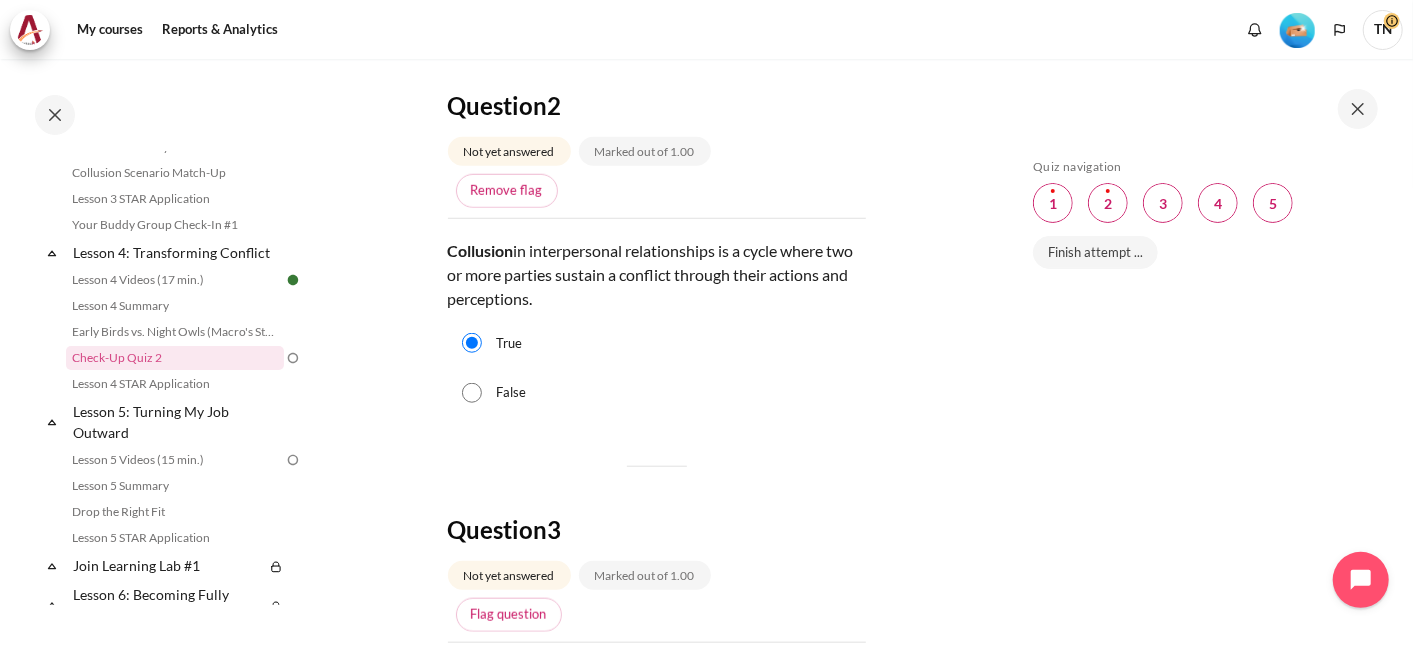 click on "True" at bounding box center (657, 344) 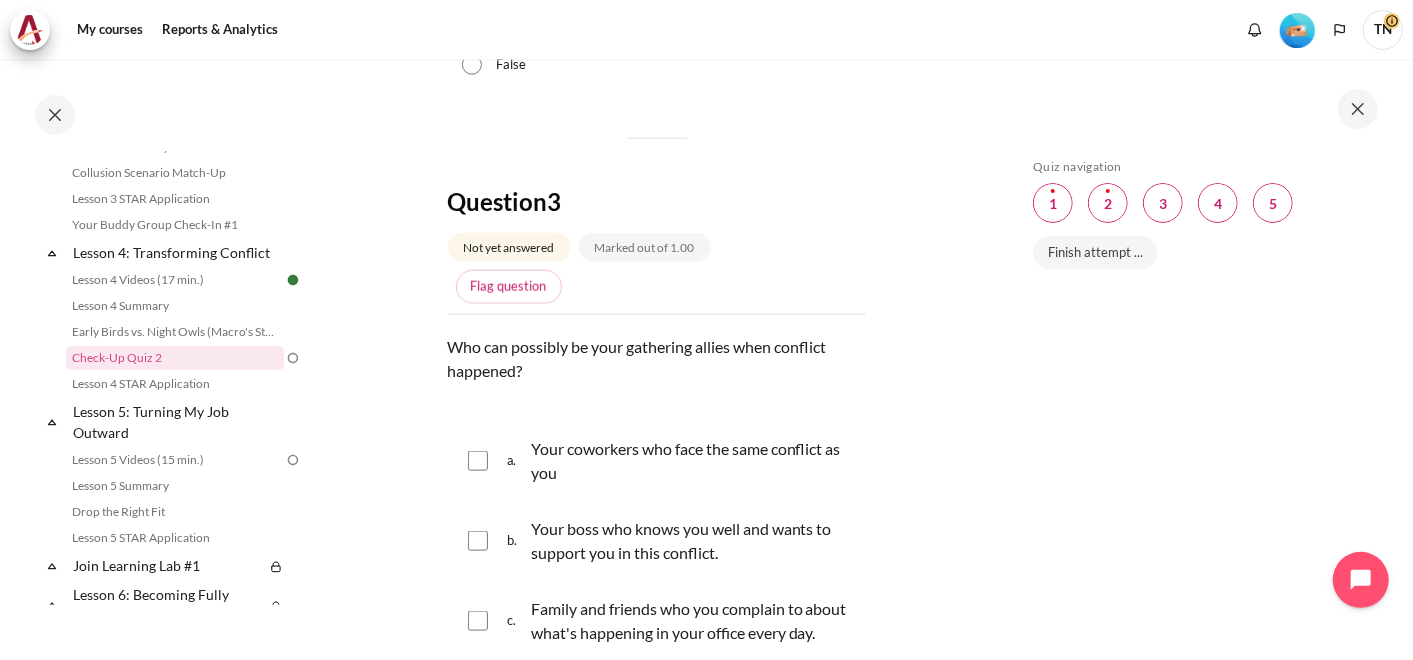 scroll, scrollTop: 1222, scrollLeft: 0, axis: vertical 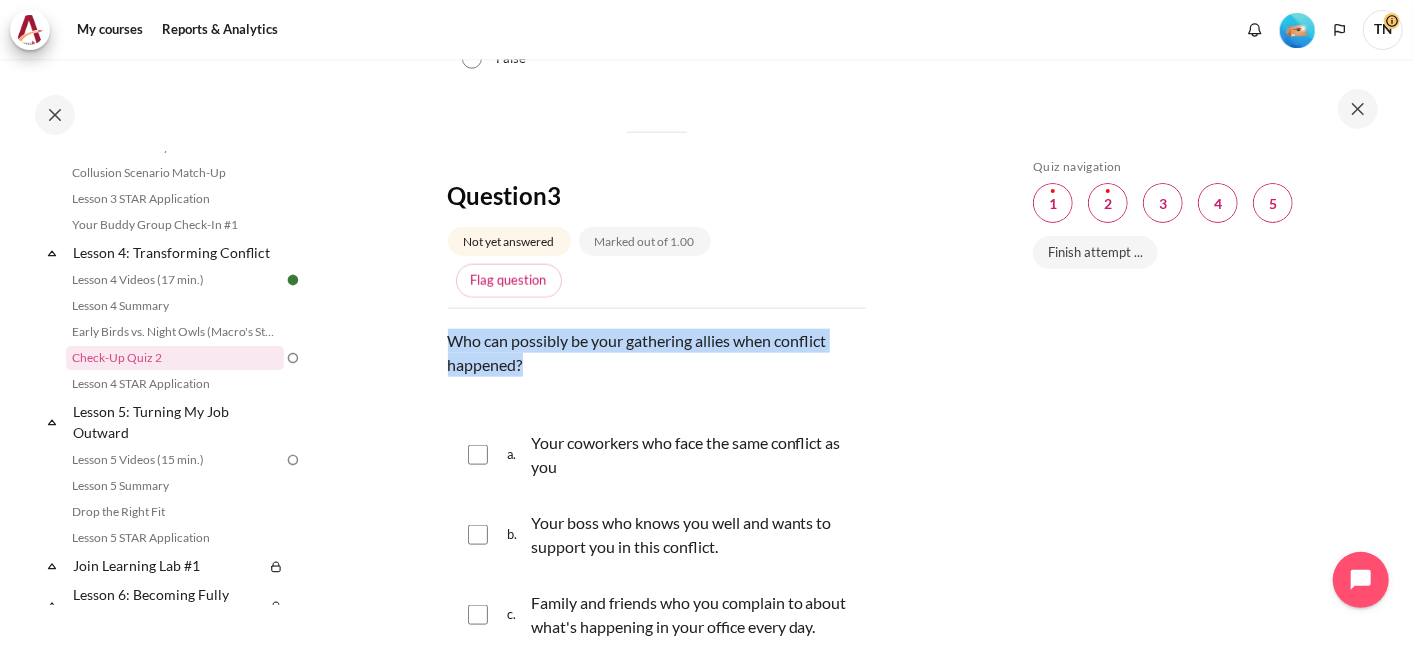 drag, startPoint x: 536, startPoint y: 362, endPoint x: 448, endPoint y: 335, distance: 92.0489 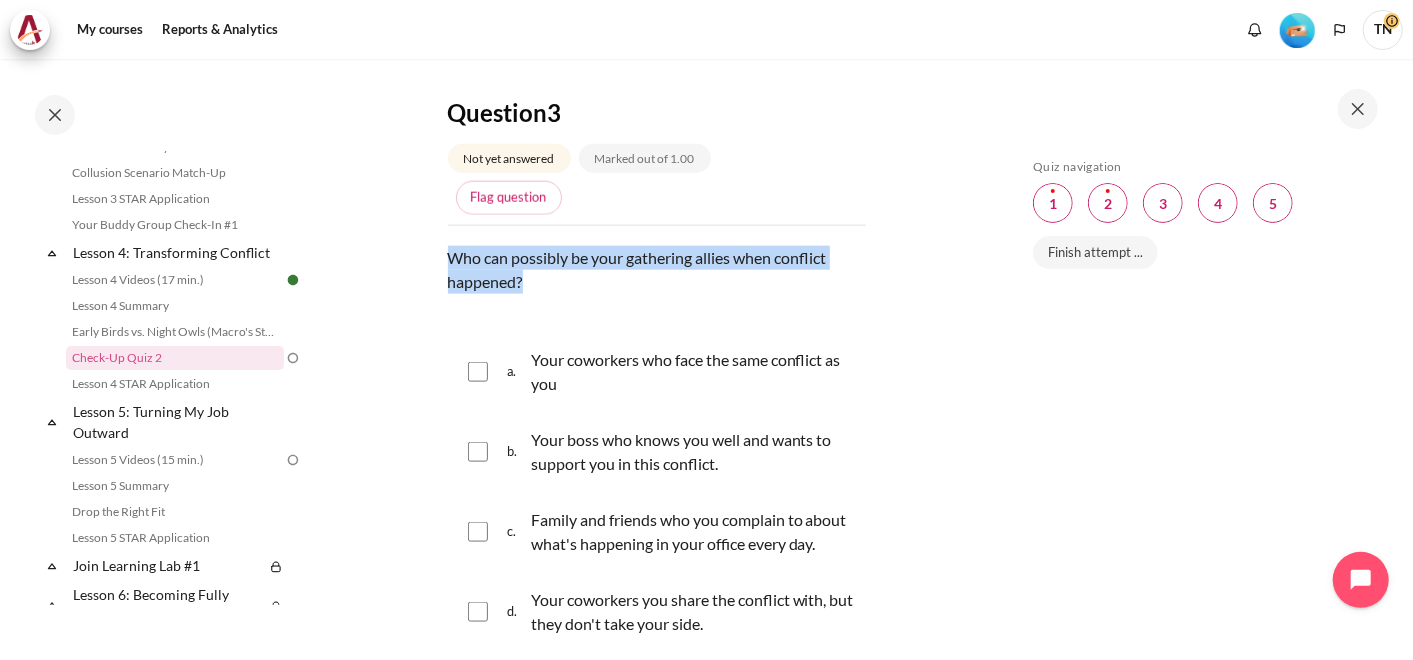 scroll, scrollTop: 1444, scrollLeft: 0, axis: vertical 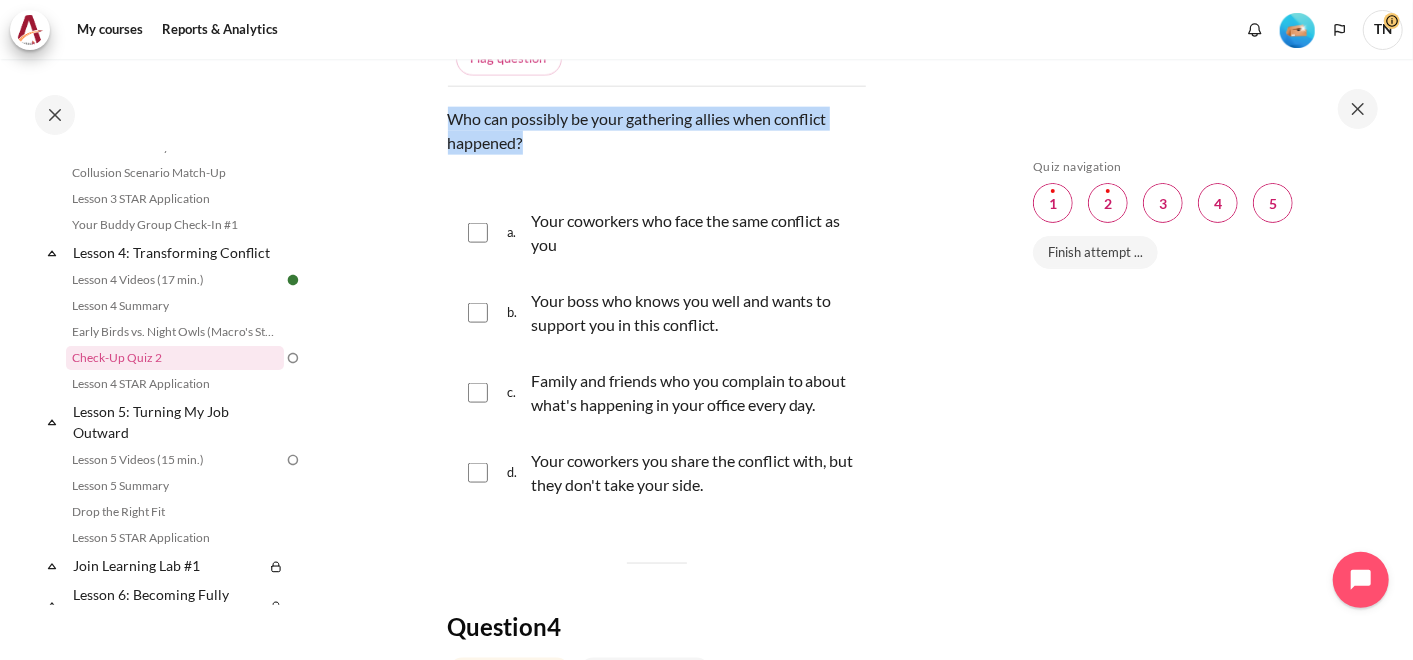 click at bounding box center (478, 233) 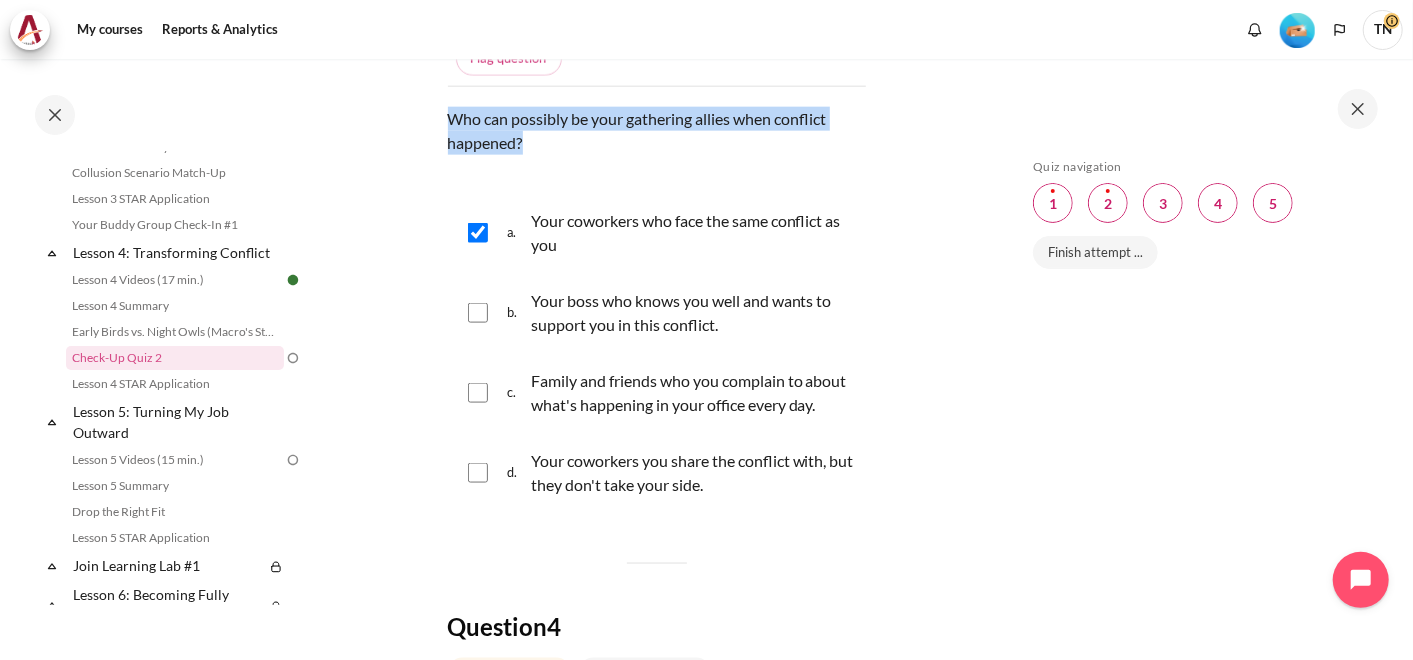 click at bounding box center [478, 393] 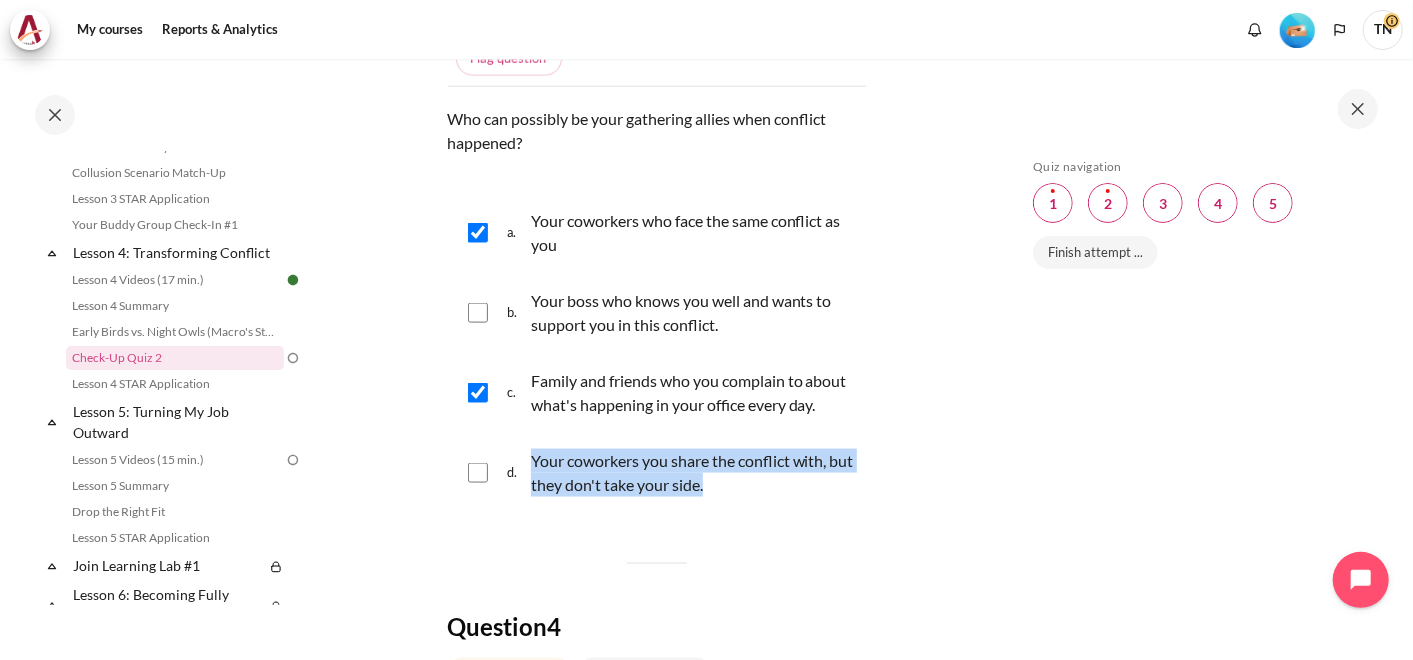 drag, startPoint x: 731, startPoint y: 511, endPoint x: 530, endPoint y: 476, distance: 204.0245 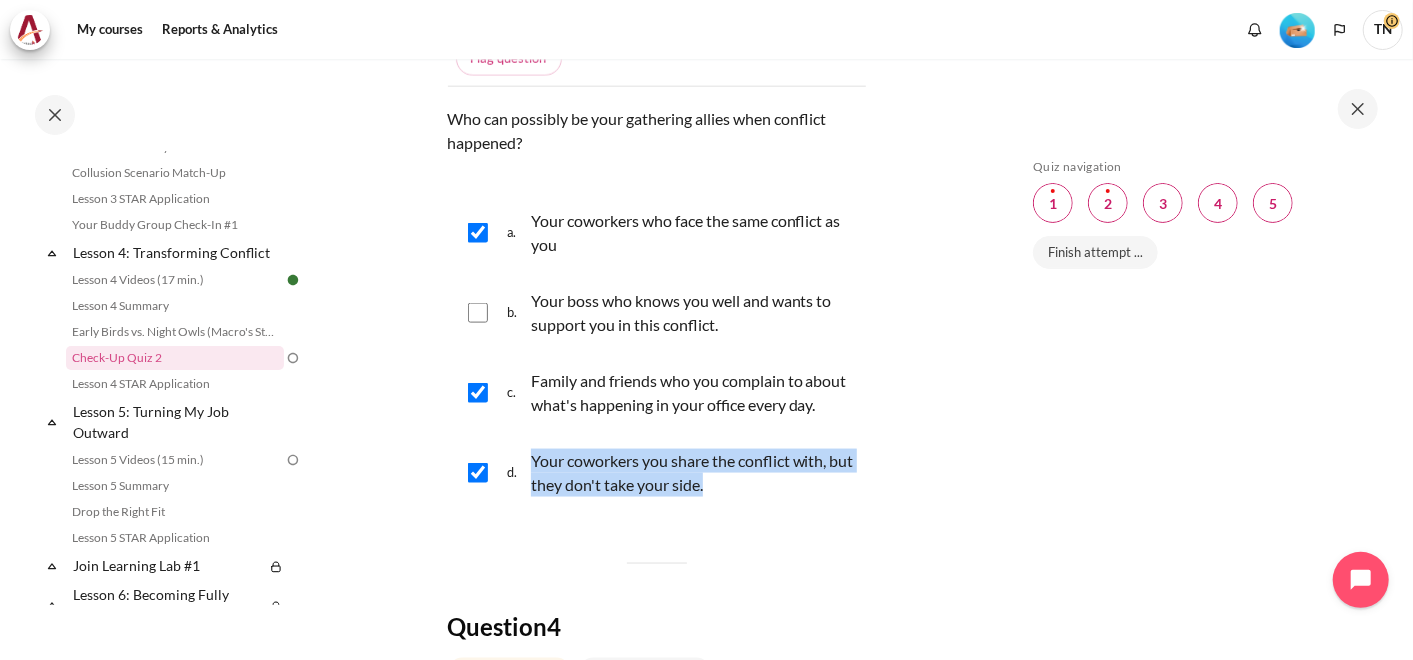drag, startPoint x: 530, startPoint y: 476, endPoint x: 583, endPoint y: 487, distance: 54.129475 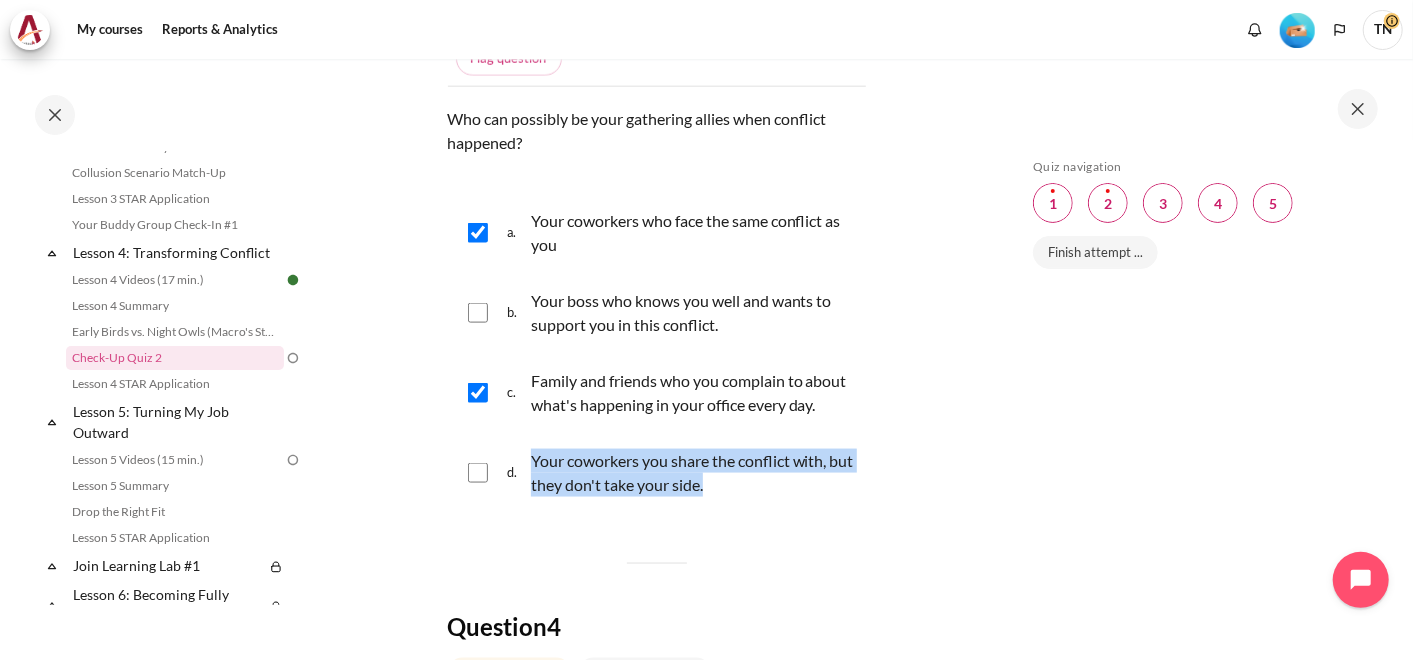 click on "Question 3  Answer a.  Your coworkers who face the same conflict as you
b.  Your boss who knows you well and wants to support you in this conflict.
c.  Family and friends who you complain to about what's happening in your office every day.
d.  Your coworkers you share the conflict with, but they don't take your side." at bounding box center (657, 353) 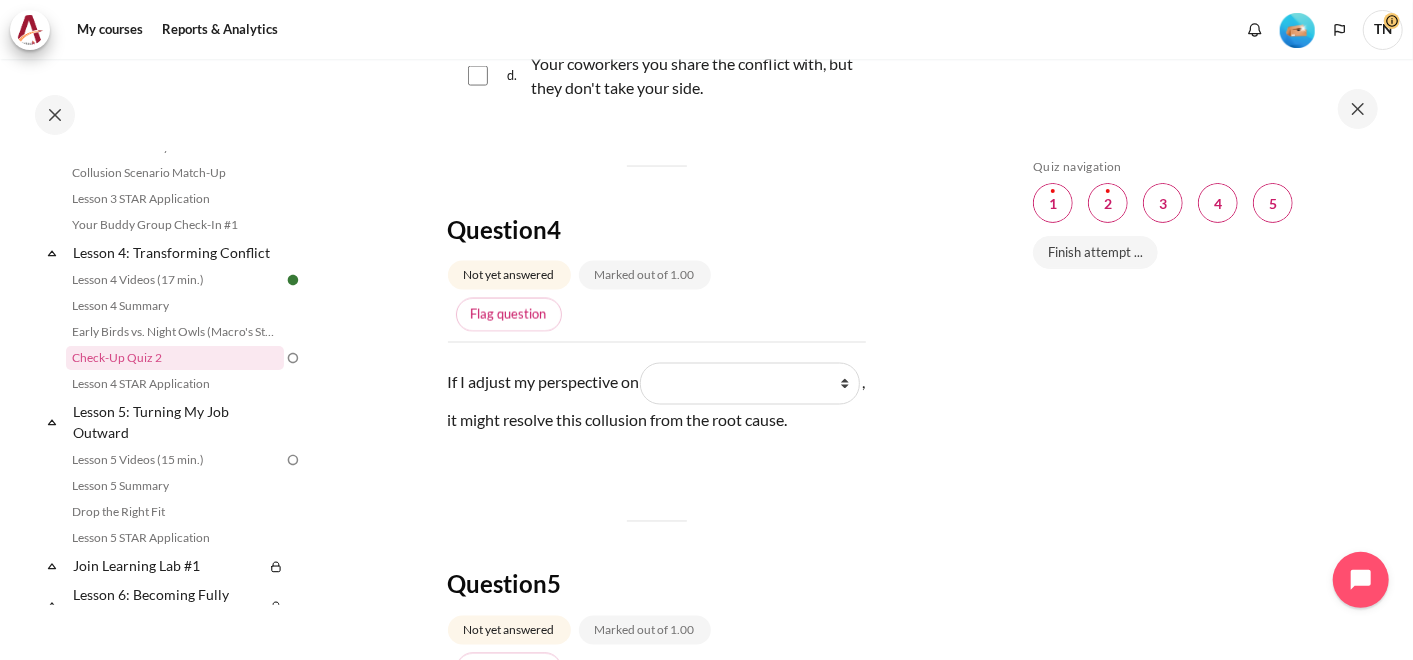scroll, scrollTop: 1888, scrollLeft: 0, axis: vertical 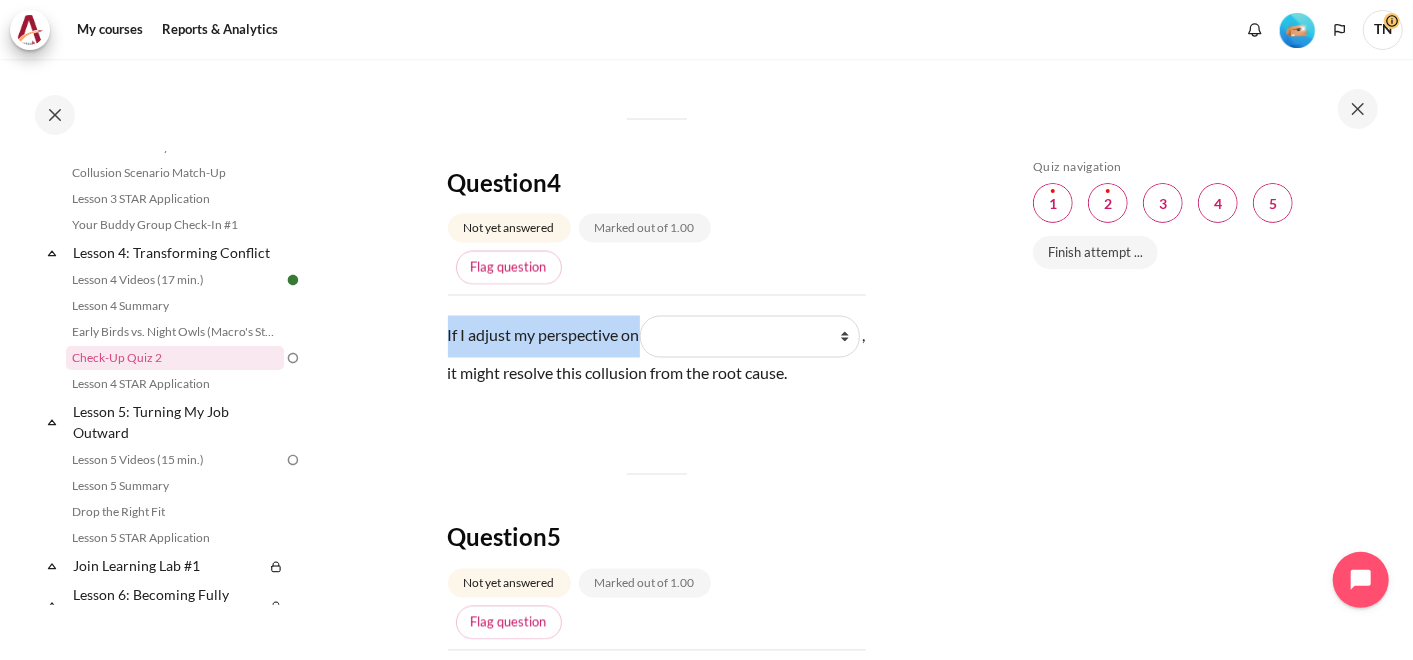 drag, startPoint x: 434, startPoint y: 351, endPoint x: 642, endPoint y: 348, distance: 208.02164 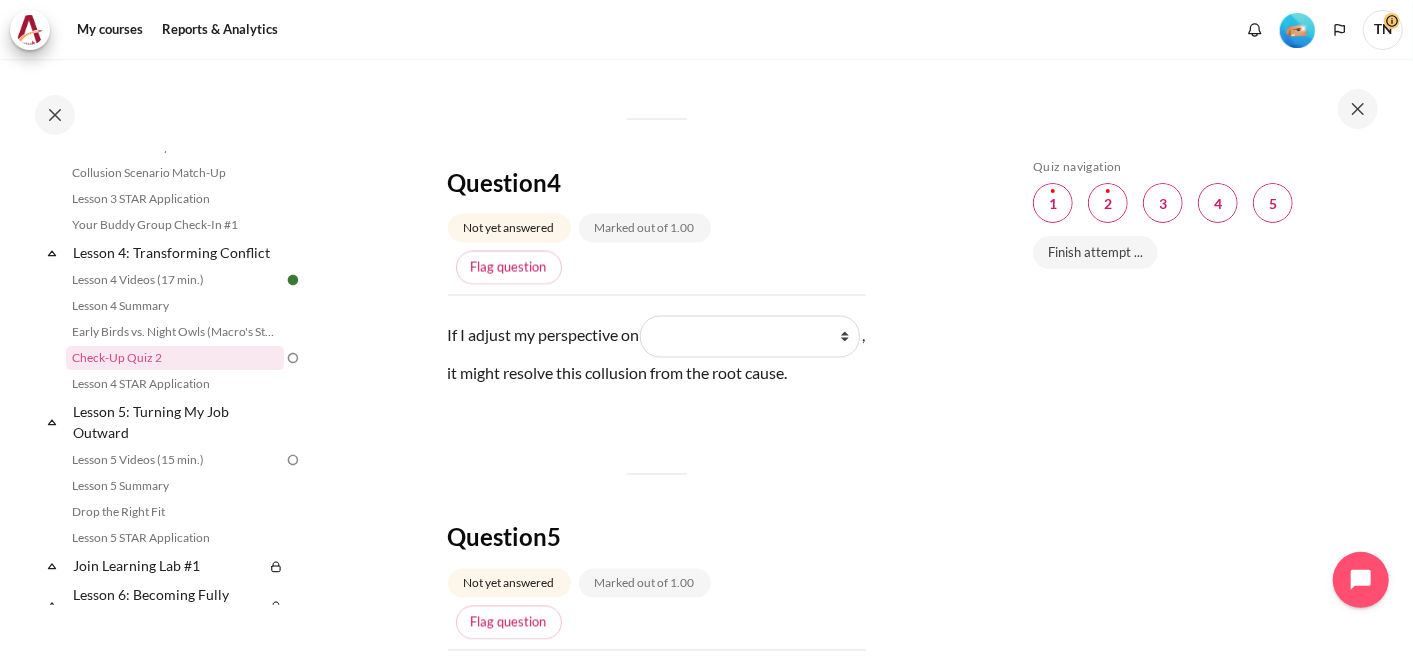 click on "If I adjust my perspective on   Blank 1 Question 4   What they do What I see and feel about what they do What I do What they see and feel    , it might resolve this collusion from
the root cause." at bounding box center (657, 371) 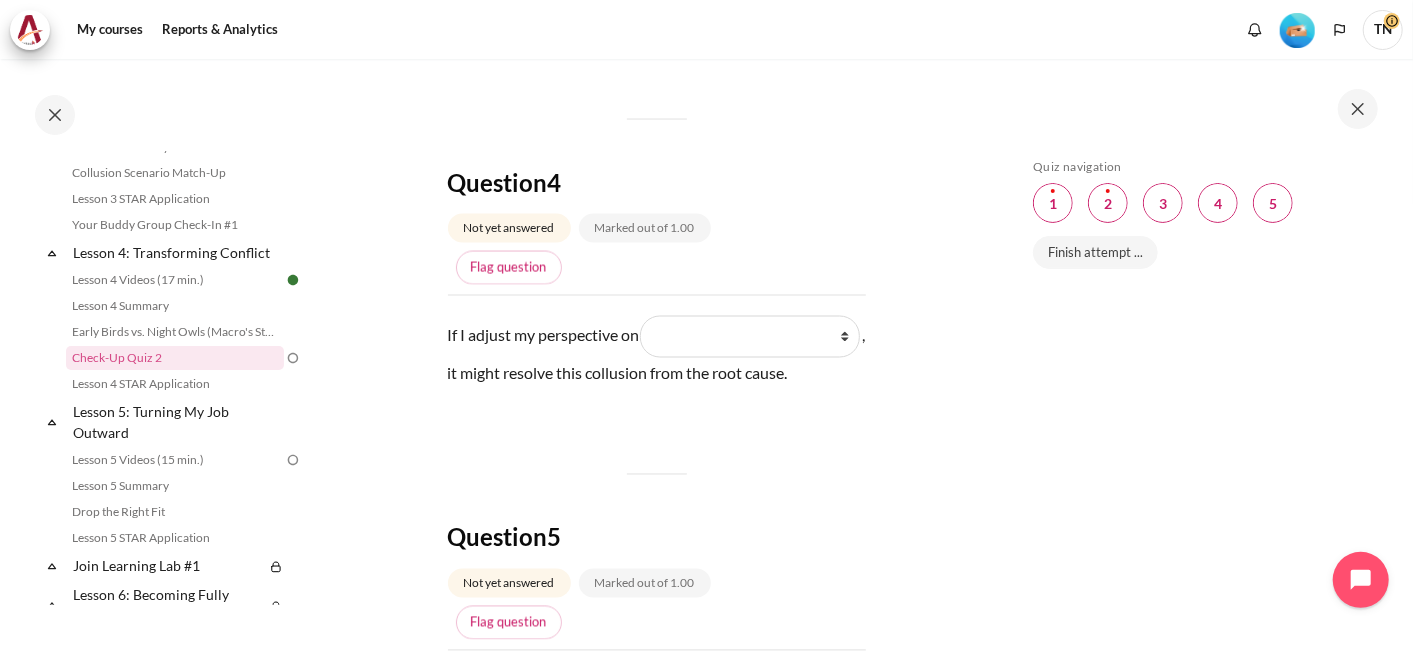 drag, startPoint x: 682, startPoint y: 390, endPoint x: 692, endPoint y: 417, distance: 28.79236 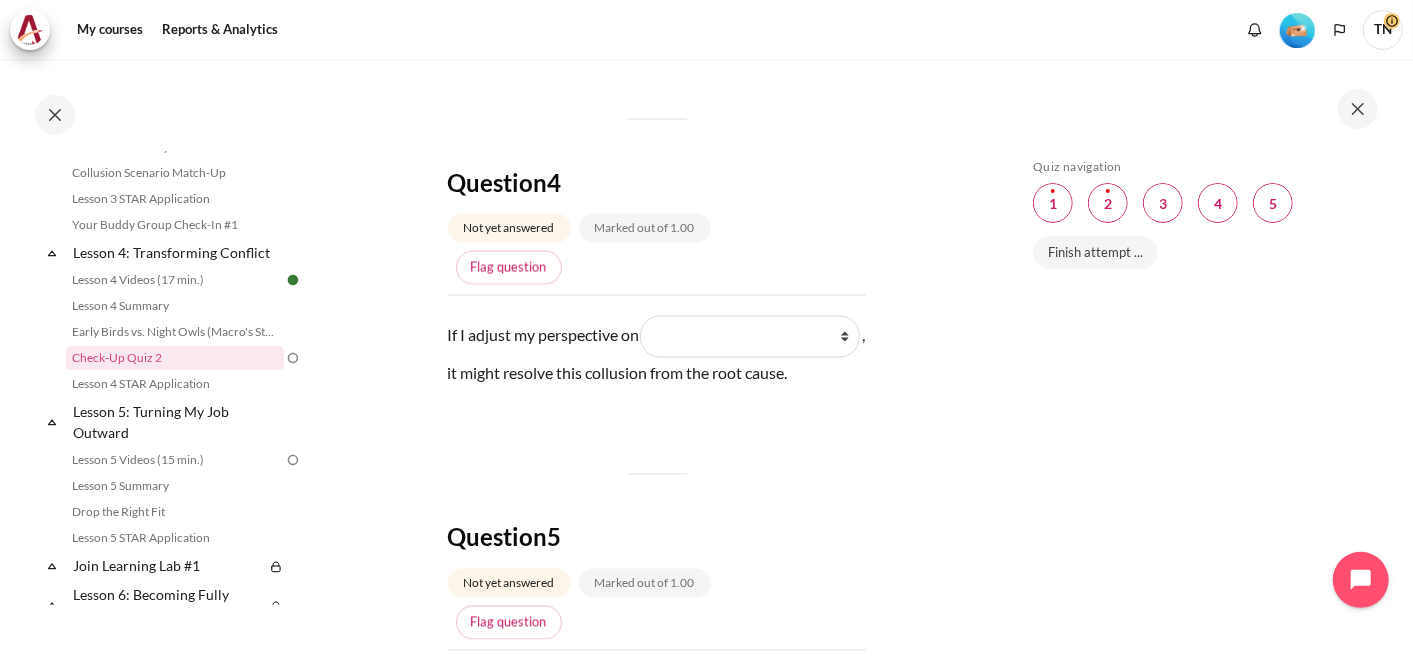 drag, startPoint x: 694, startPoint y: 414, endPoint x: 688, endPoint y: 394, distance: 20.880613 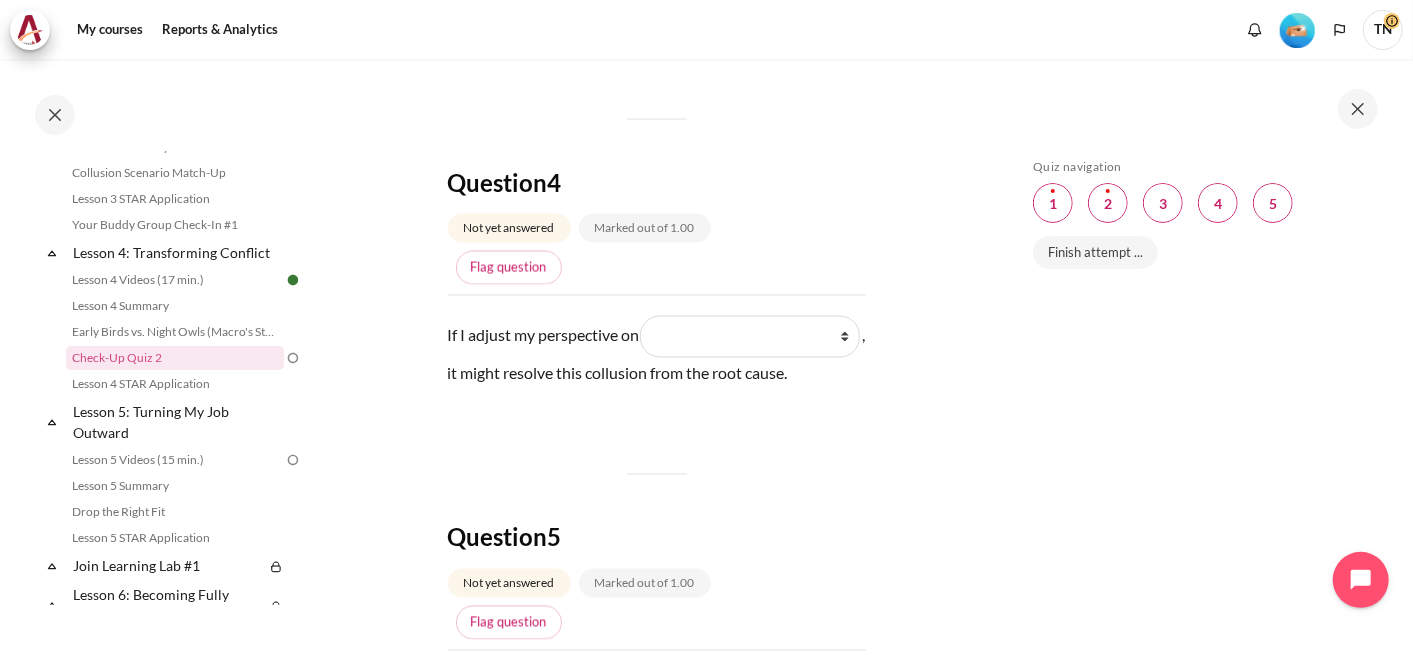 click on "My courses
OPO VN B2
Lesson 4: Transforming Conflict
Check-Up Quiz 2
Check-Up Quiz 2
Back" at bounding box center [656, -279] 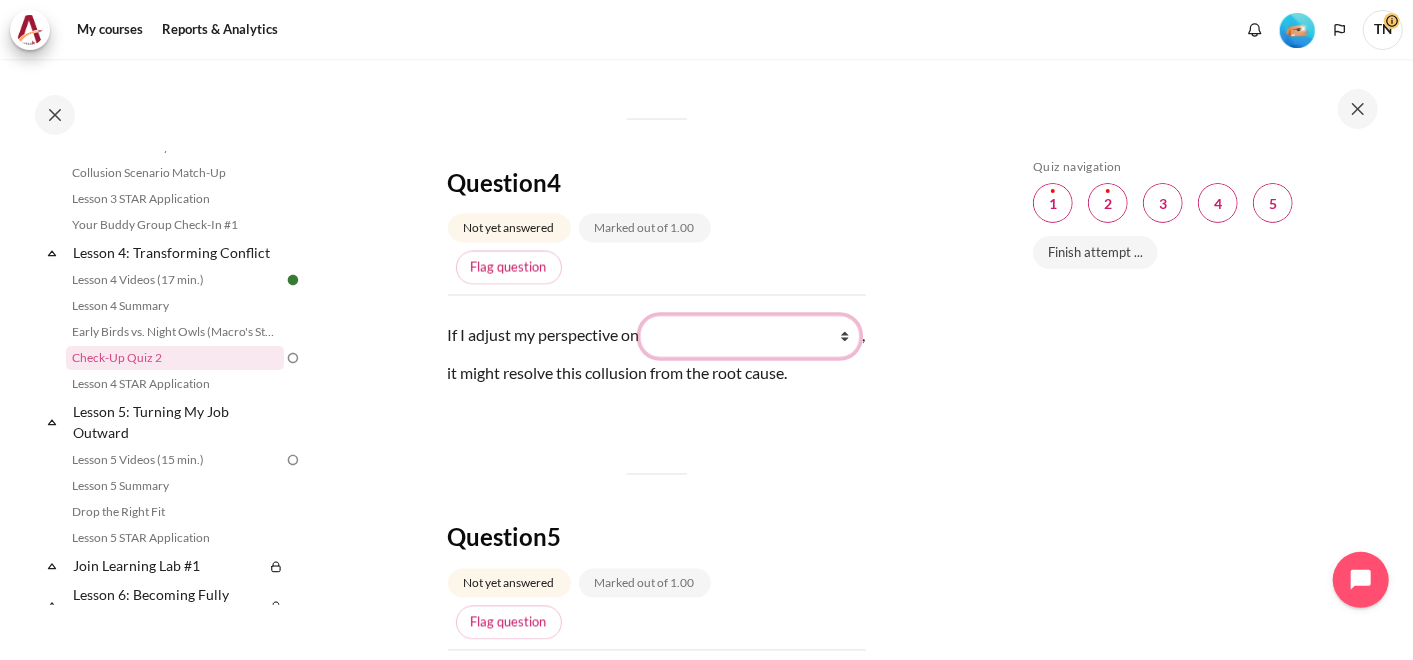 click on "What they do What I see and feel about what they do What I do What they see and feel" at bounding box center [750, 337] 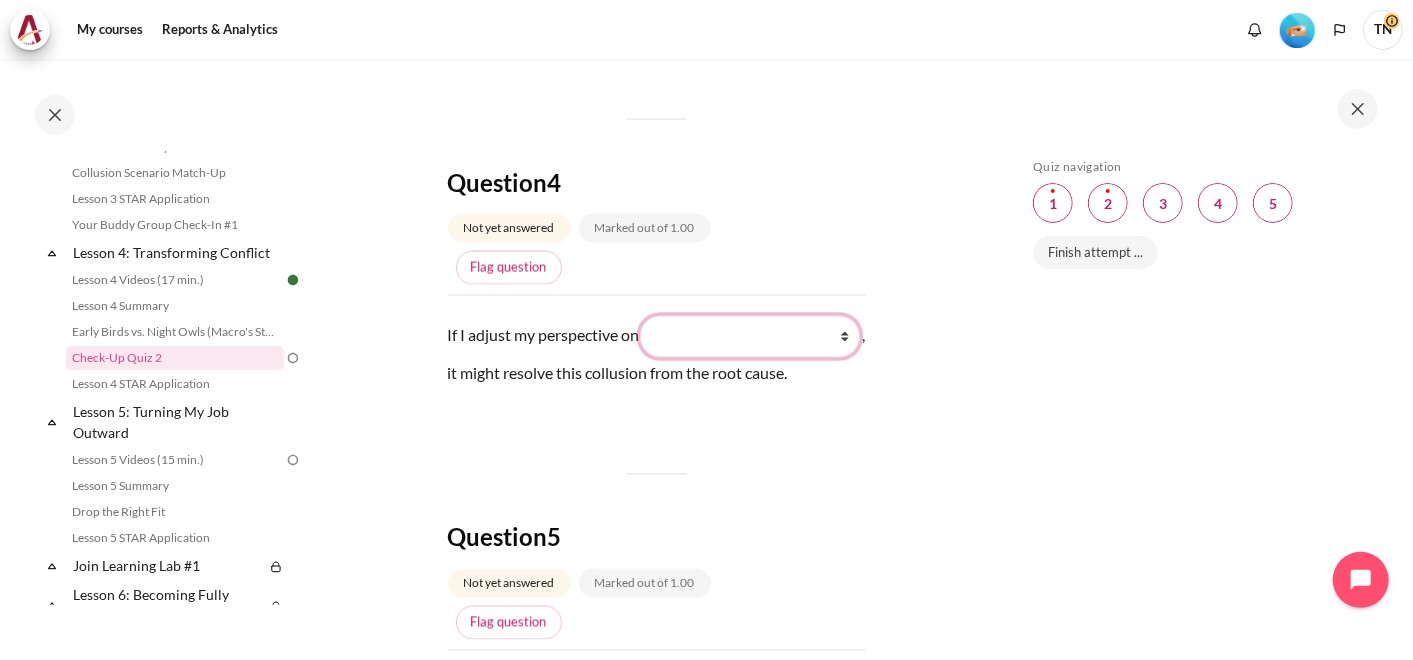 select on "2" 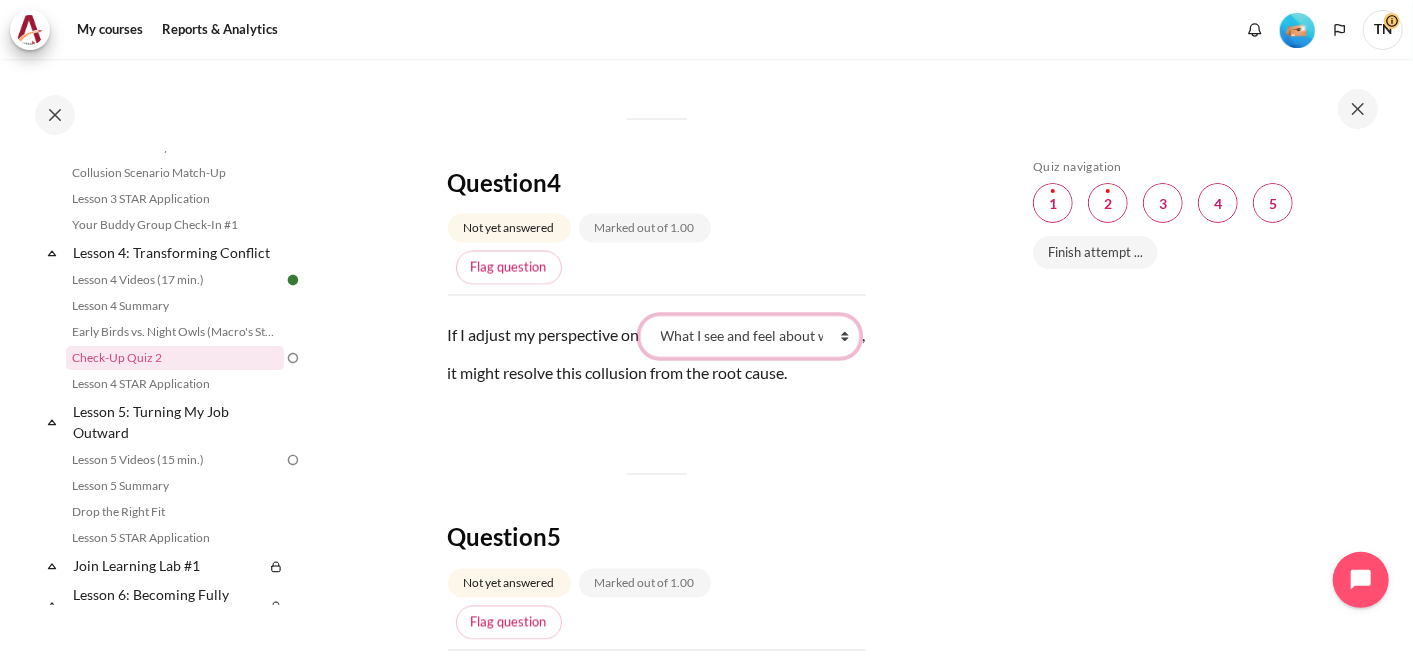 click on "What they do What I see and feel about what they do What I do What they see and feel" at bounding box center [750, 337] 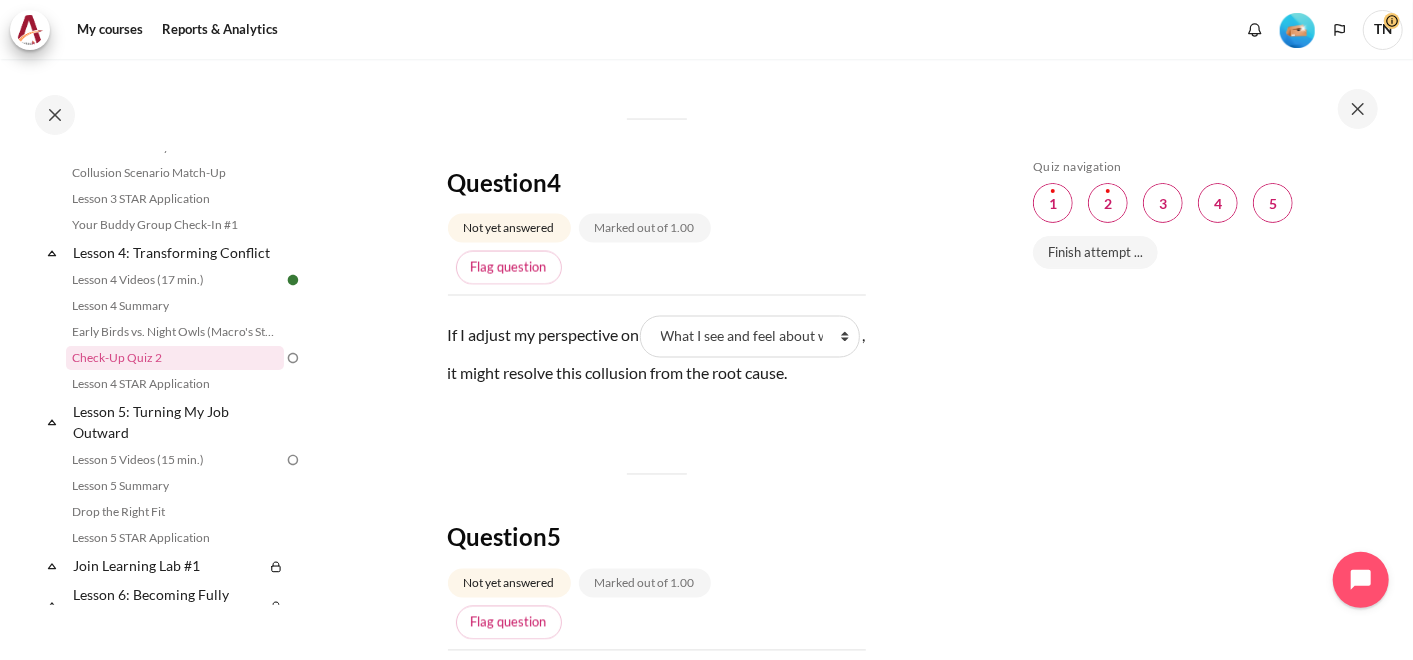 click on "If I adjust my perspective on   Blank 1 Question 4   What they do What I see and feel about what they do What I do What they see and feel    , it might resolve this collusion from
the root cause." at bounding box center [657, 371] 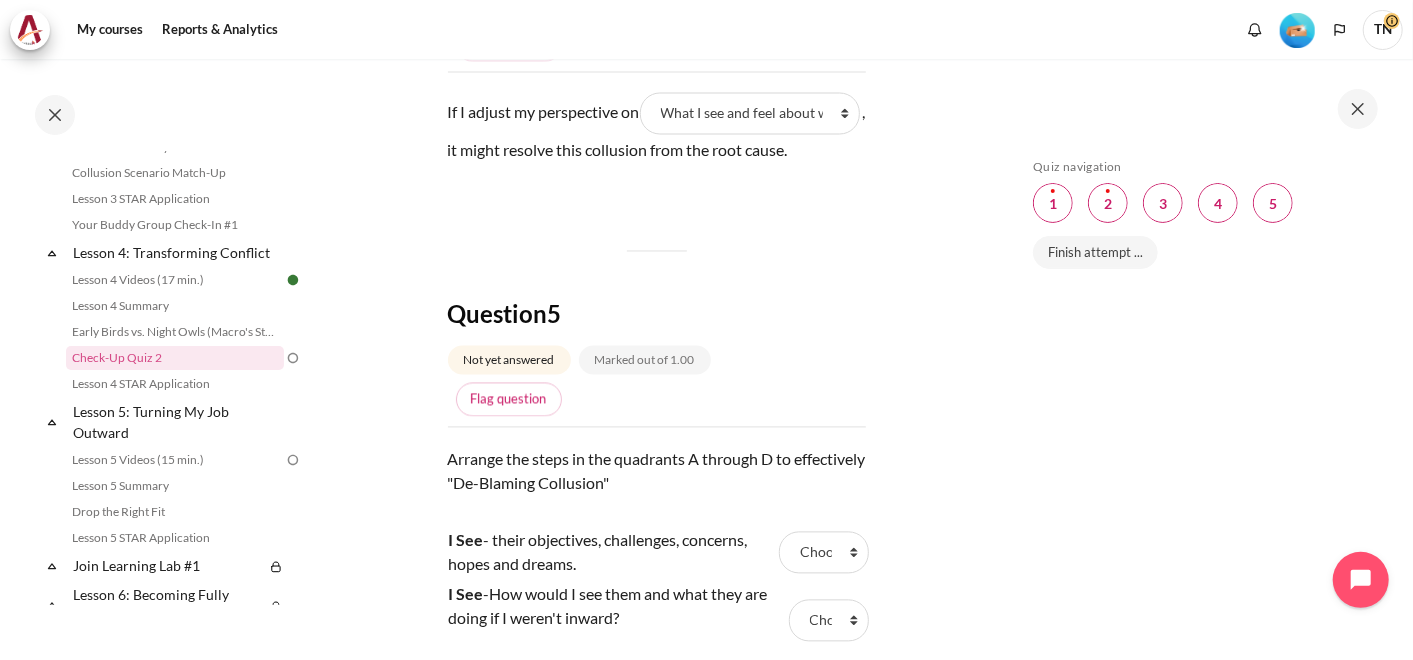 scroll, scrollTop: 2000, scrollLeft: 0, axis: vertical 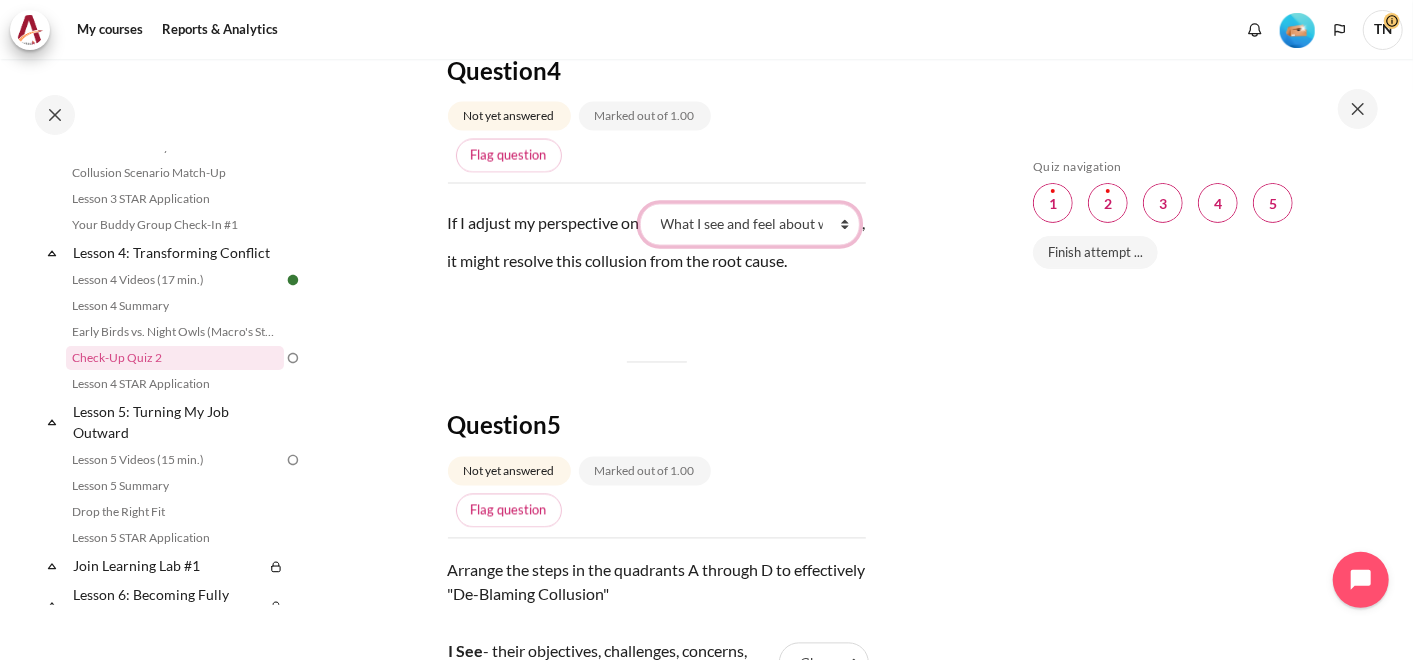click on "What they do What I see and feel about what they do What I do What they see and feel" at bounding box center (750, 225) 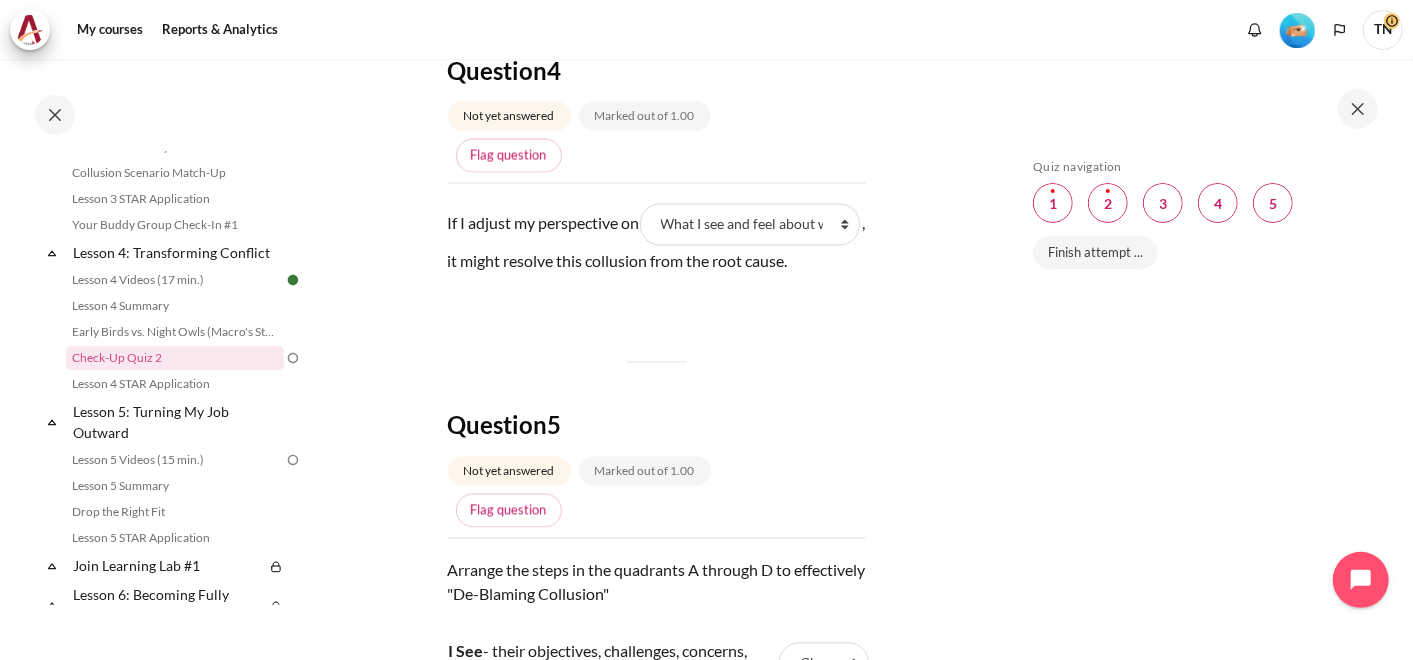 click on "Question  1 Not yet answered Marked out of 1.00
Remove flag Question text What is a "false choice" in decision-making?  Question 1  Answer a.  A choice that is made with complete information.
b.  A choice based on considering others' needs, objectives, and challenges.
c.  A choice that considers both self and others' outcomes before deciding.
d.  A choice made during self-betrayal, believing it is the only path forward, often justifying one's actions.
Clear my choice Question  2 Not yet answered Marked out of 1.00
Remove flag Question text Collusion  in interpersonal relationships is a cycle where two or more parties sustain a conflict through their actions and perceptions. Question 2  Answer True   False   Question  3 Not yet answered Marked out of 1.00
Flag question Question text Who can possibly be your gathering allies when conflict happened? Question 3  Answer a.  Your coworkers who face the same conflict as you
b.
c.
d.
Question  4 Not yet answered
5" at bounding box center [657, -323] 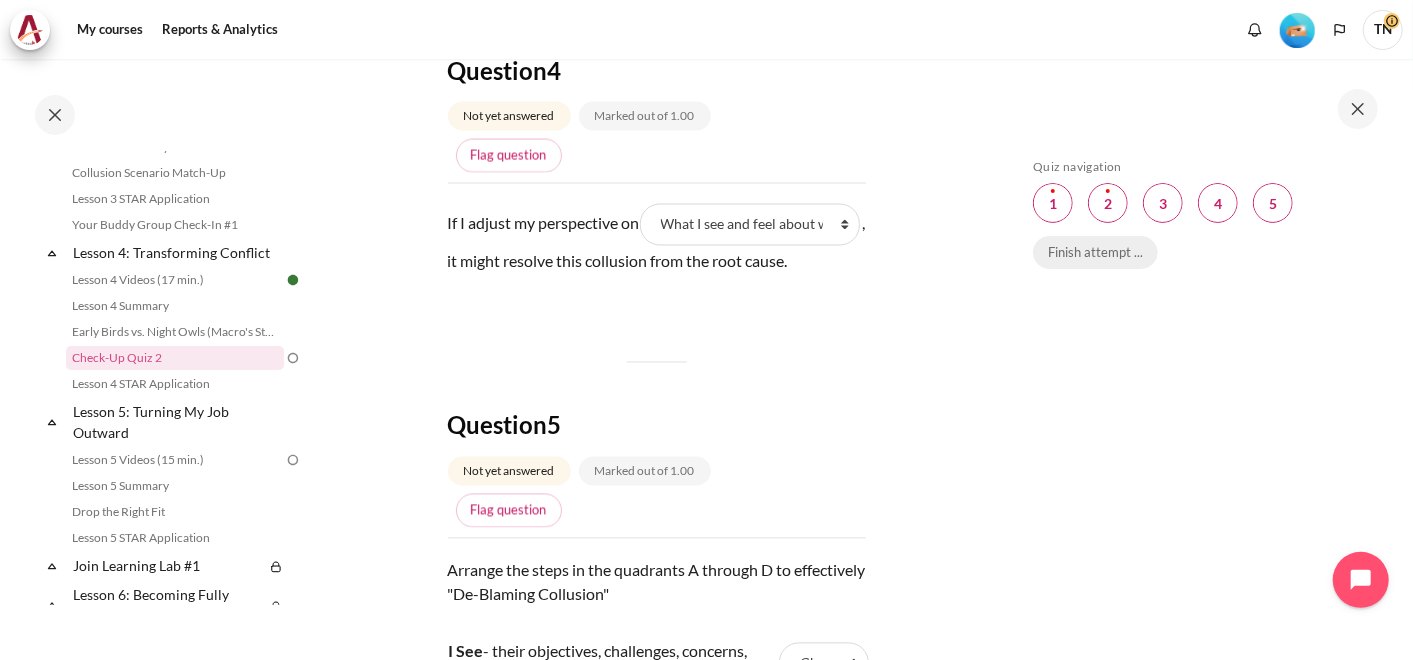 click on "Finish attempt ..." at bounding box center [1095, 253] 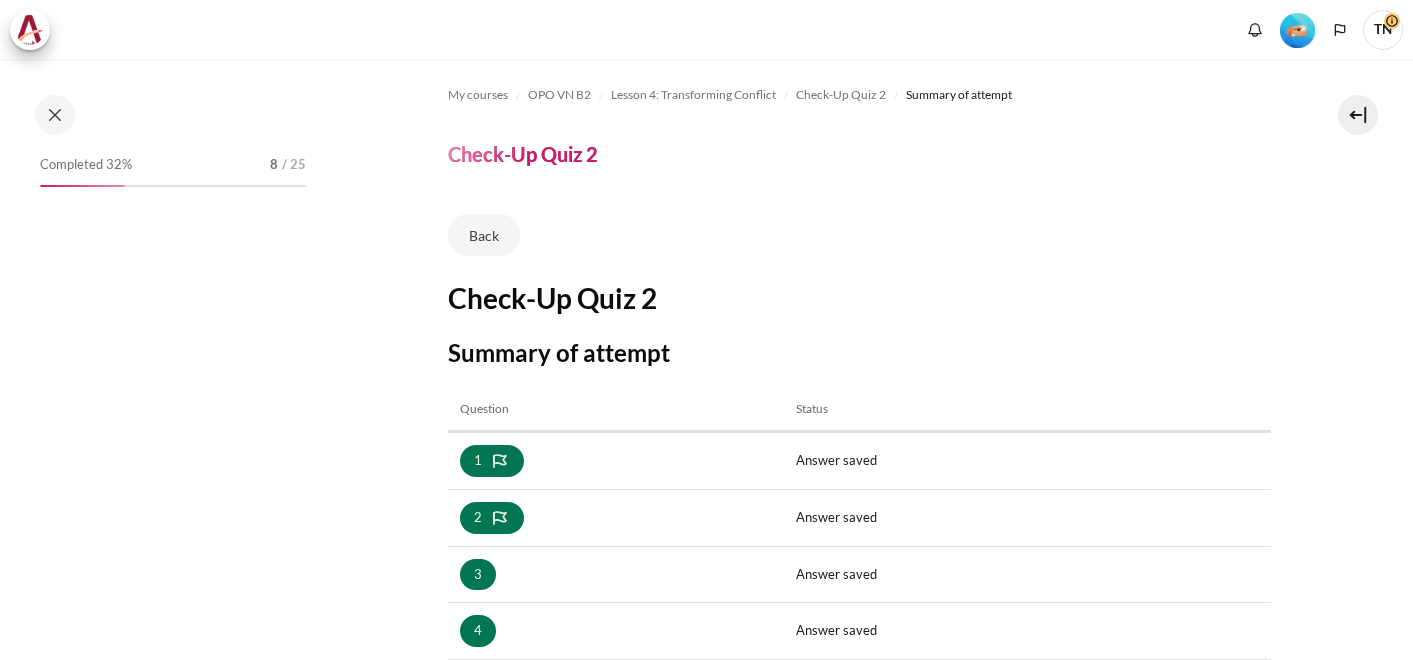 scroll, scrollTop: 0, scrollLeft: 0, axis: both 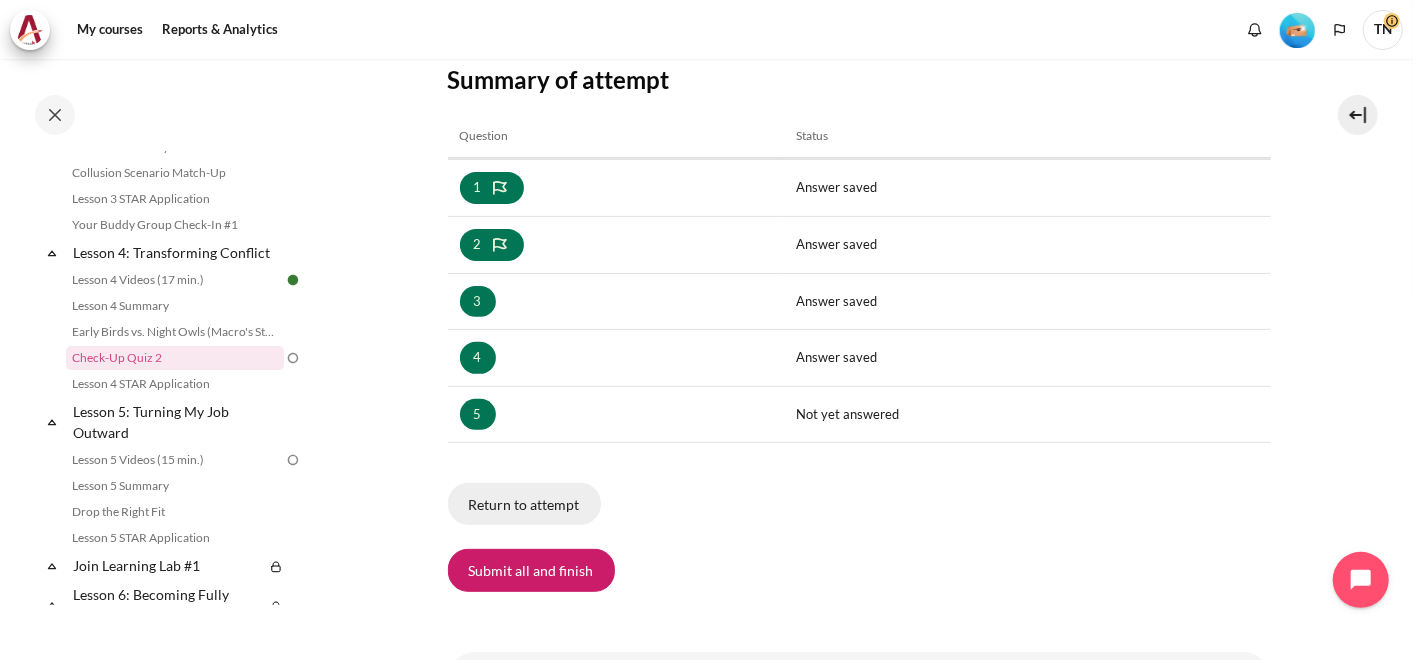 click on "Return to attempt" at bounding box center (524, 504) 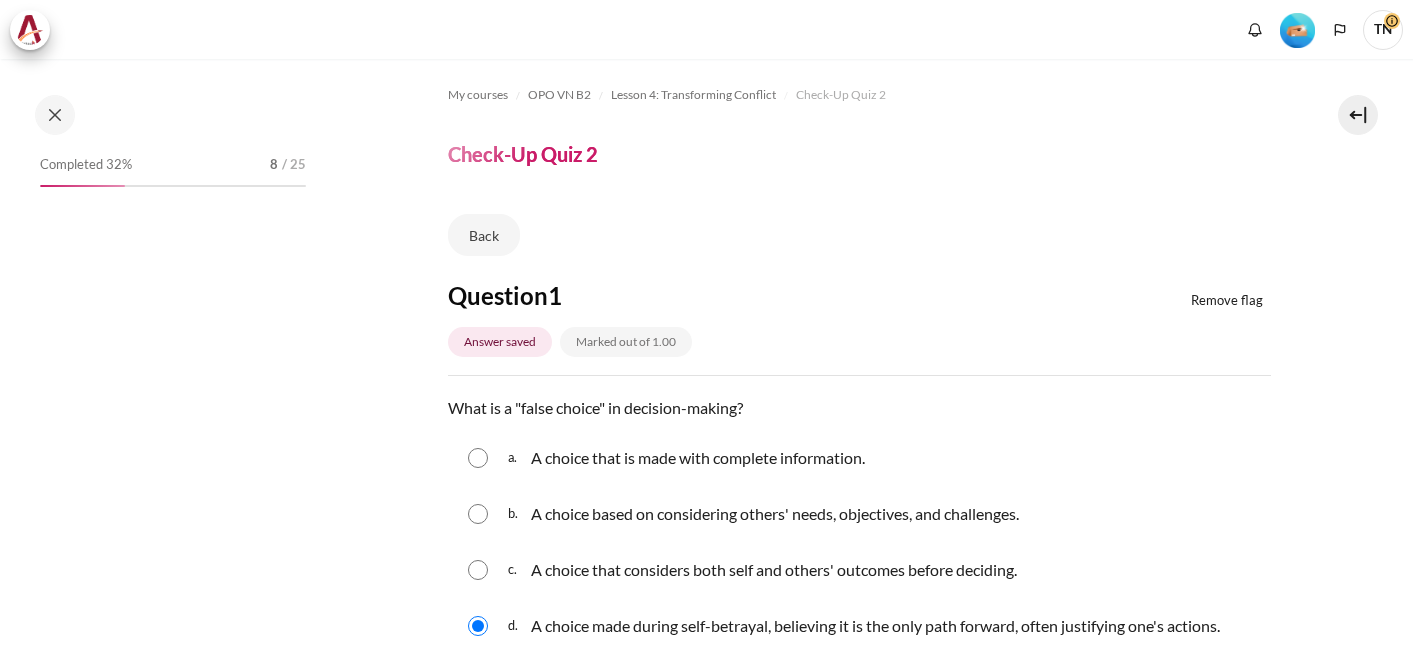 scroll, scrollTop: 0, scrollLeft: 0, axis: both 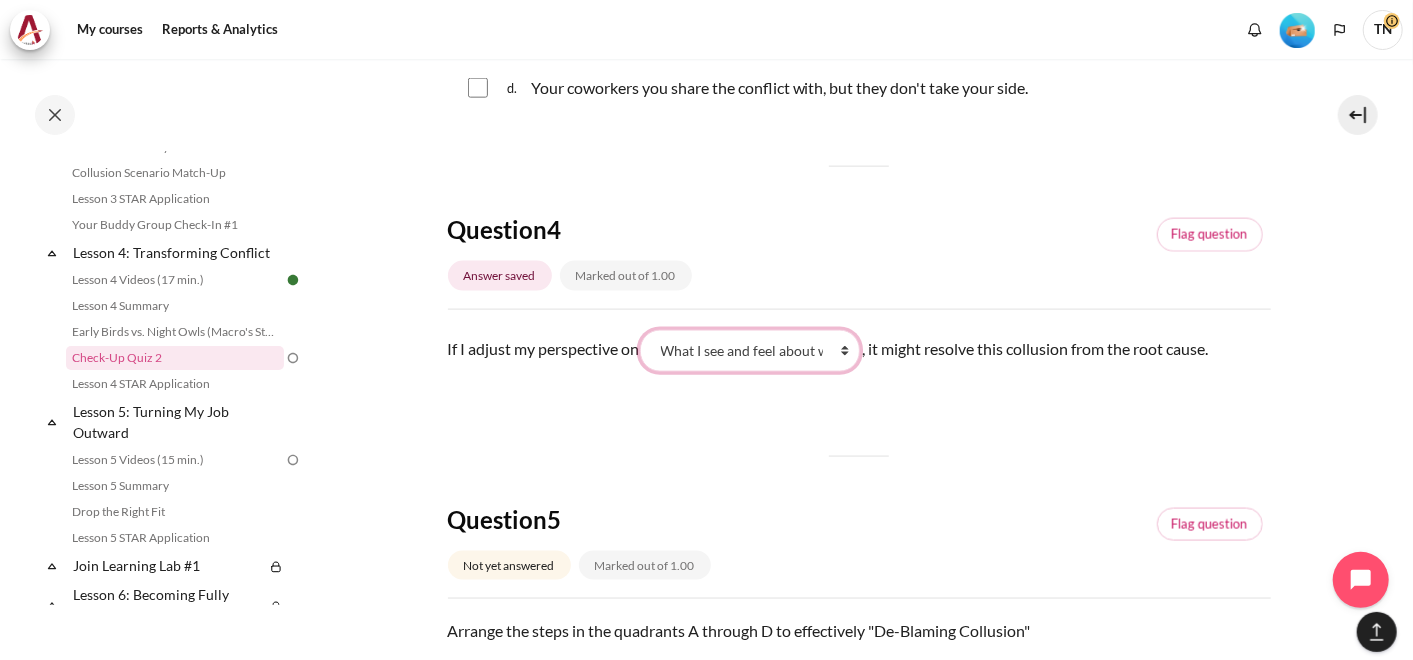 click on "What they do What I see and feel about what they do What I do What they see and feel" at bounding box center (750, 351) 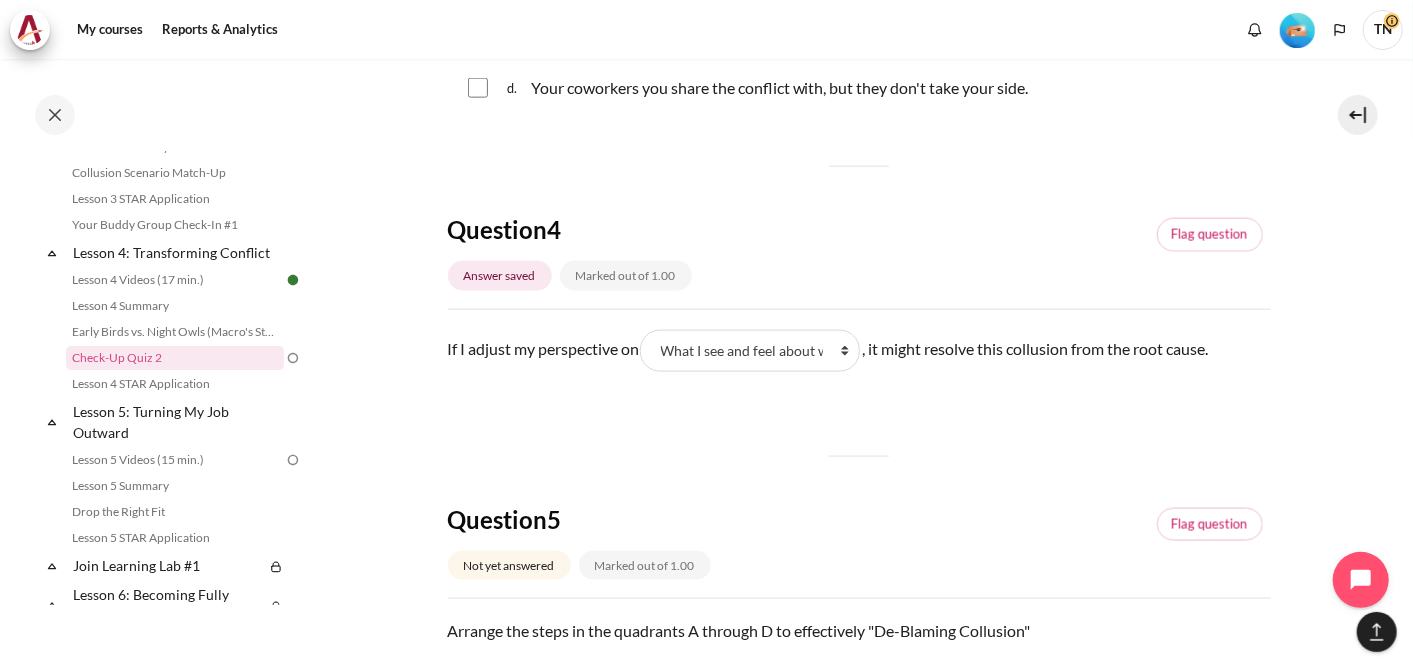 drag, startPoint x: 194, startPoint y: 322, endPoint x: 1108, endPoint y: 458, distance: 924.06274 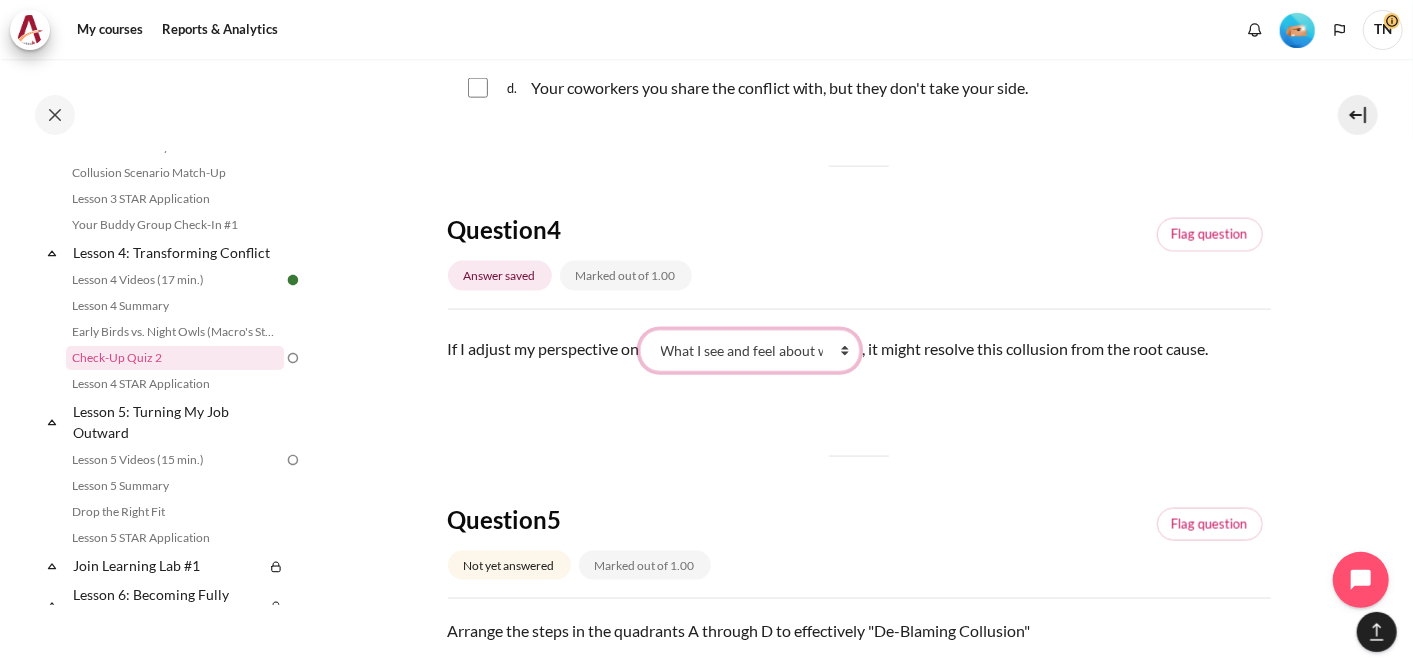 click on "What they do What I see and feel about what they do What I do What they see and feel" at bounding box center [750, 351] 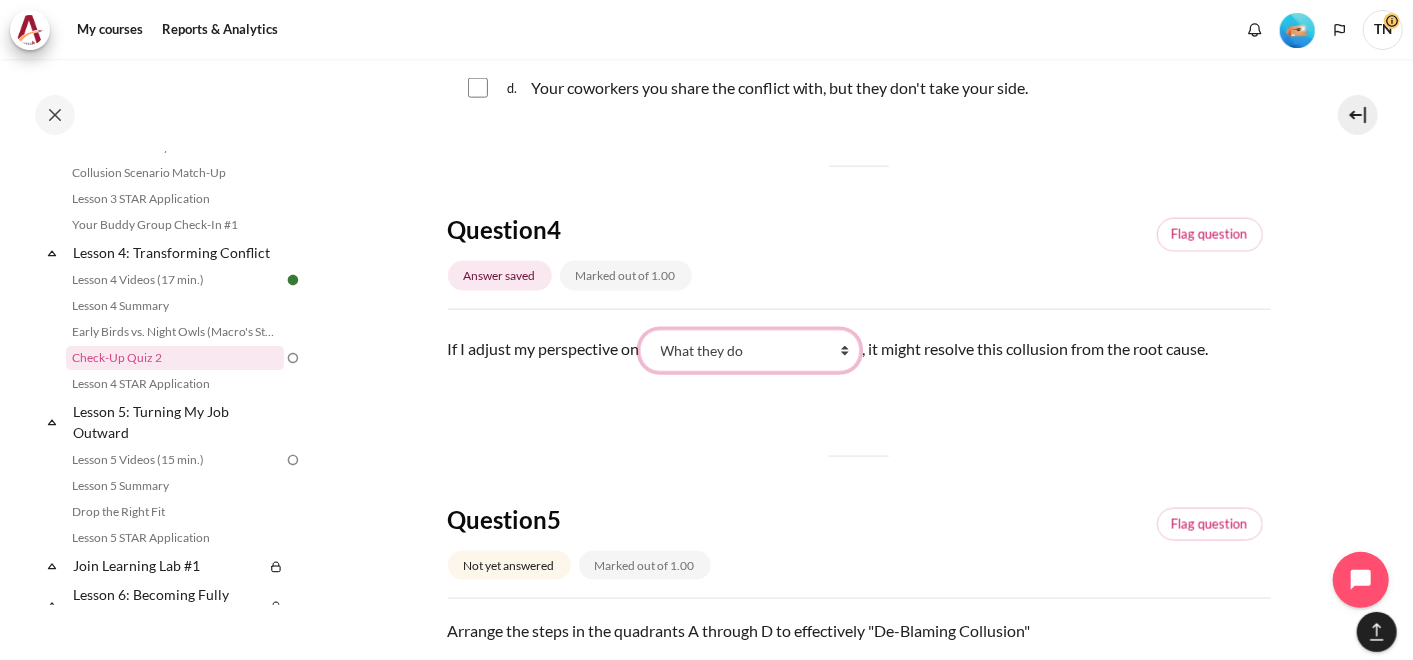 click on "What they do What I see and feel about what they do What I do What they see and feel" at bounding box center [750, 351] 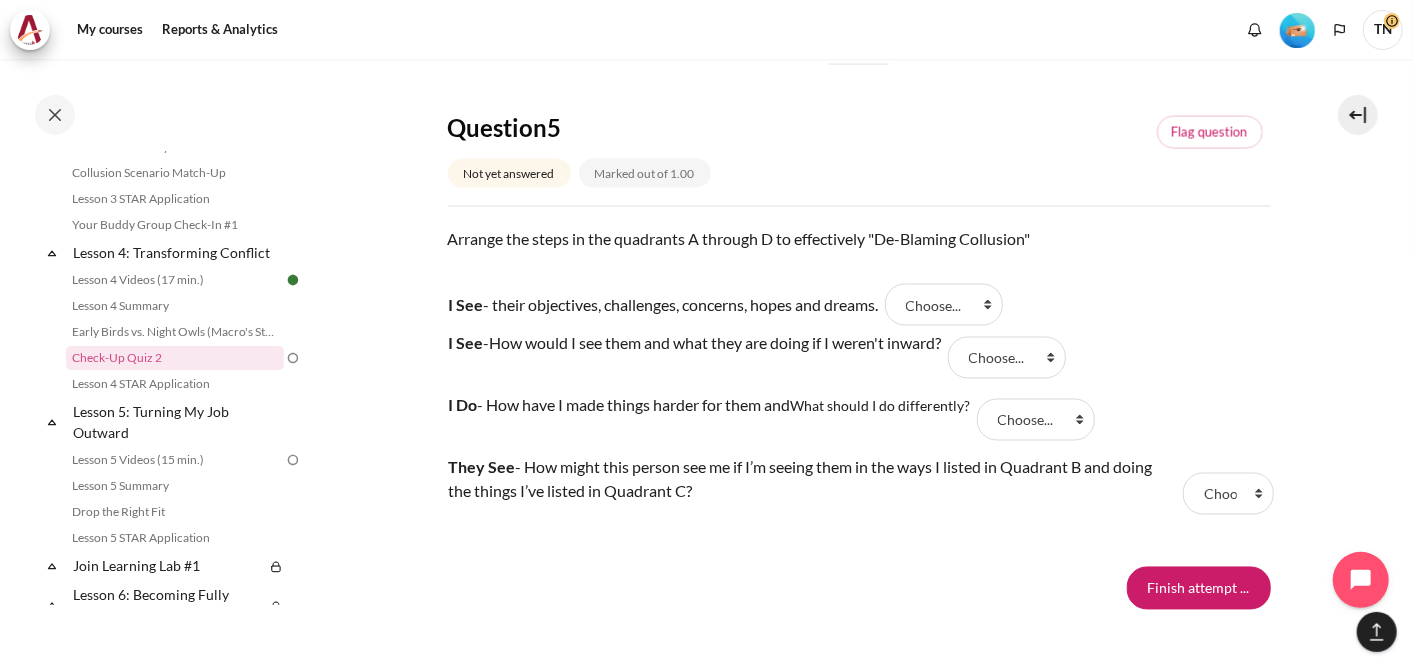 scroll, scrollTop: 1888, scrollLeft: 0, axis: vertical 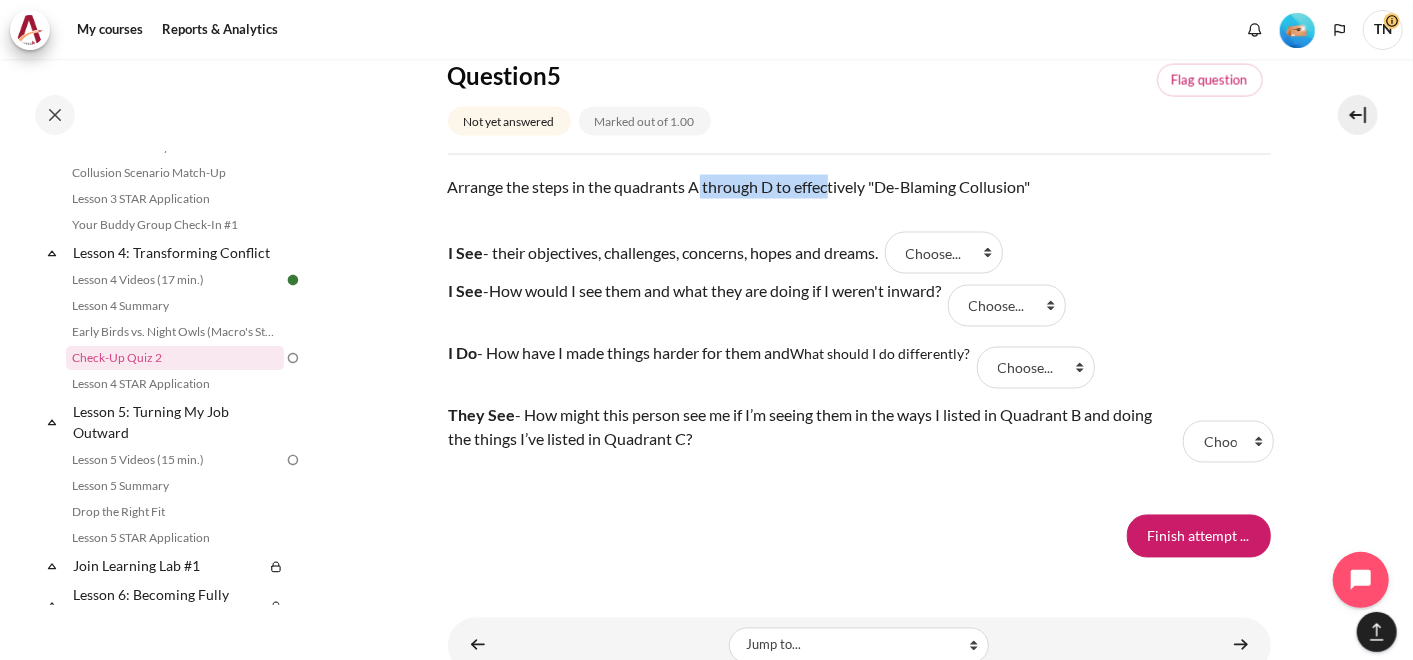 drag, startPoint x: 692, startPoint y: 188, endPoint x: 827, endPoint y: 186, distance: 135.01482 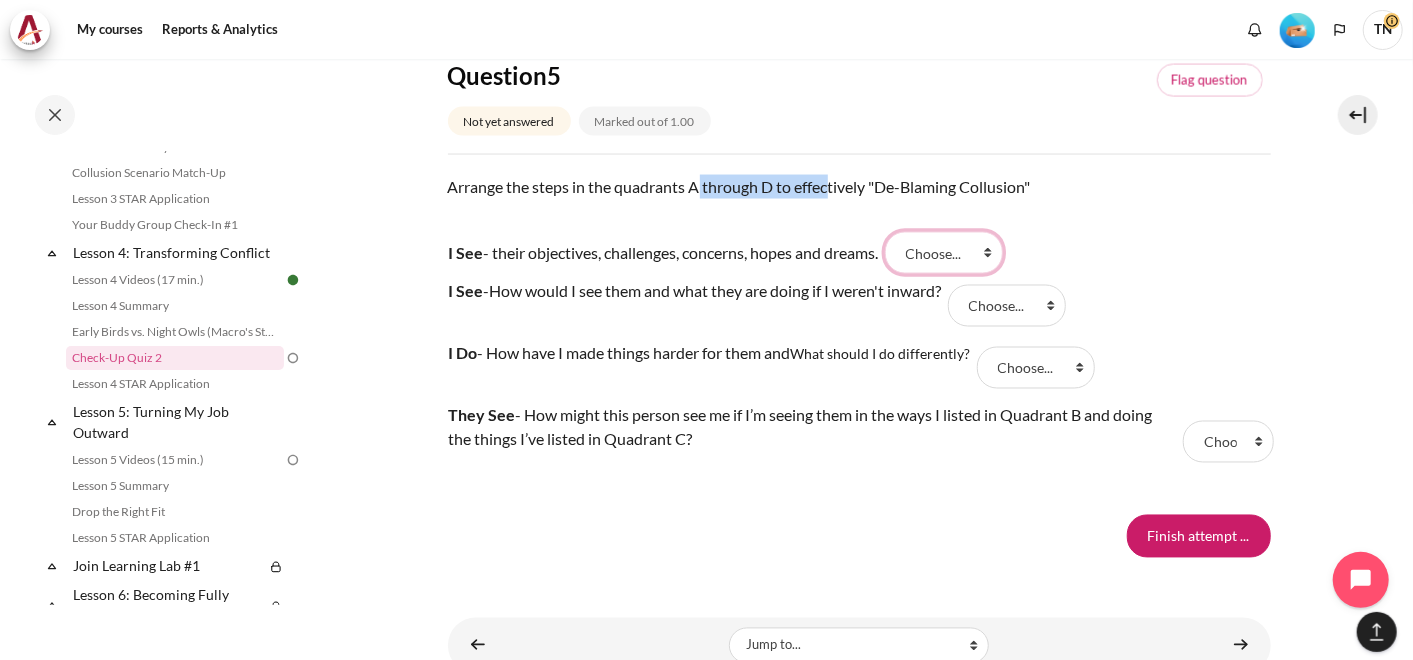 click on "Choose... A C D B" at bounding box center (944, 253) 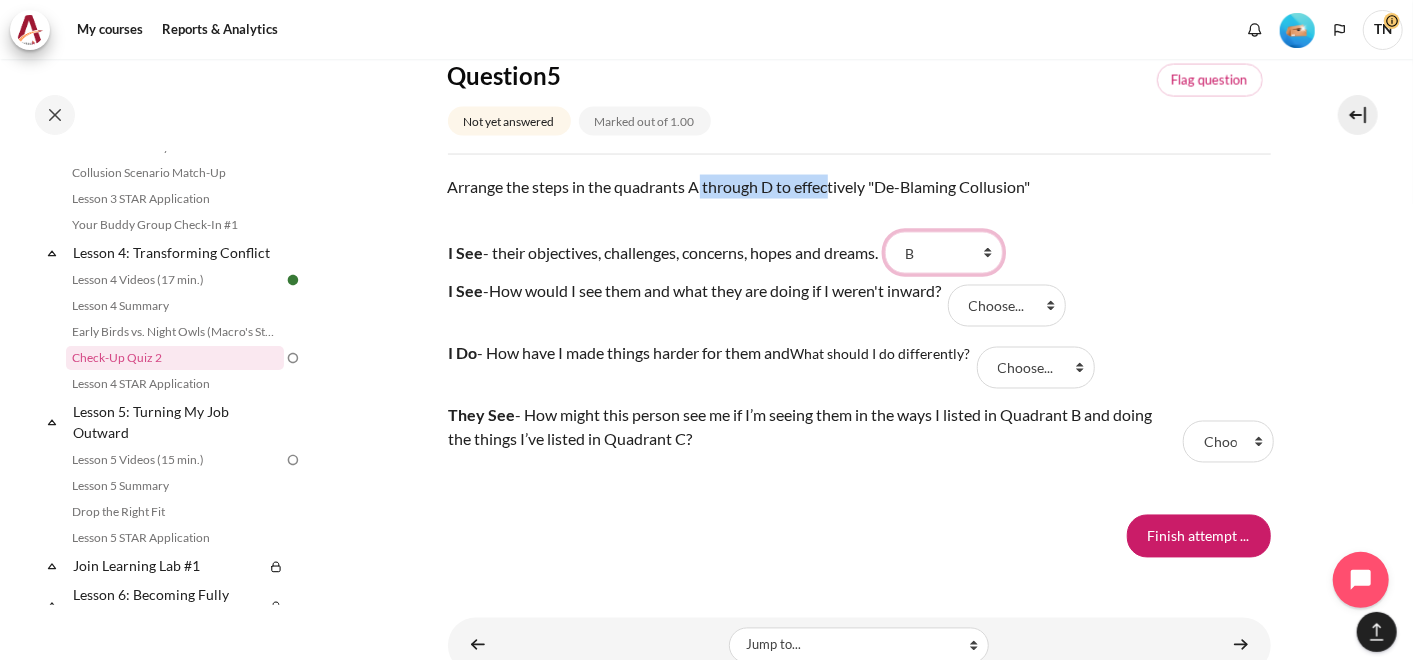 click on "Choose... A C D B" at bounding box center [944, 253] 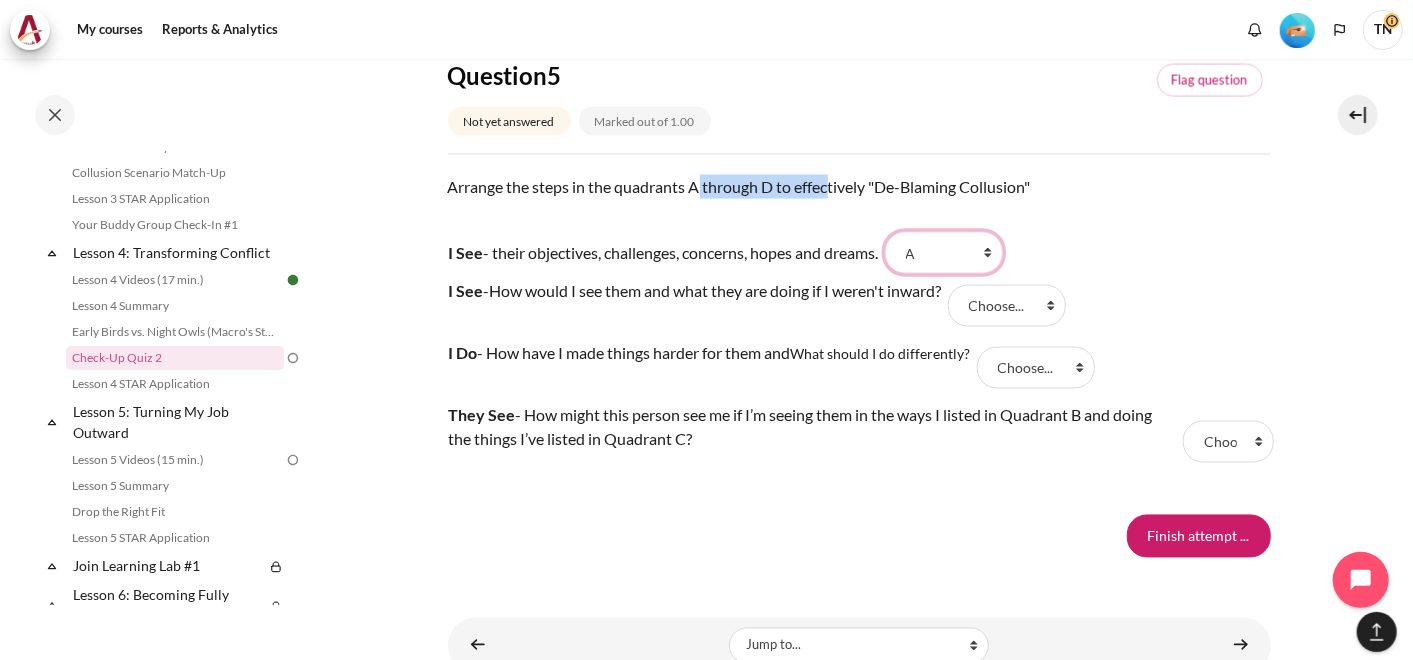 click on "Choose... A C D B" at bounding box center (944, 253) 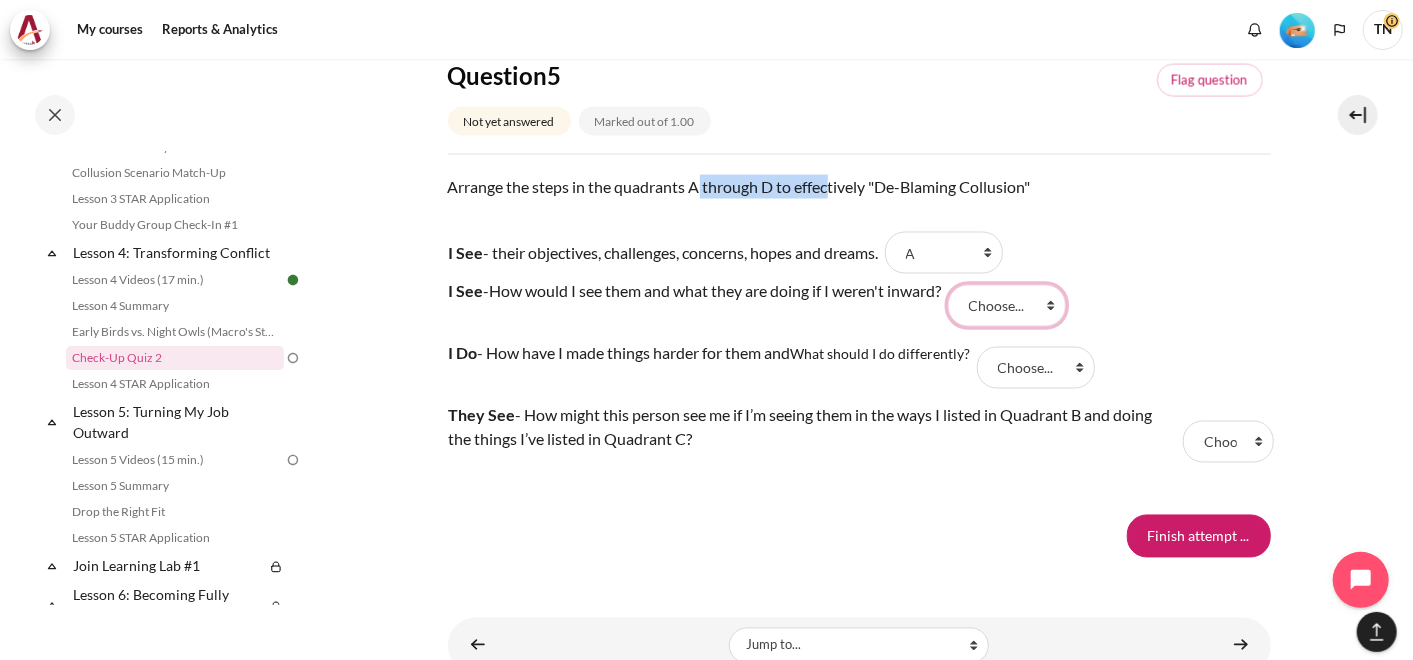 click on "Choose... A C D B" at bounding box center (1007, 306) 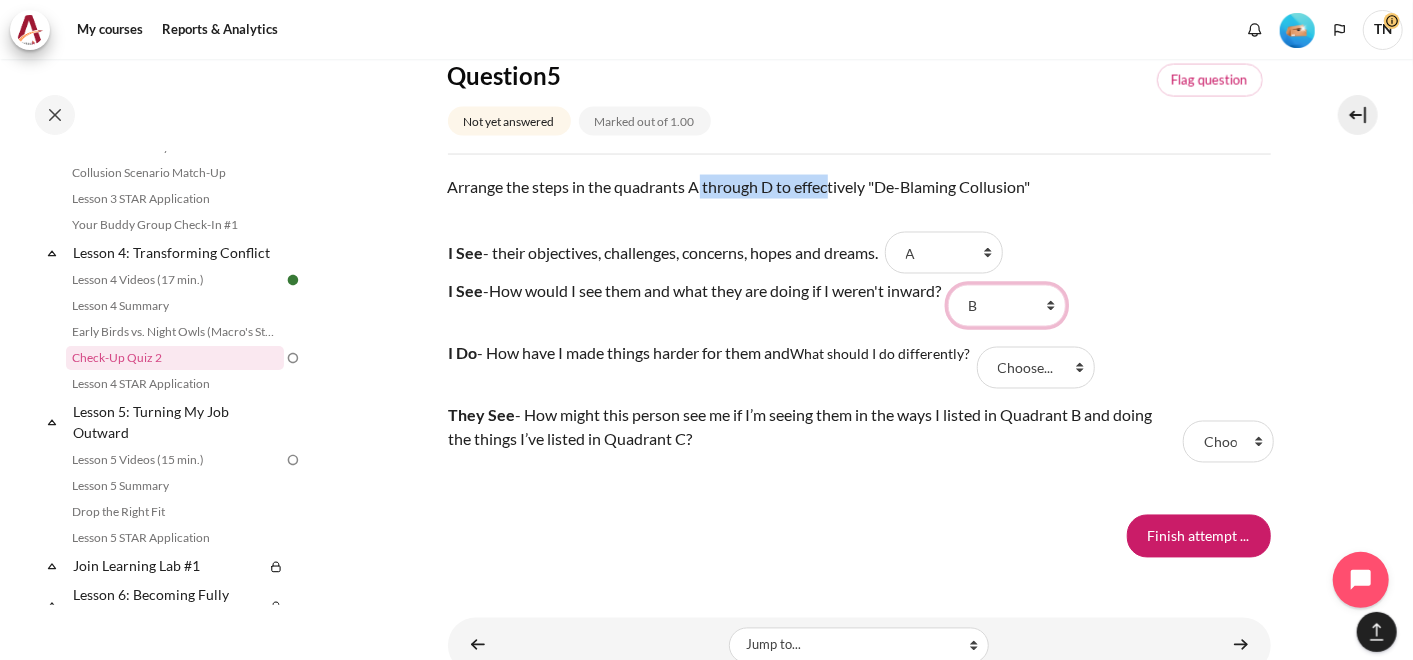click on "Choose... A C D B" at bounding box center (1007, 306) 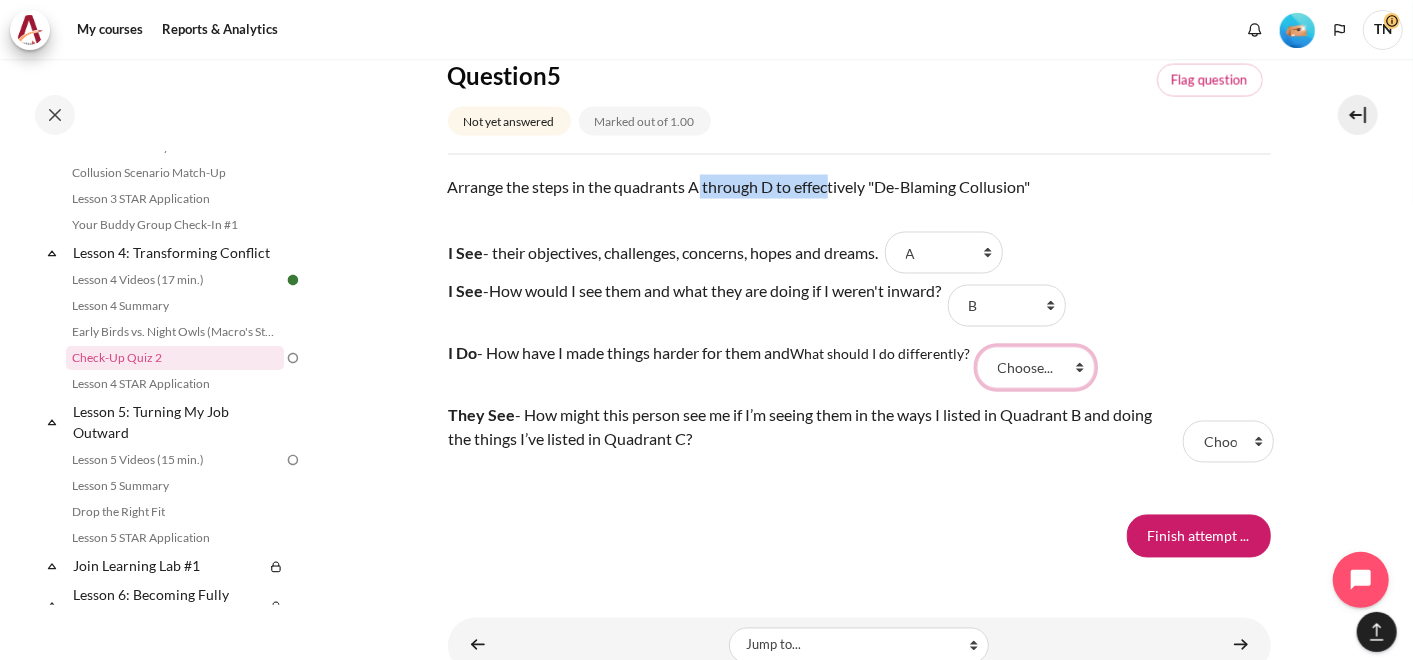 click on "Choose... A C D B" at bounding box center [1036, 368] 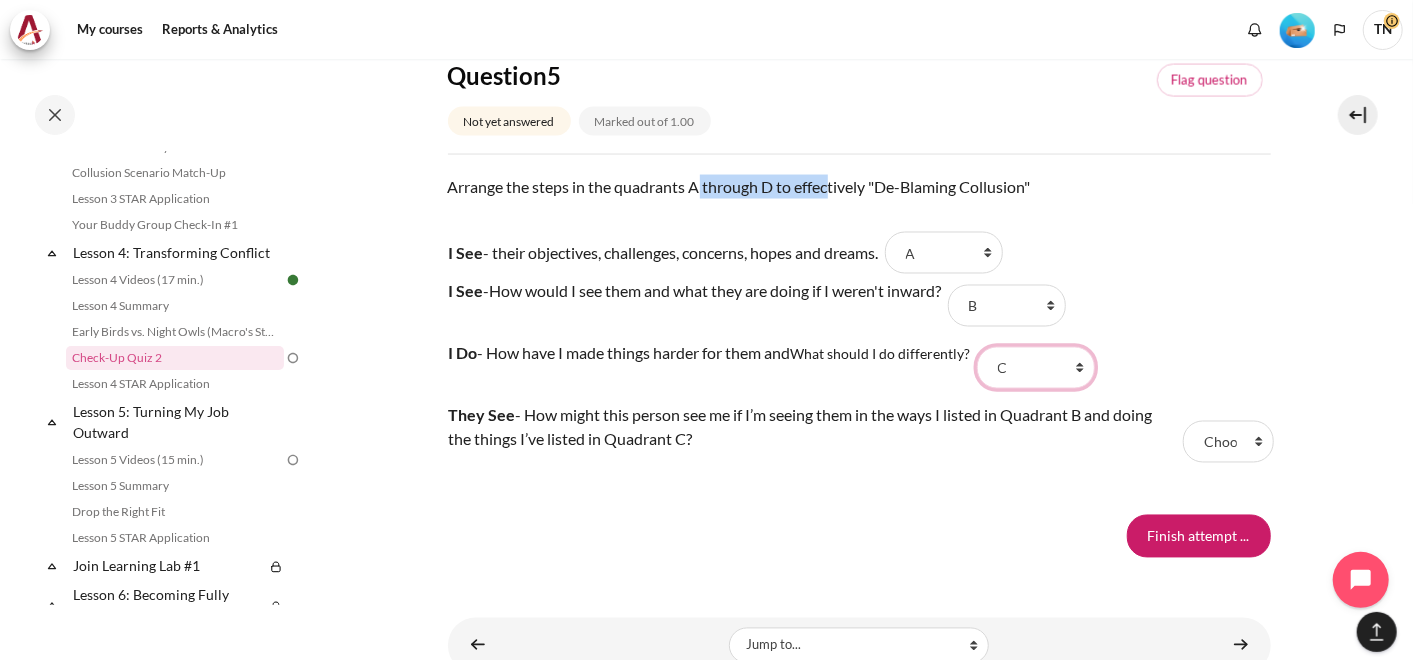 click on "Choose... A C D B" at bounding box center (1036, 368) 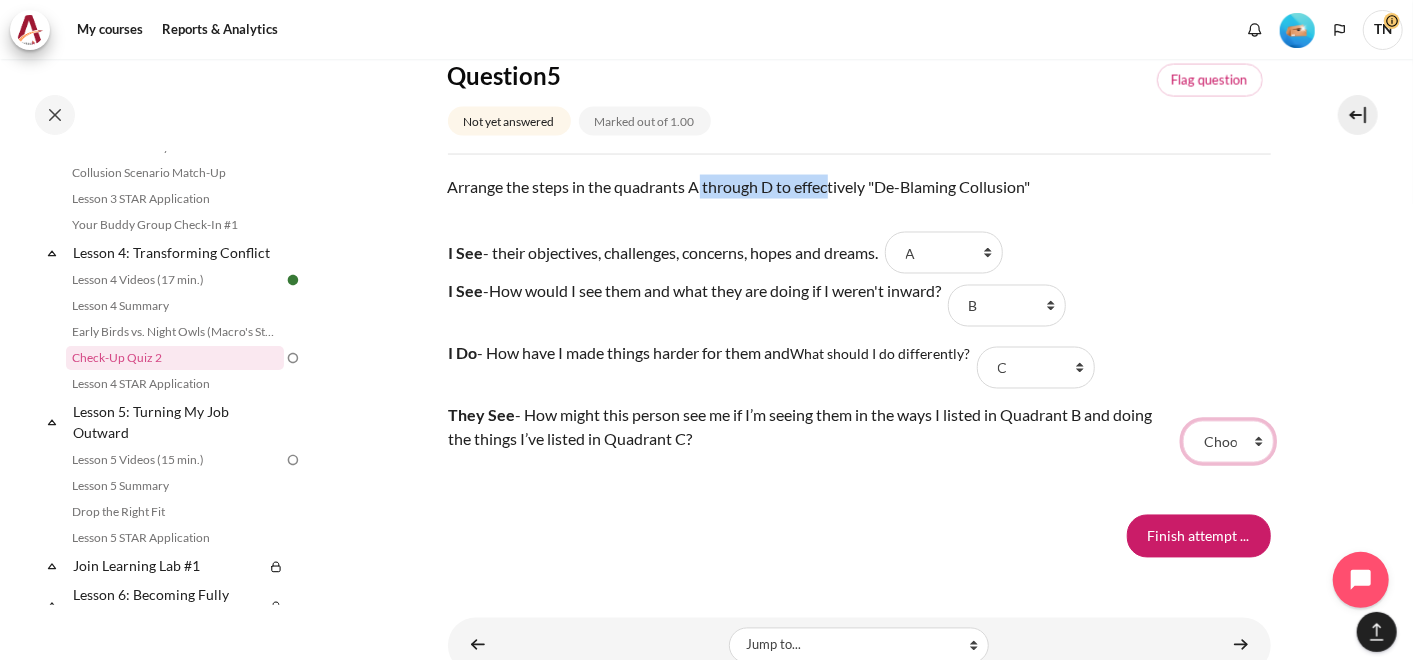 click on "Choose... A C D B" at bounding box center [1228, 442] 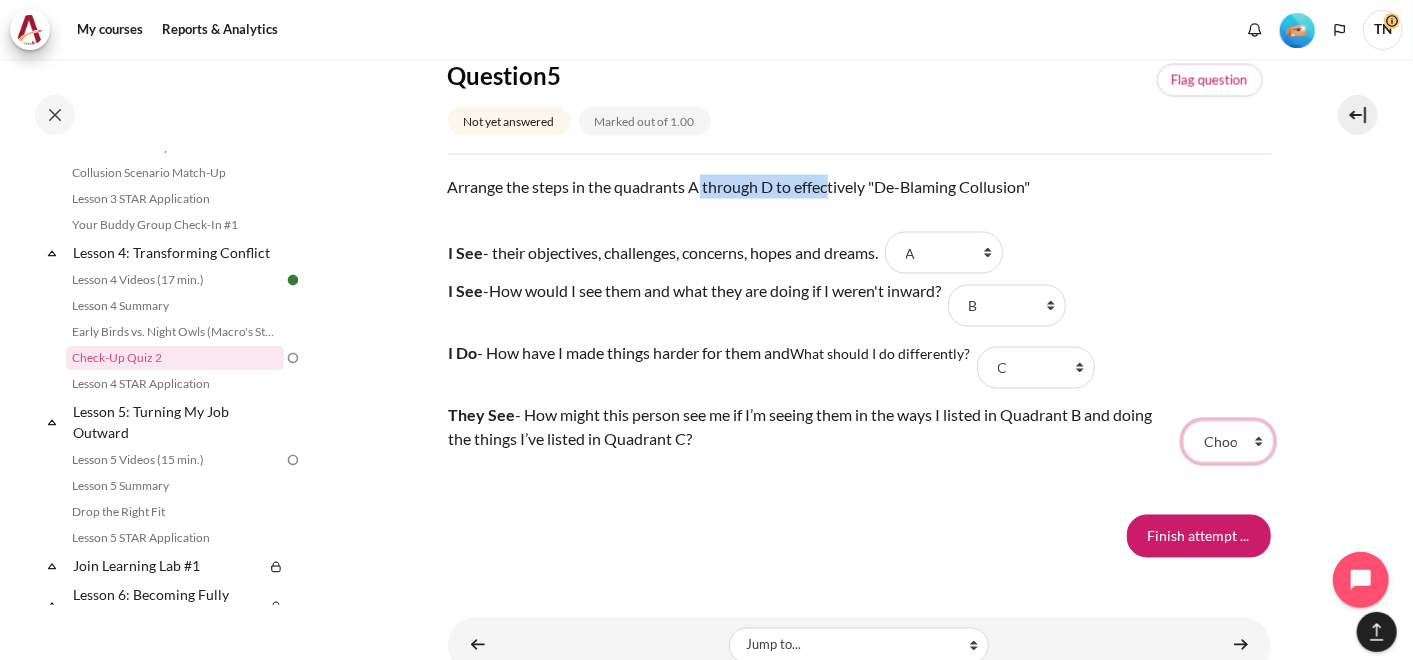 select on "3" 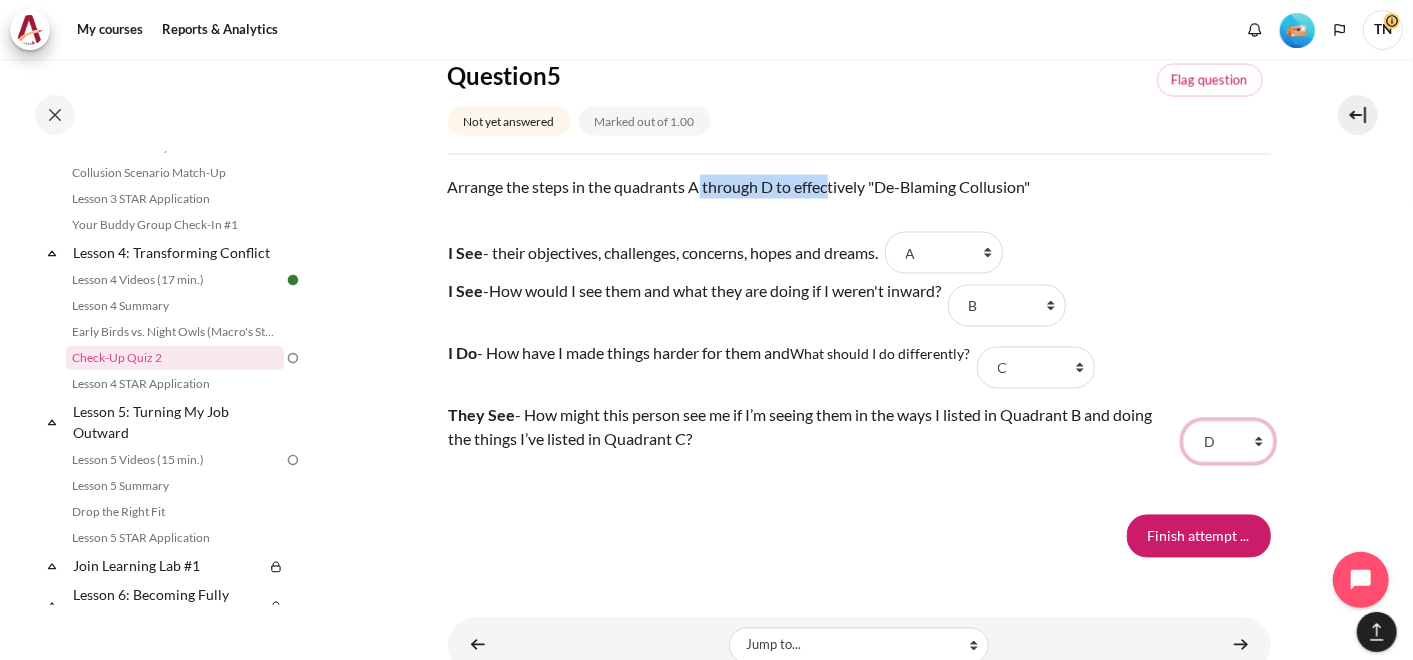 click on "Choose... A C D B" at bounding box center [1228, 442] 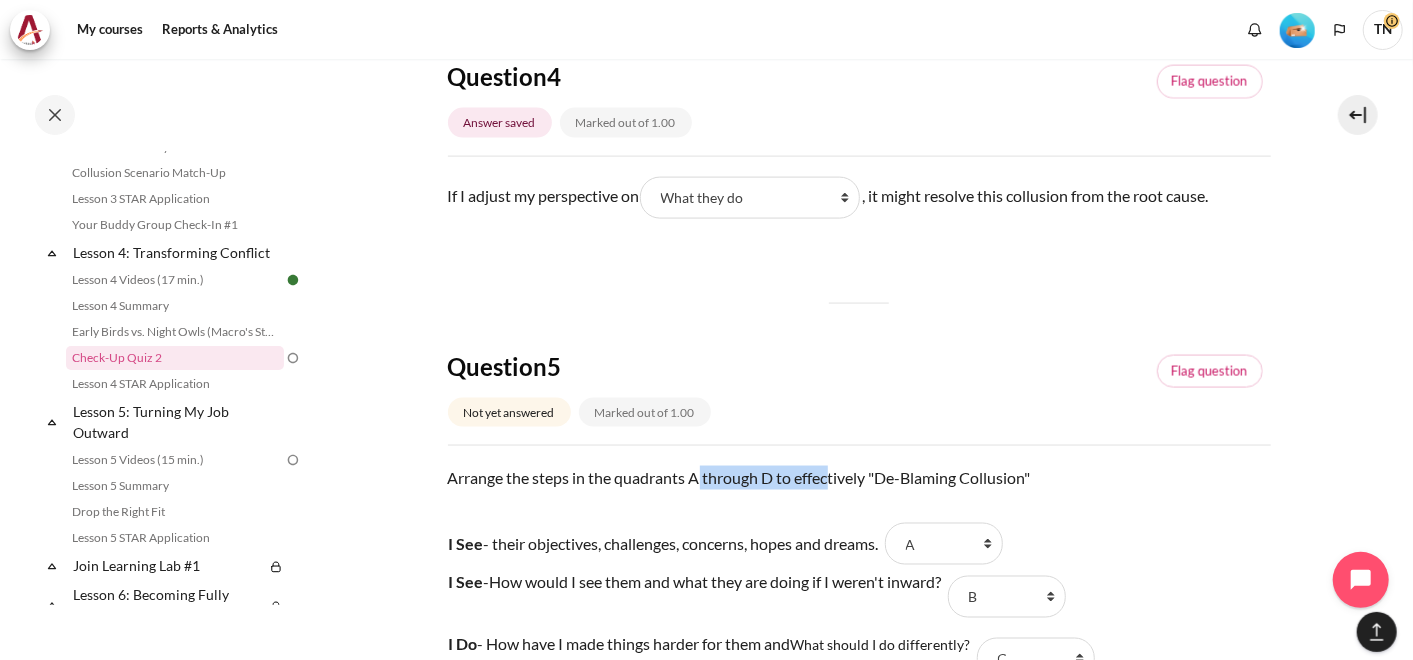 scroll, scrollTop: 1632, scrollLeft: 0, axis: vertical 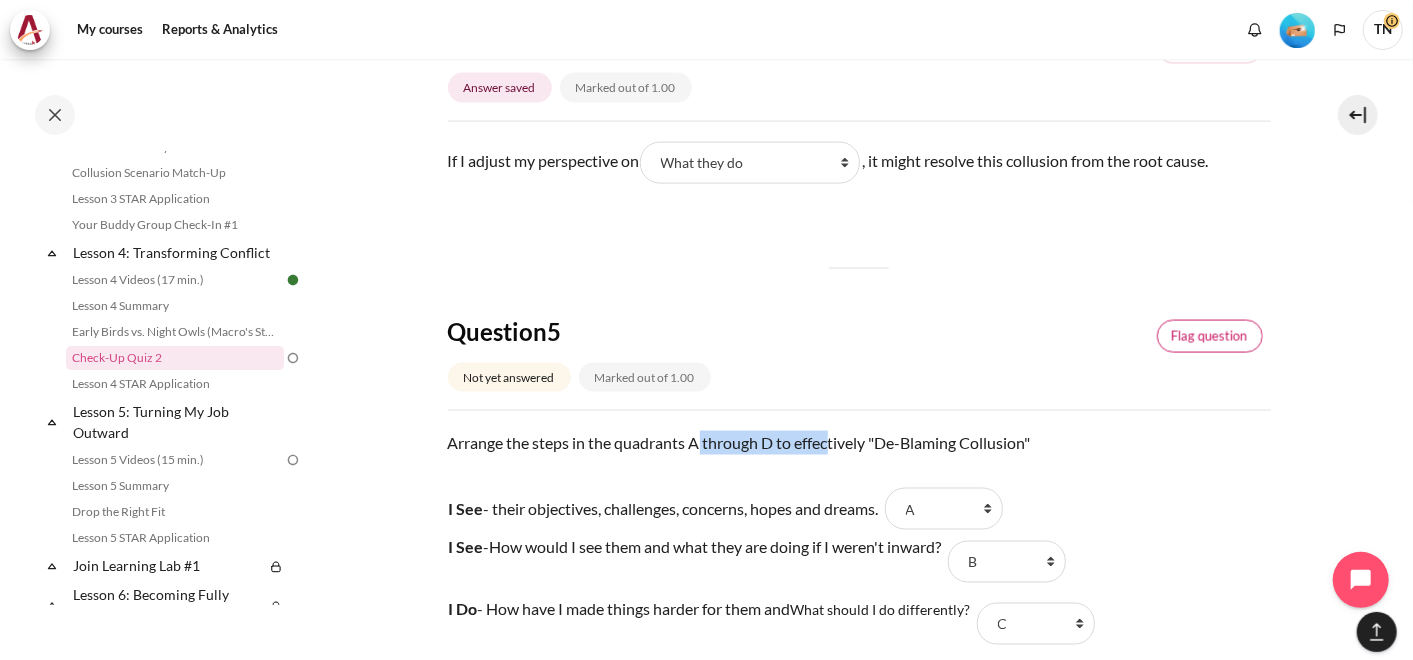 click on "Flag question" at bounding box center [1210, 337] 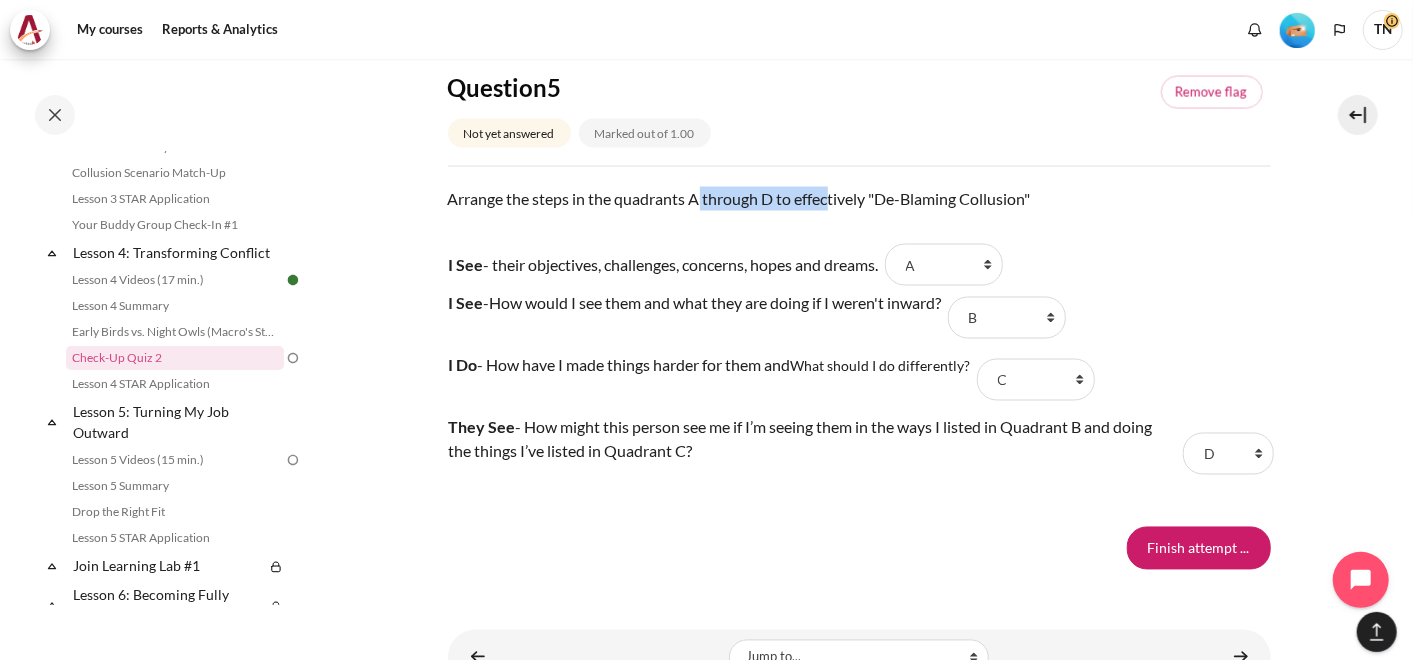 scroll, scrollTop: 1965, scrollLeft: 0, axis: vertical 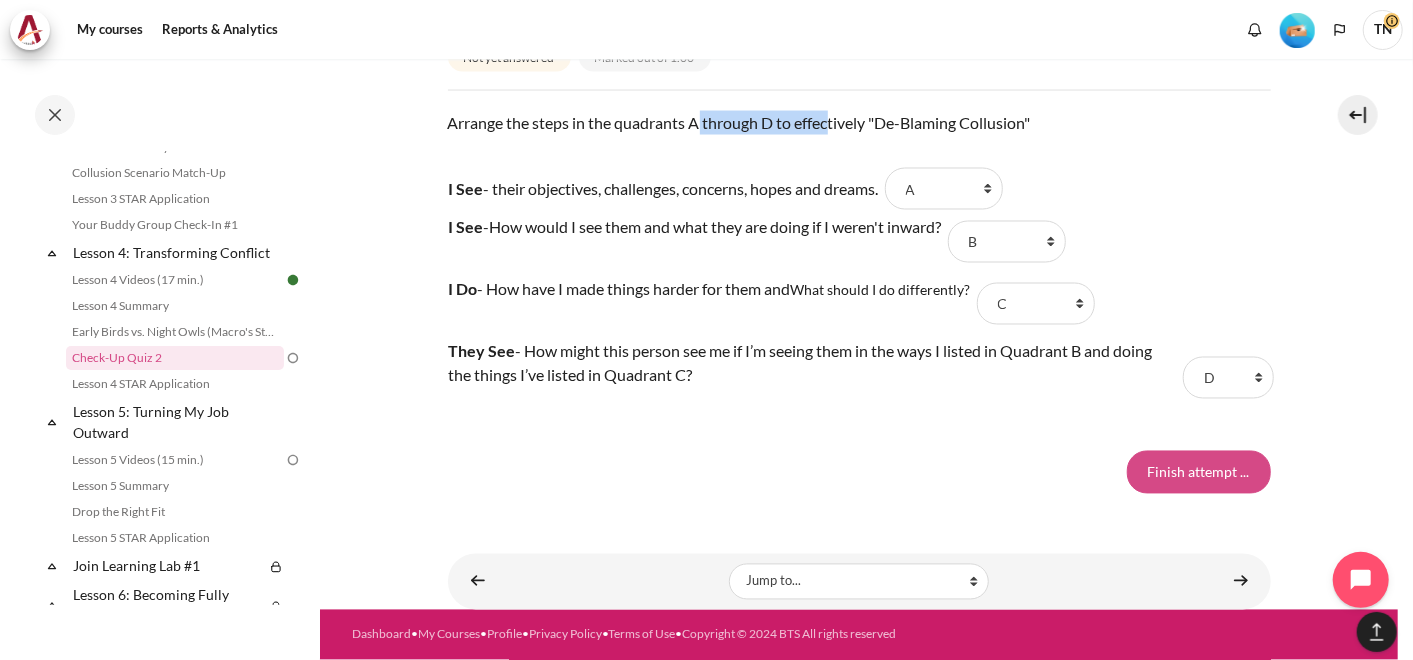 click on "Finish attempt ..." at bounding box center [1199, 472] 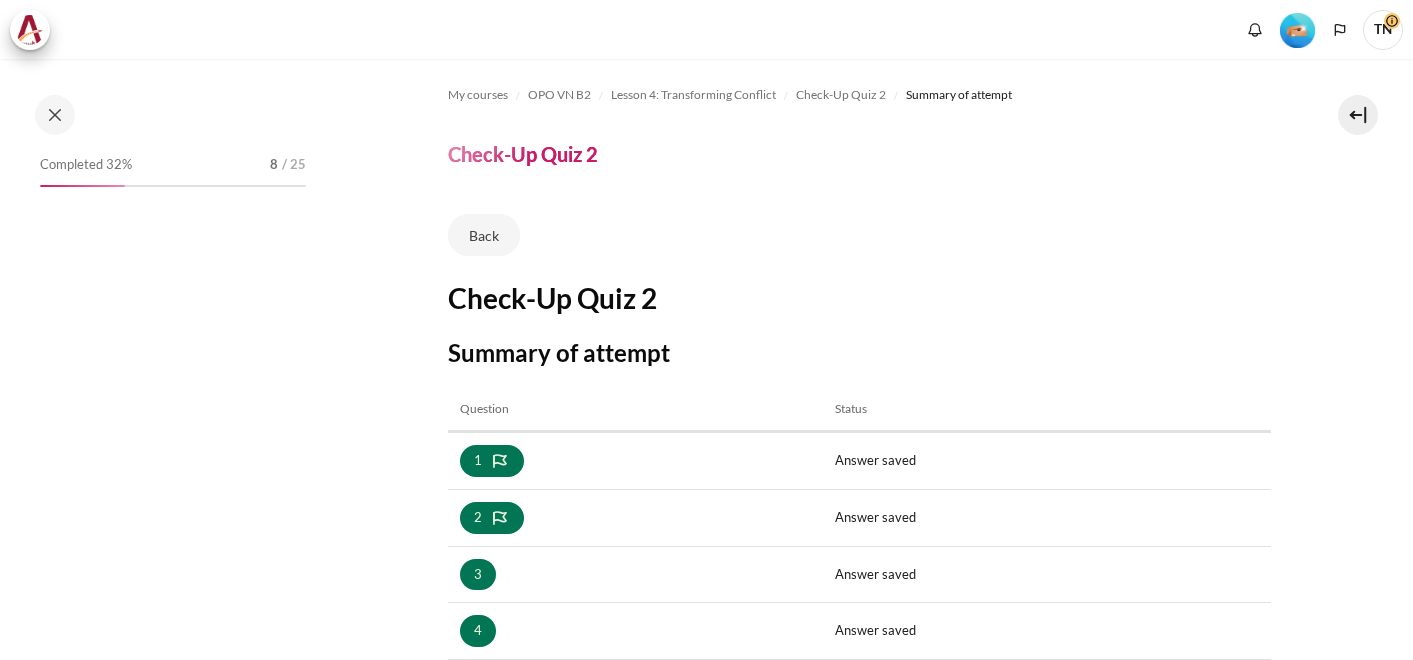 scroll, scrollTop: 0, scrollLeft: 0, axis: both 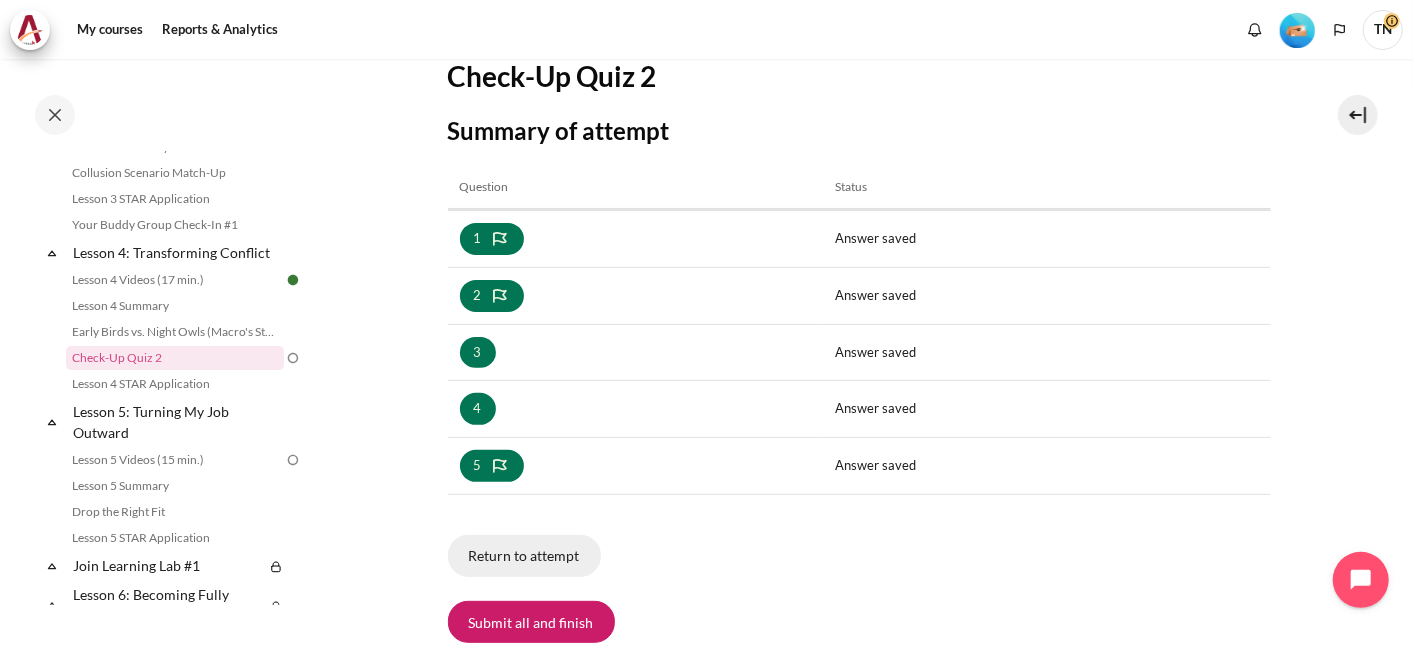 click on "Return to attempt" at bounding box center [524, 556] 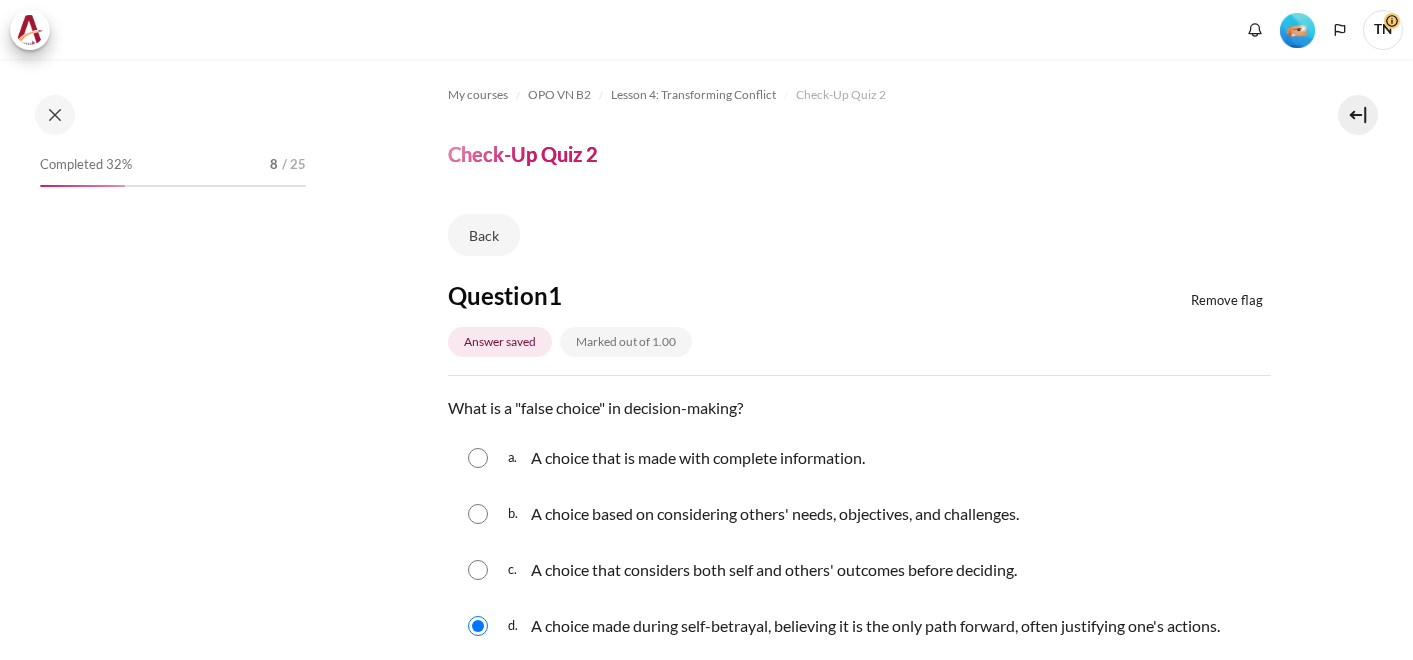 scroll, scrollTop: 0, scrollLeft: 0, axis: both 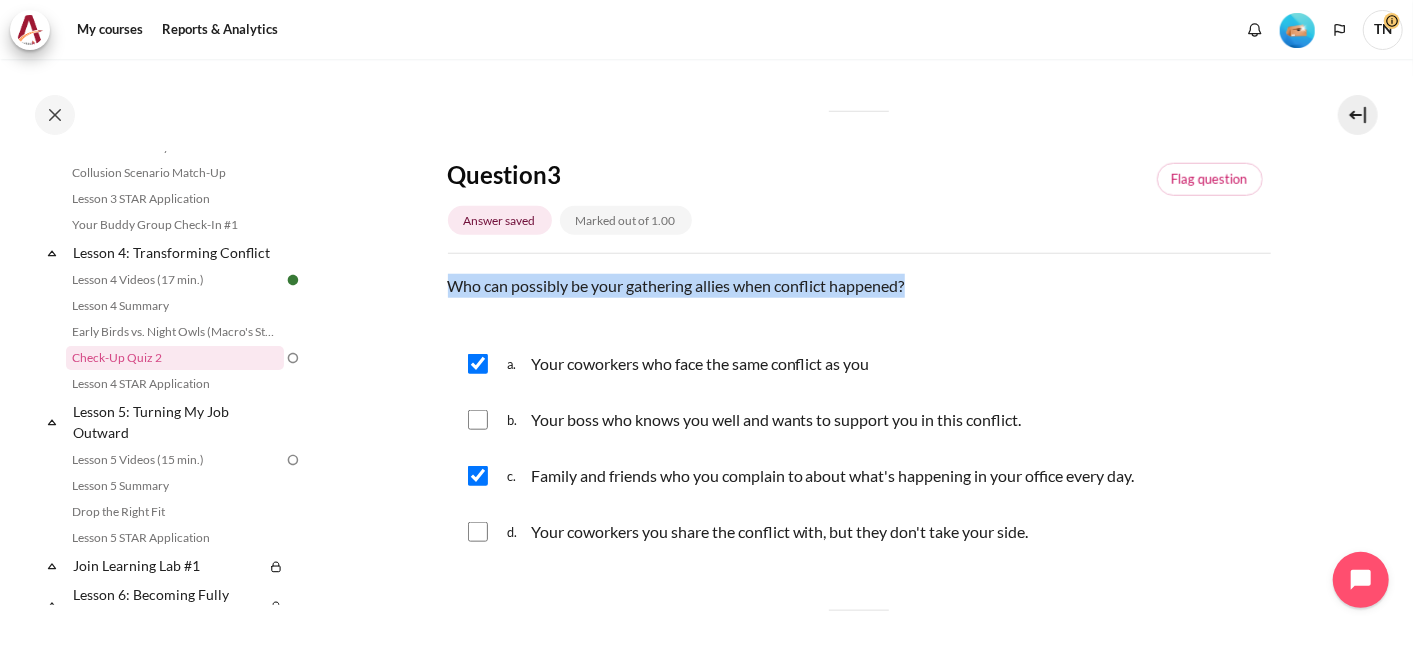 drag, startPoint x: 448, startPoint y: 285, endPoint x: 931, endPoint y: 284, distance: 483.00104 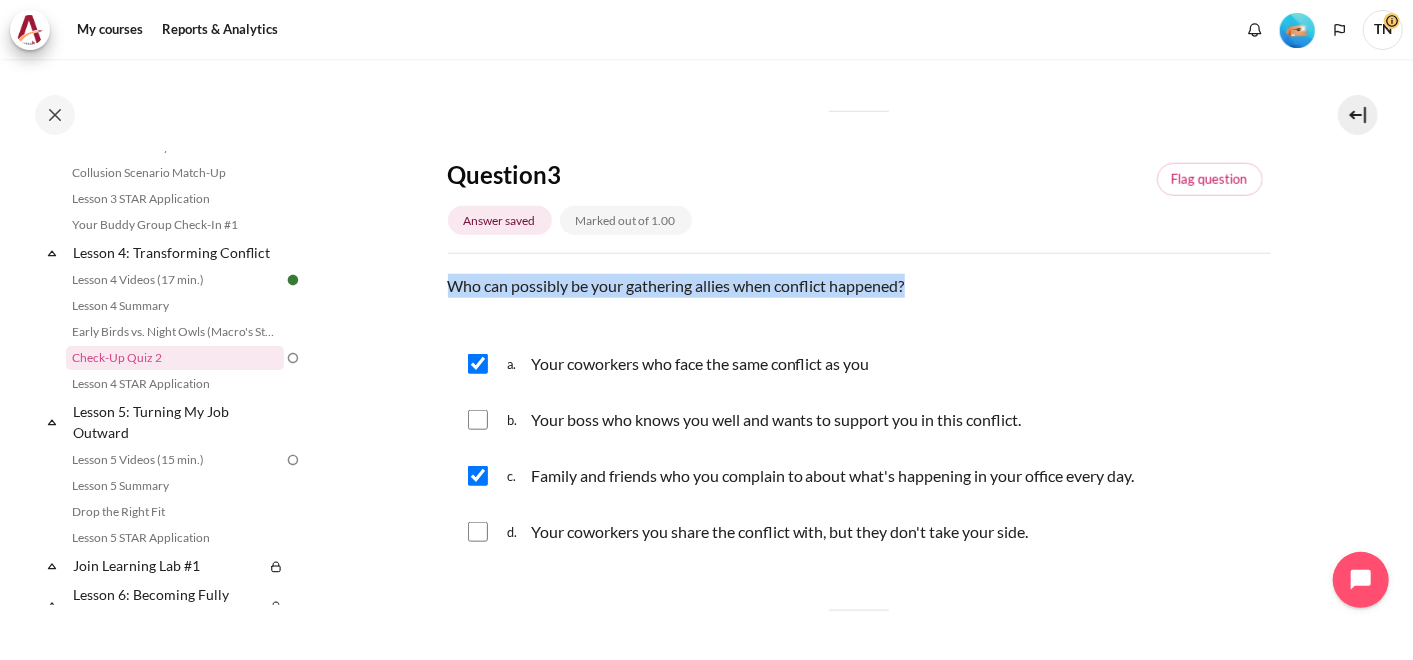 click at bounding box center [478, 532] 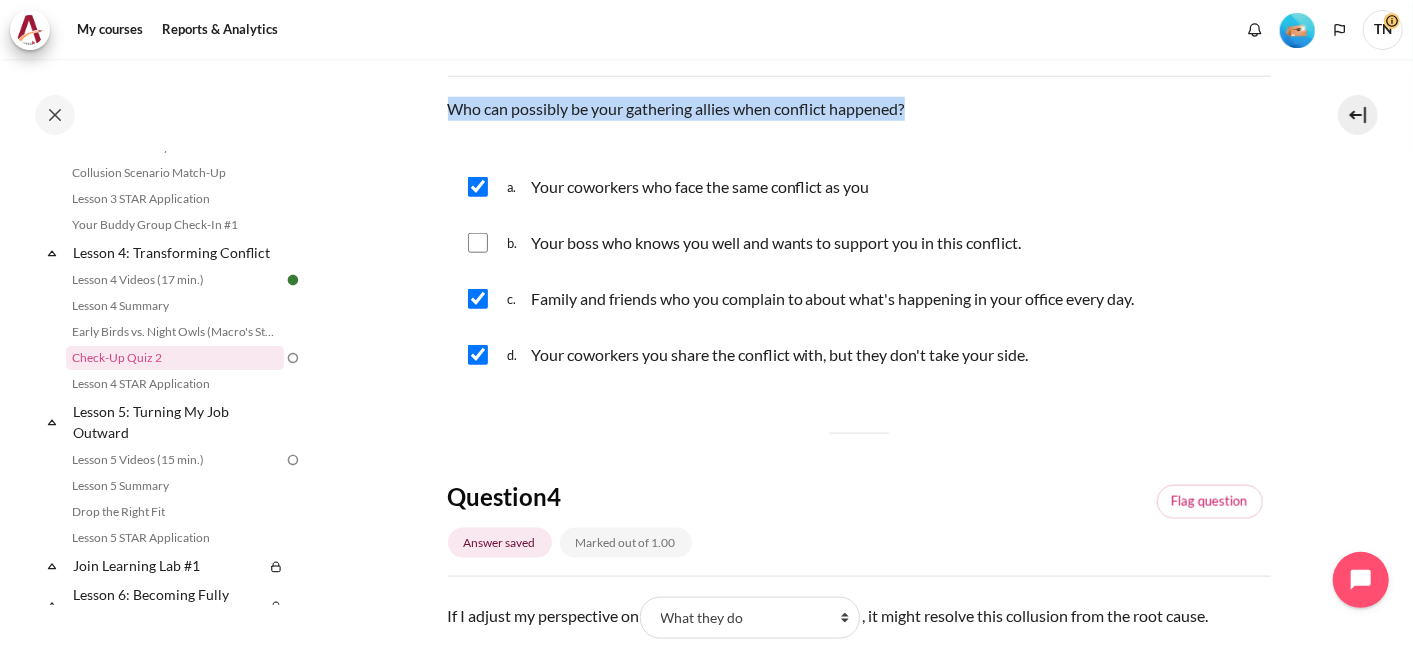 scroll, scrollTop: 1333, scrollLeft: 0, axis: vertical 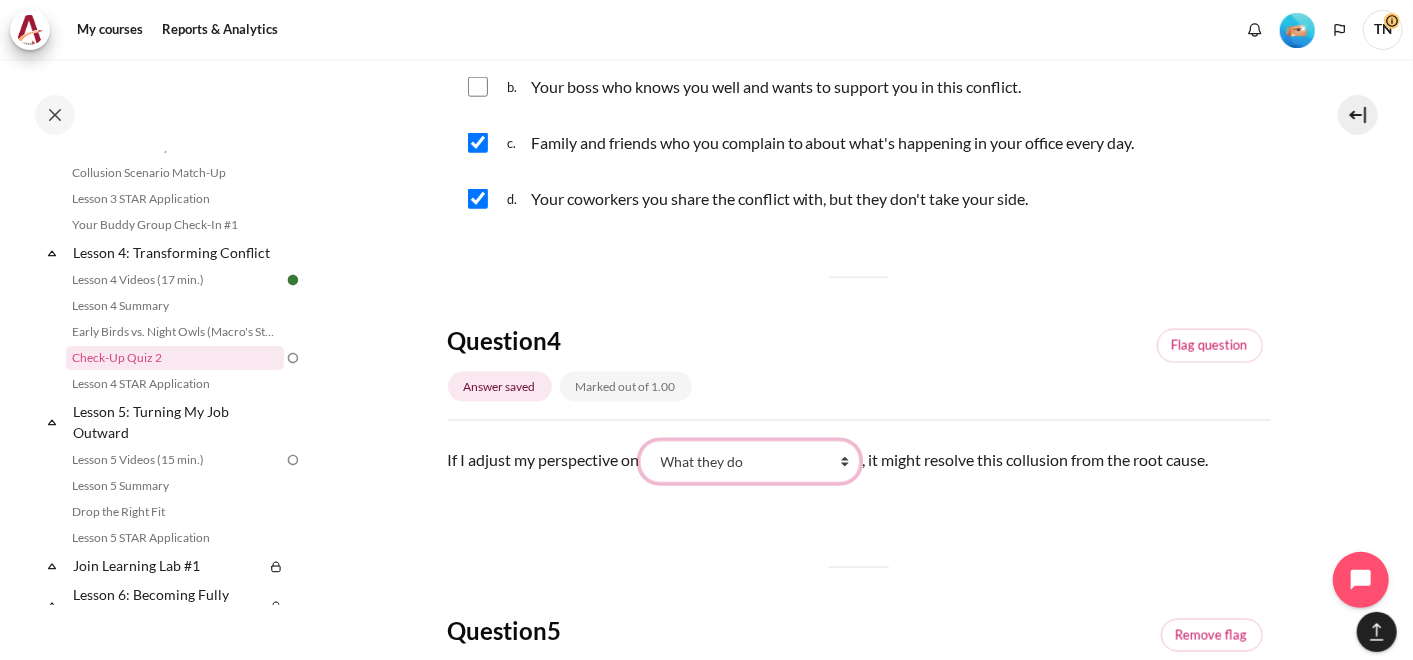click on "What they do What I see and feel about what they do What I do What they see and feel" at bounding box center (750, 462) 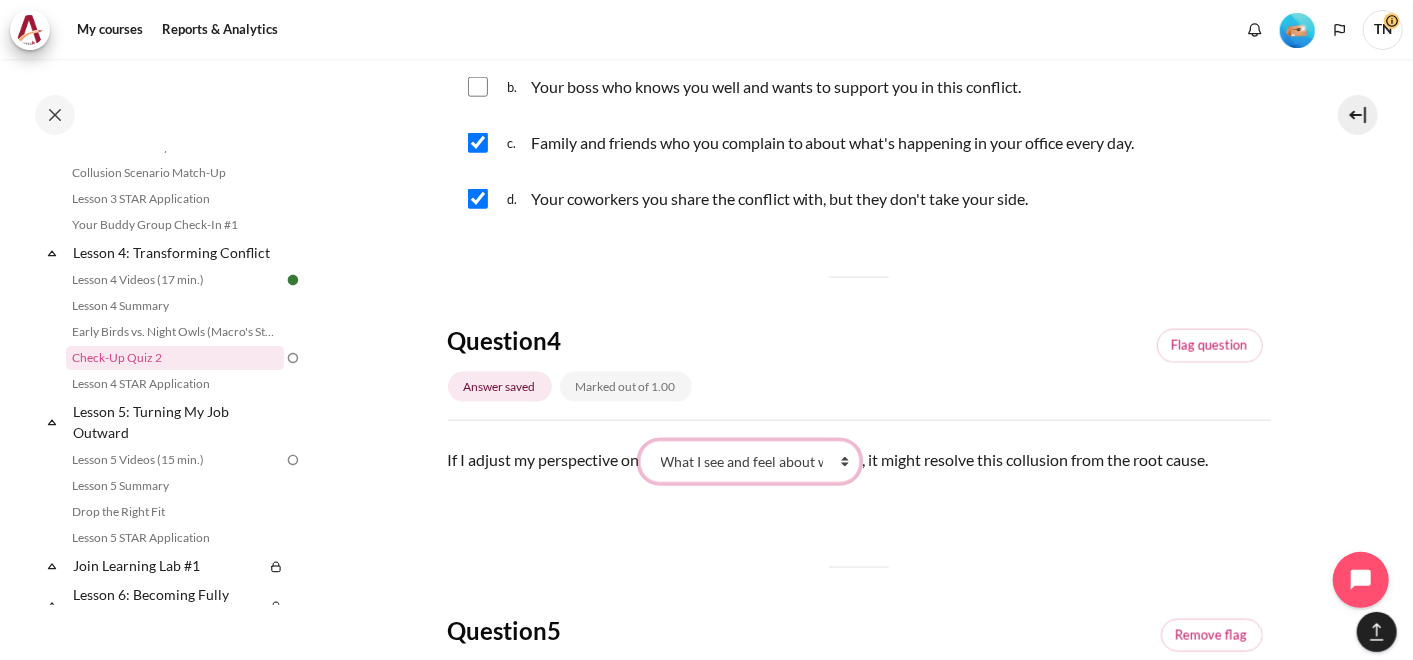 click on "What they do What I see and feel about what they do What I do What they see and feel" at bounding box center (750, 462) 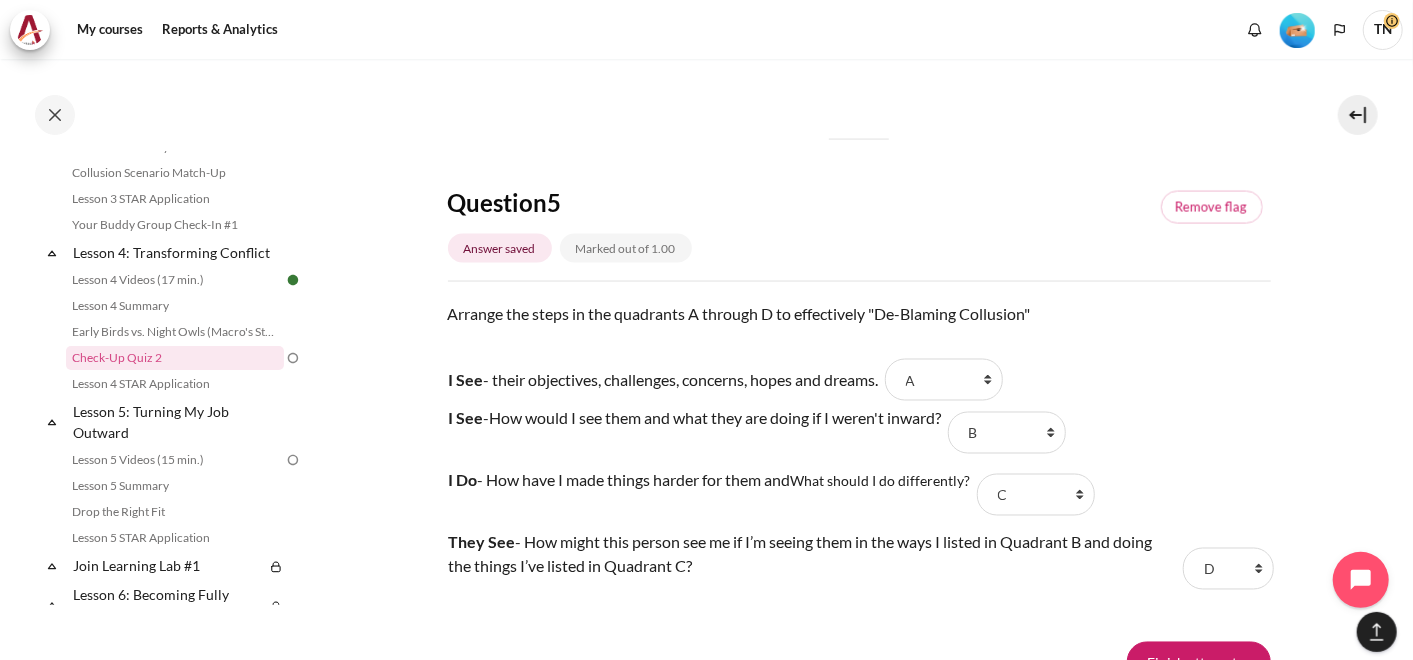 scroll, scrollTop: 1965, scrollLeft: 0, axis: vertical 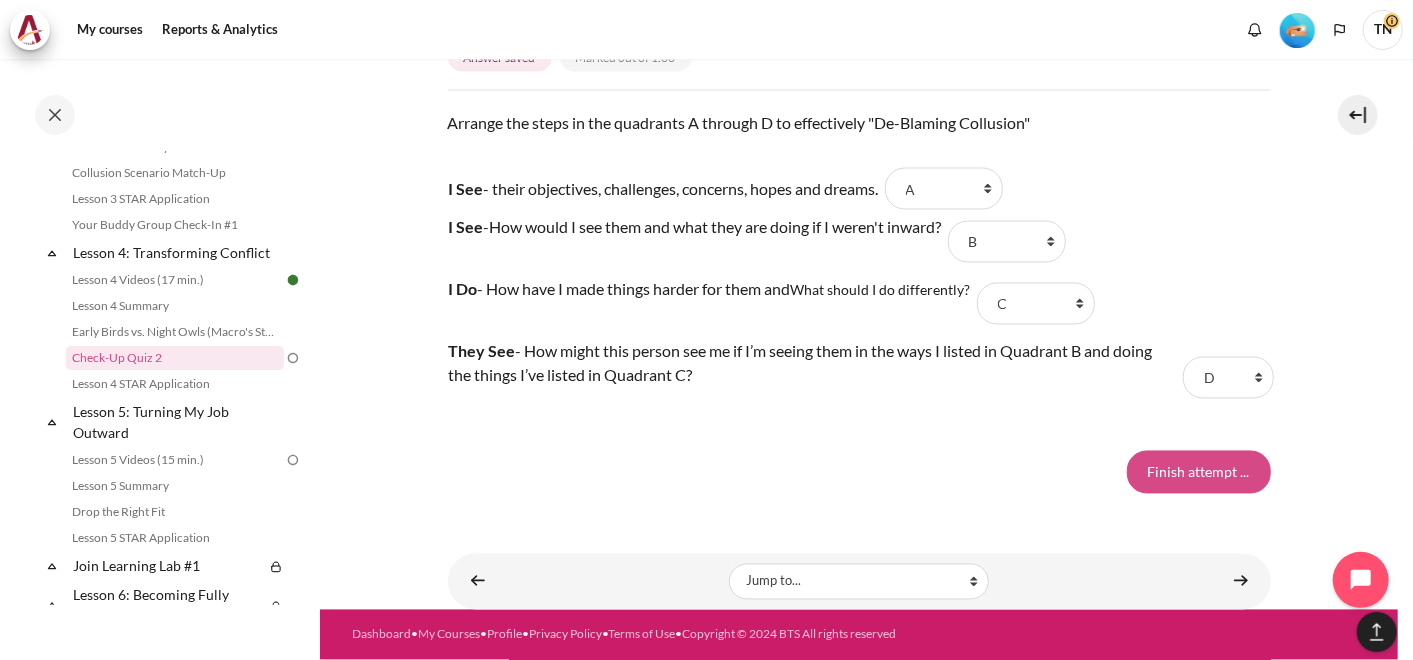 click on "Finish attempt ..." at bounding box center (1199, 472) 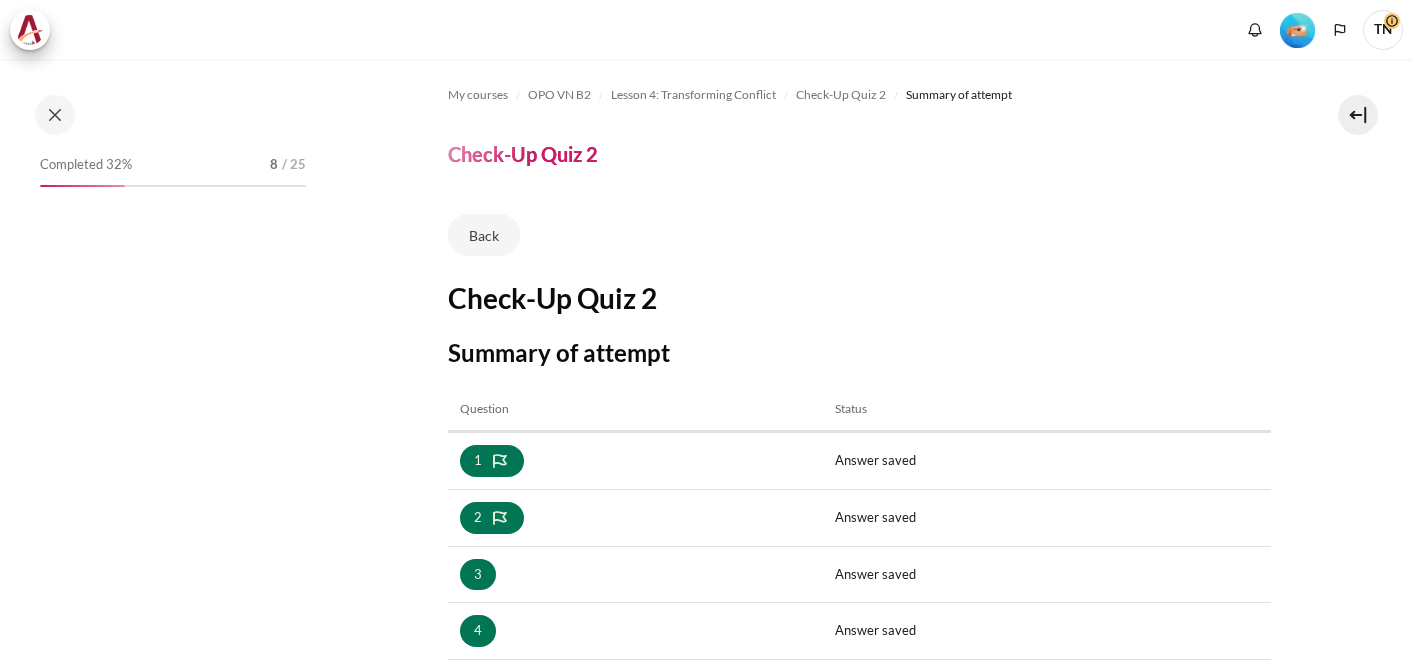 scroll, scrollTop: 0, scrollLeft: 0, axis: both 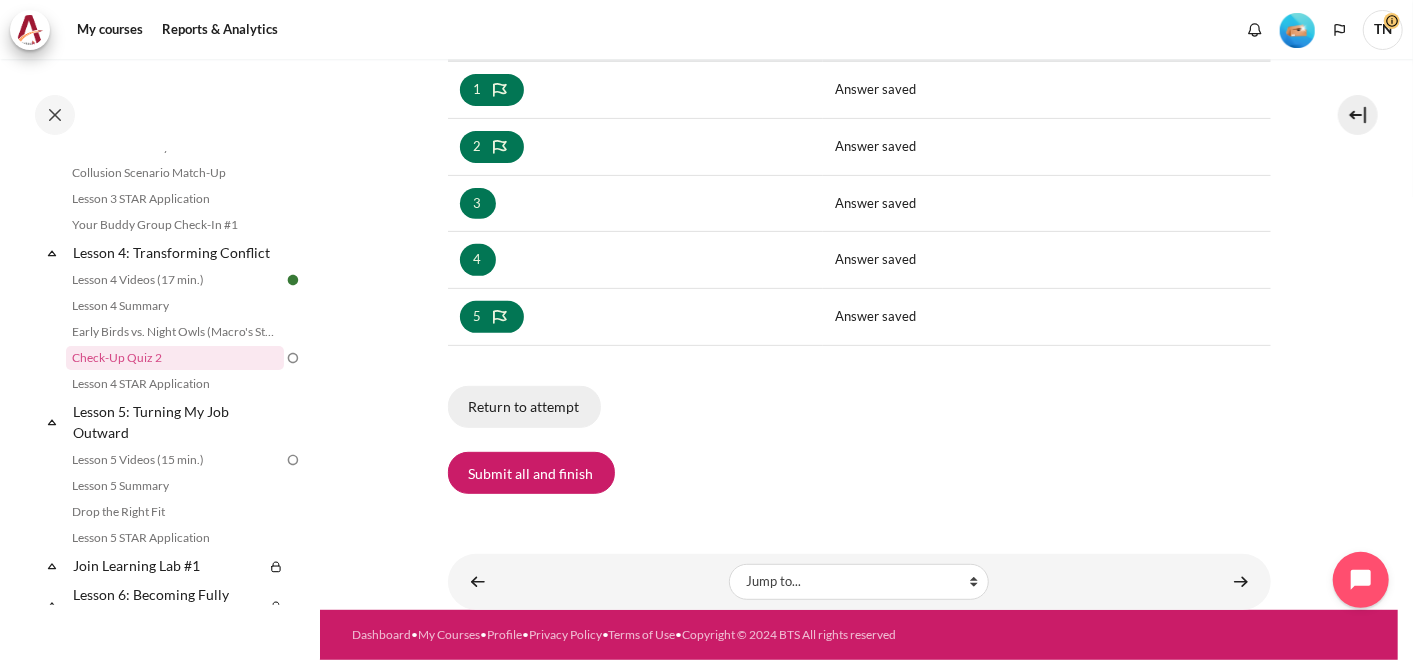 click on "Return to attempt" at bounding box center [524, 407] 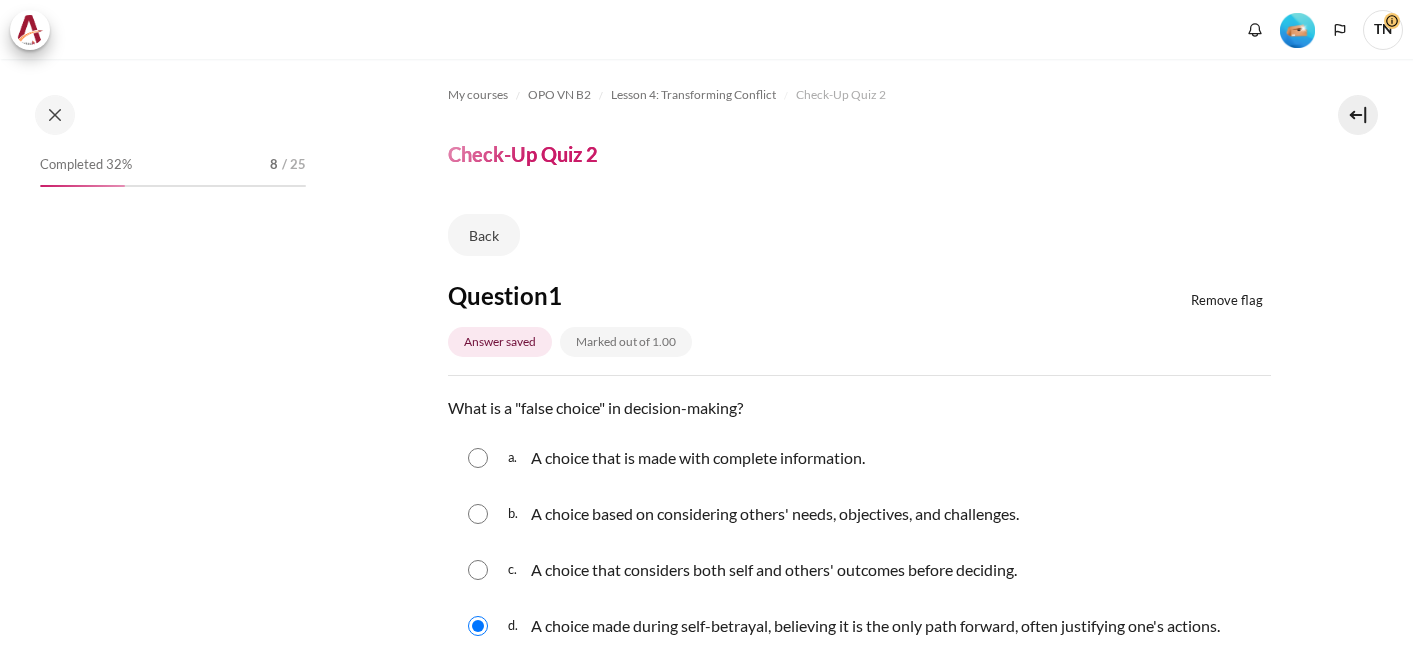 scroll, scrollTop: 0, scrollLeft: 0, axis: both 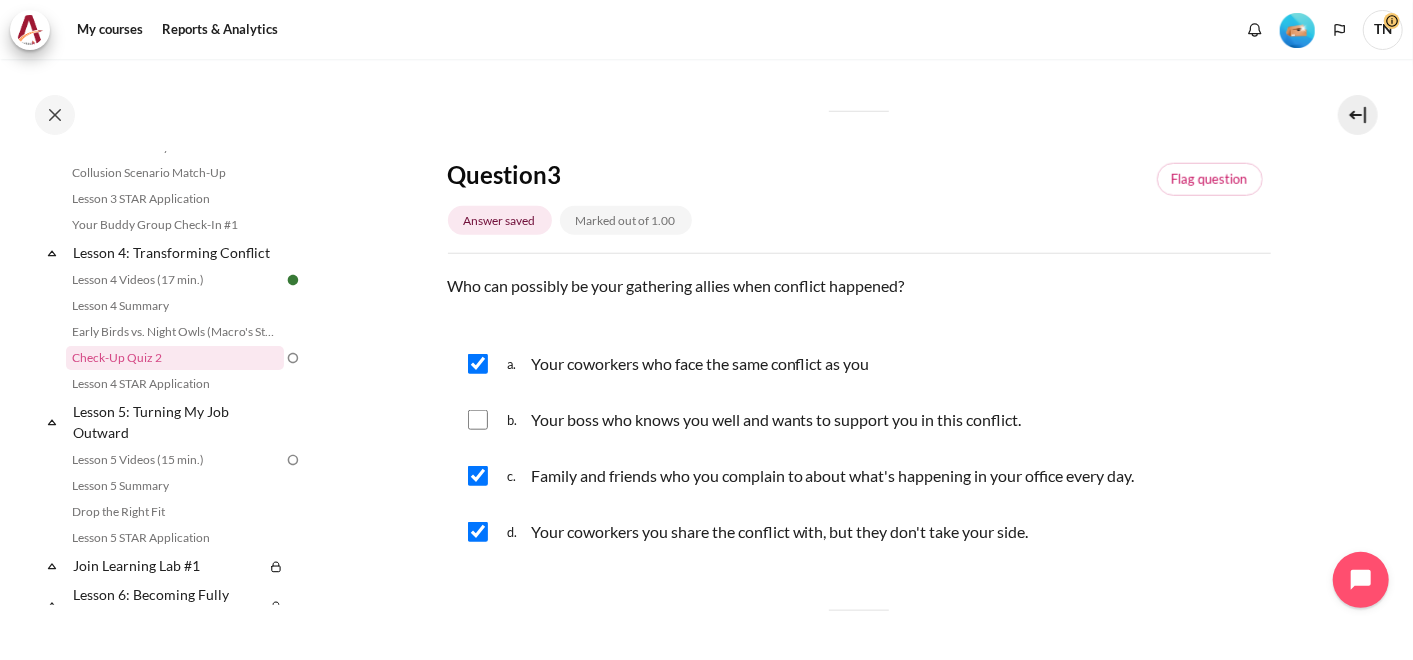 click at bounding box center (478, 532) 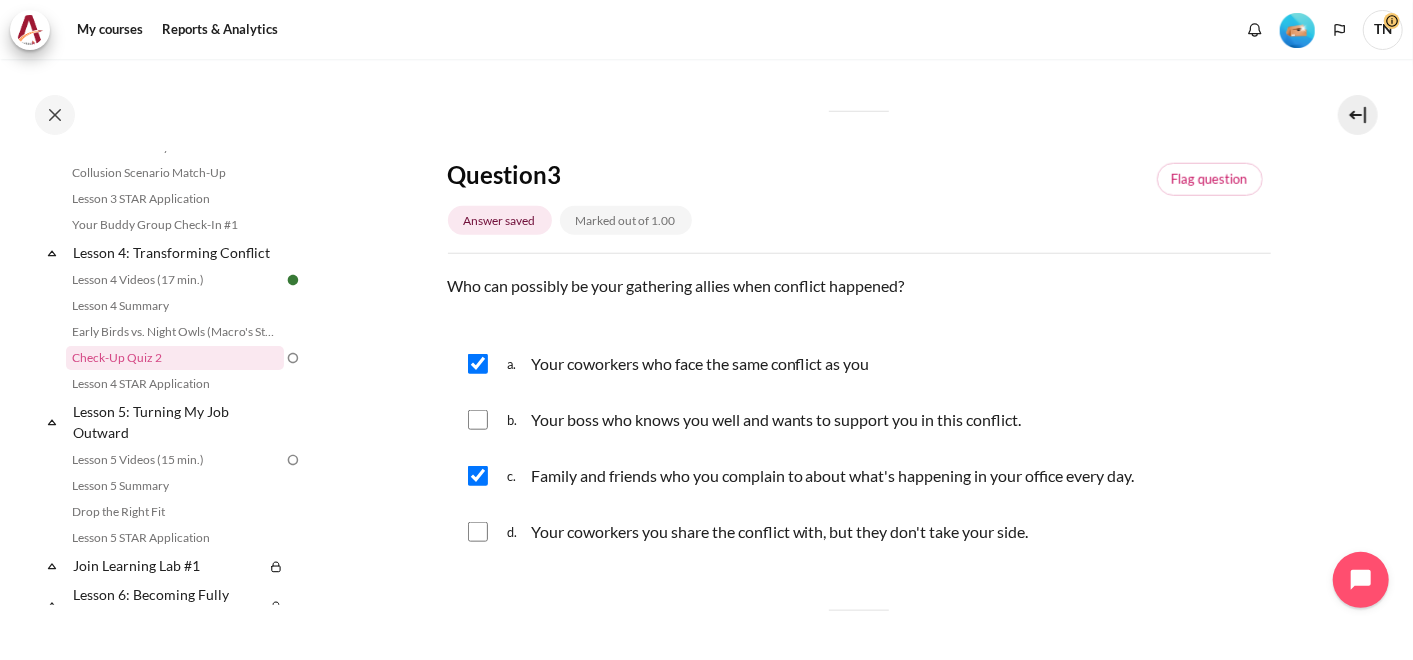 click at bounding box center [478, 420] 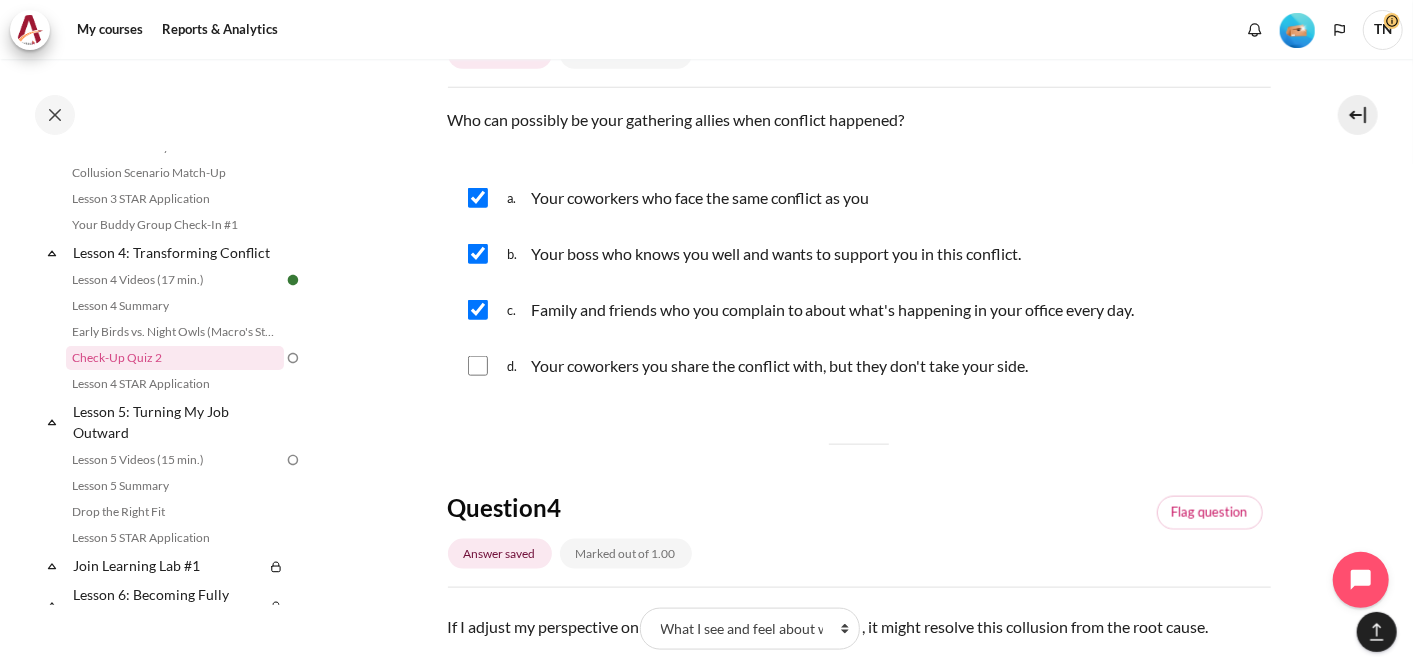 scroll, scrollTop: 1333, scrollLeft: 0, axis: vertical 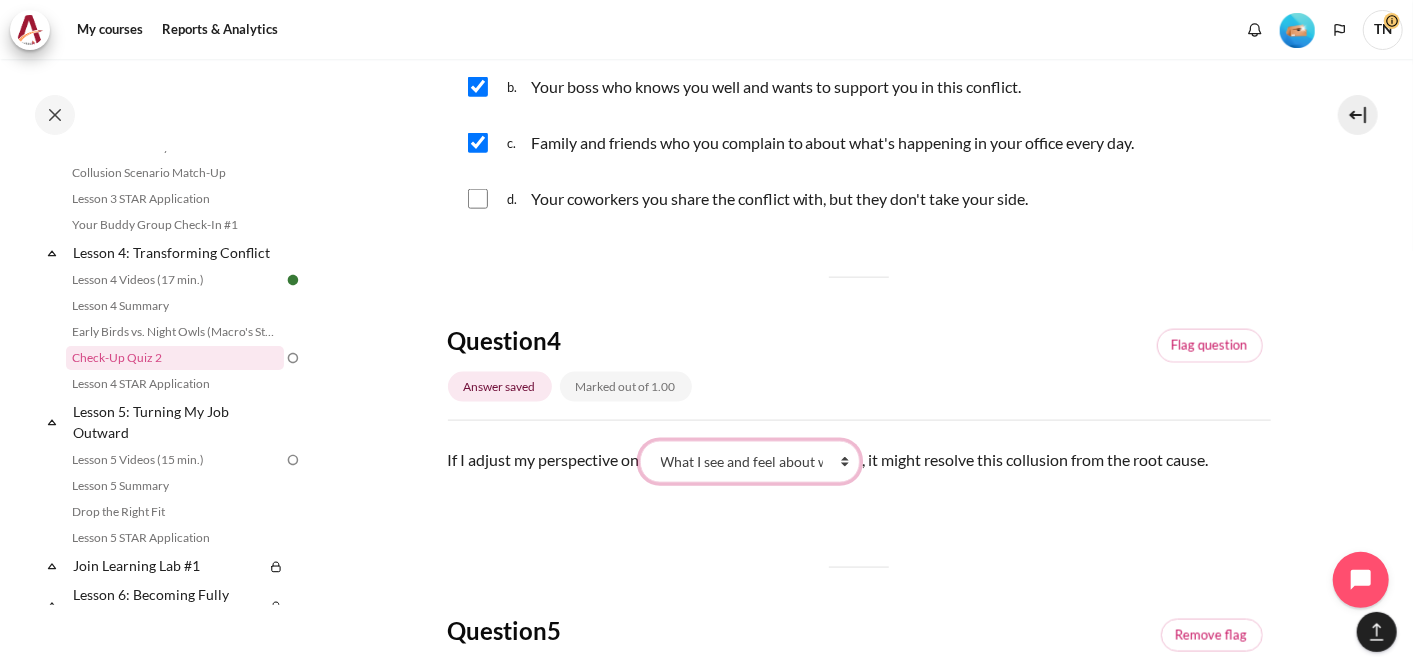 click on "What they do What I see and feel about what they do What I do What they see and feel" at bounding box center (750, 462) 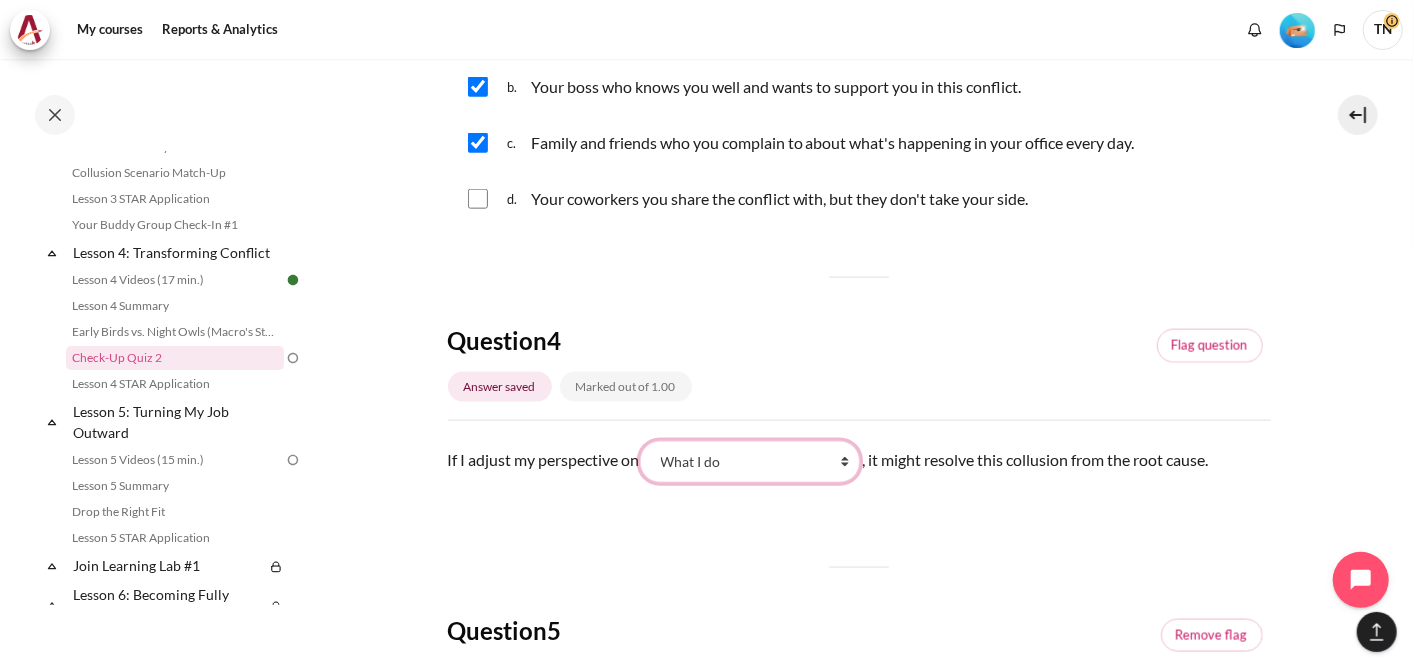 click on "What they do What I see and feel about what they do What I do What they see and feel" at bounding box center [750, 462] 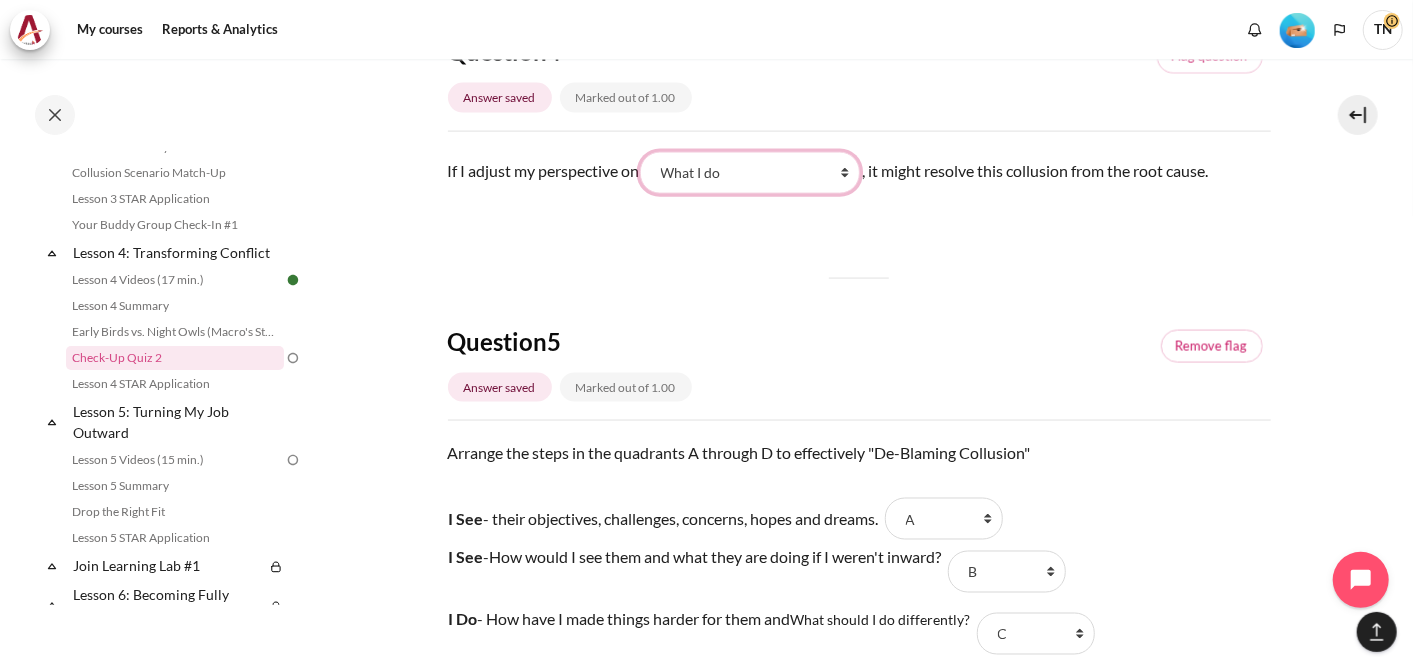 scroll, scrollTop: 1888, scrollLeft: 0, axis: vertical 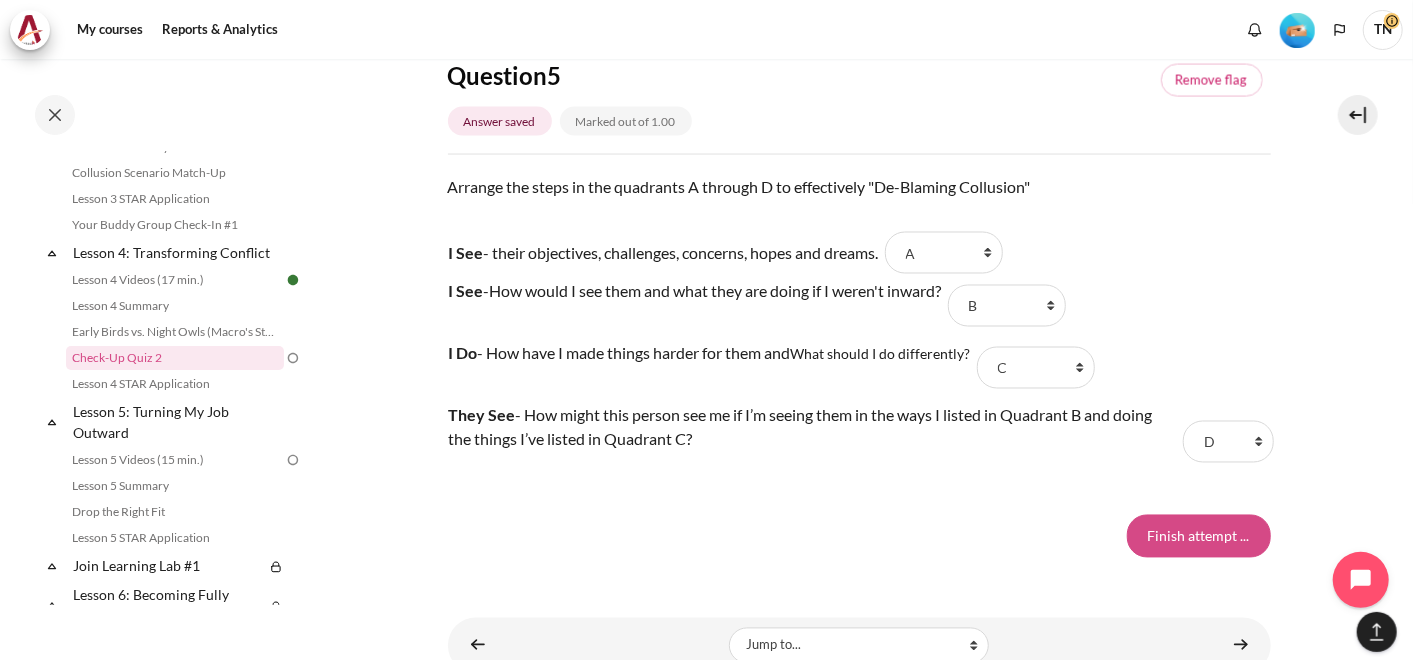click on "Finish attempt ..." at bounding box center [1199, 536] 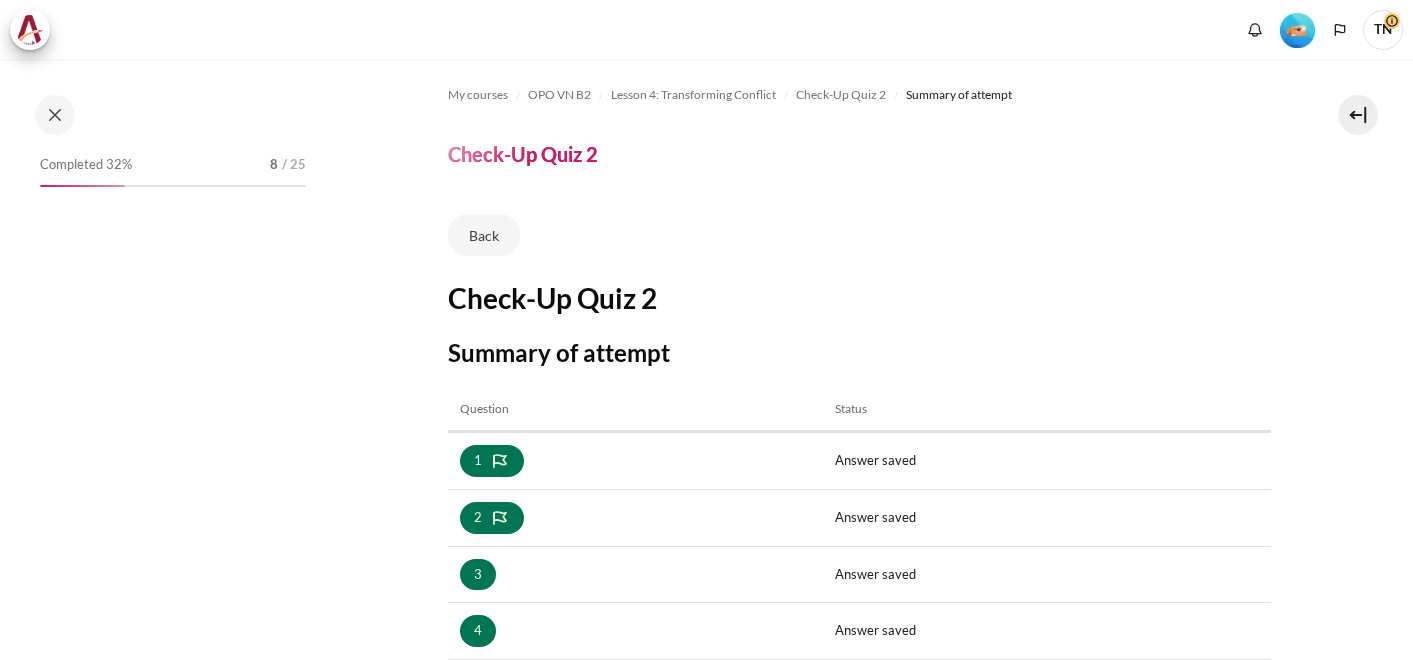 scroll, scrollTop: 0, scrollLeft: 0, axis: both 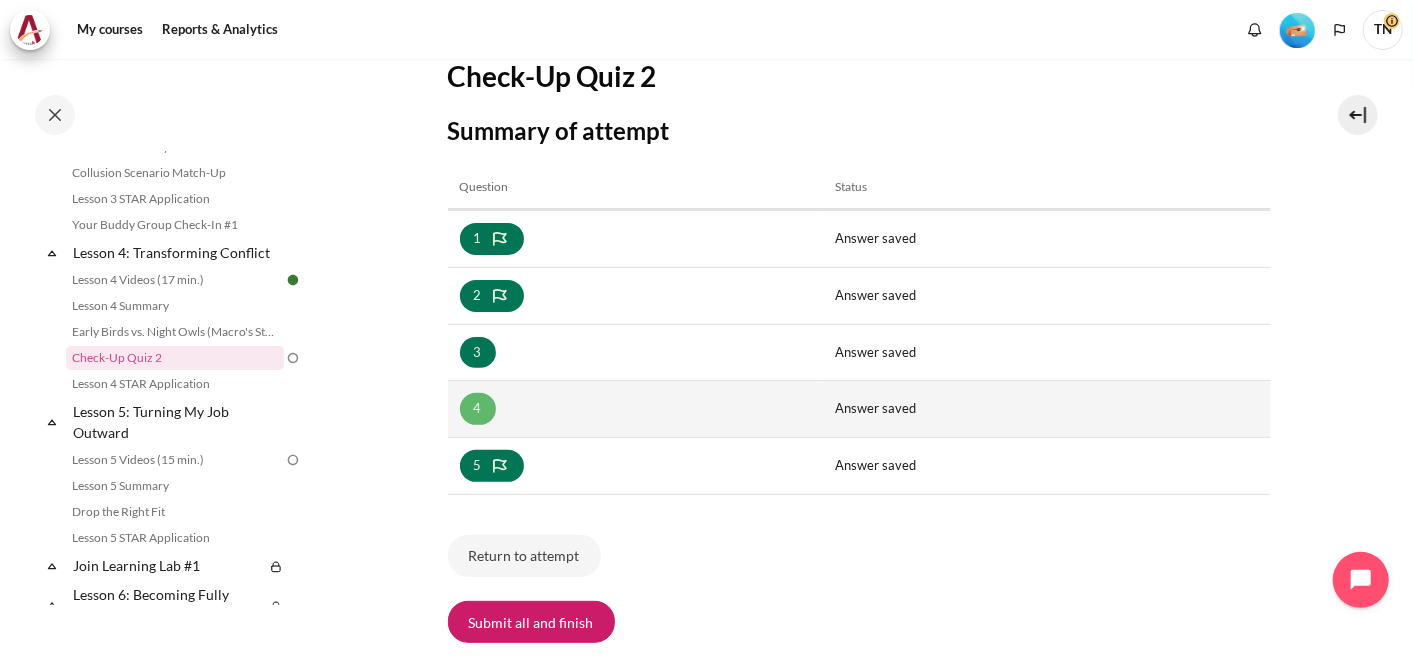 click on "4" at bounding box center [478, 409] 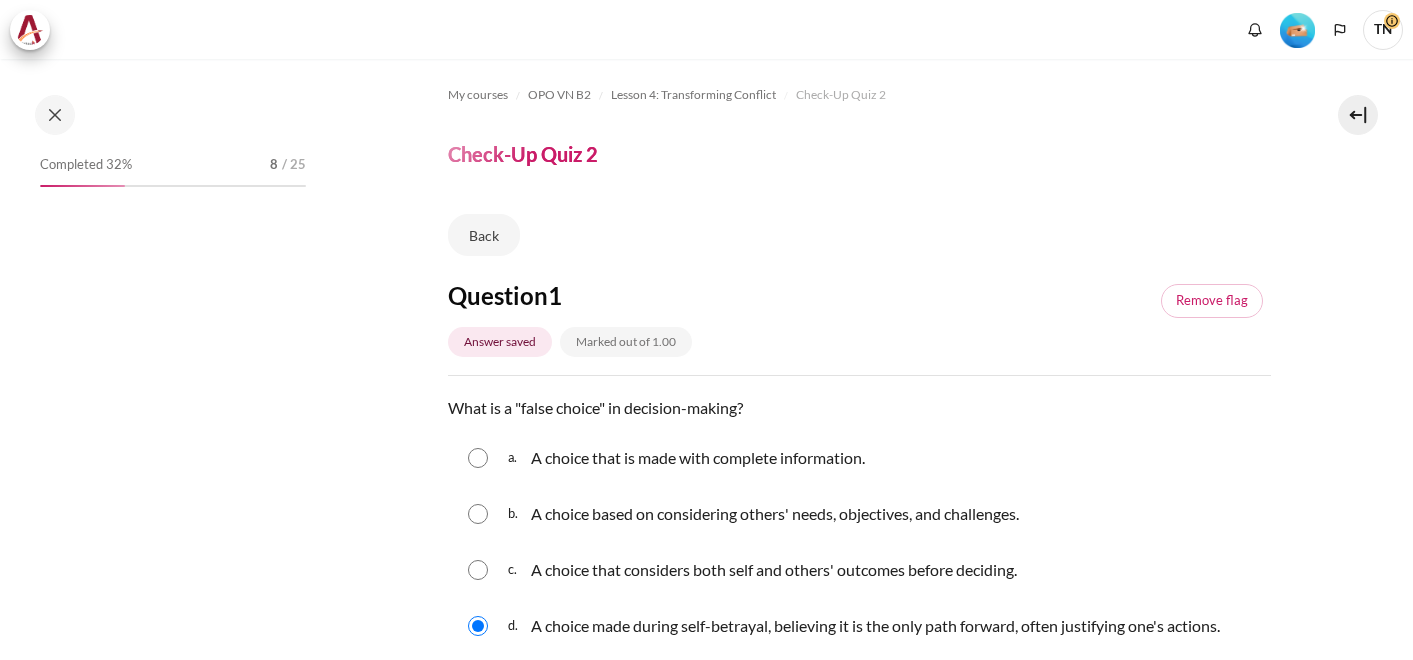 scroll, scrollTop: 0, scrollLeft: 0, axis: both 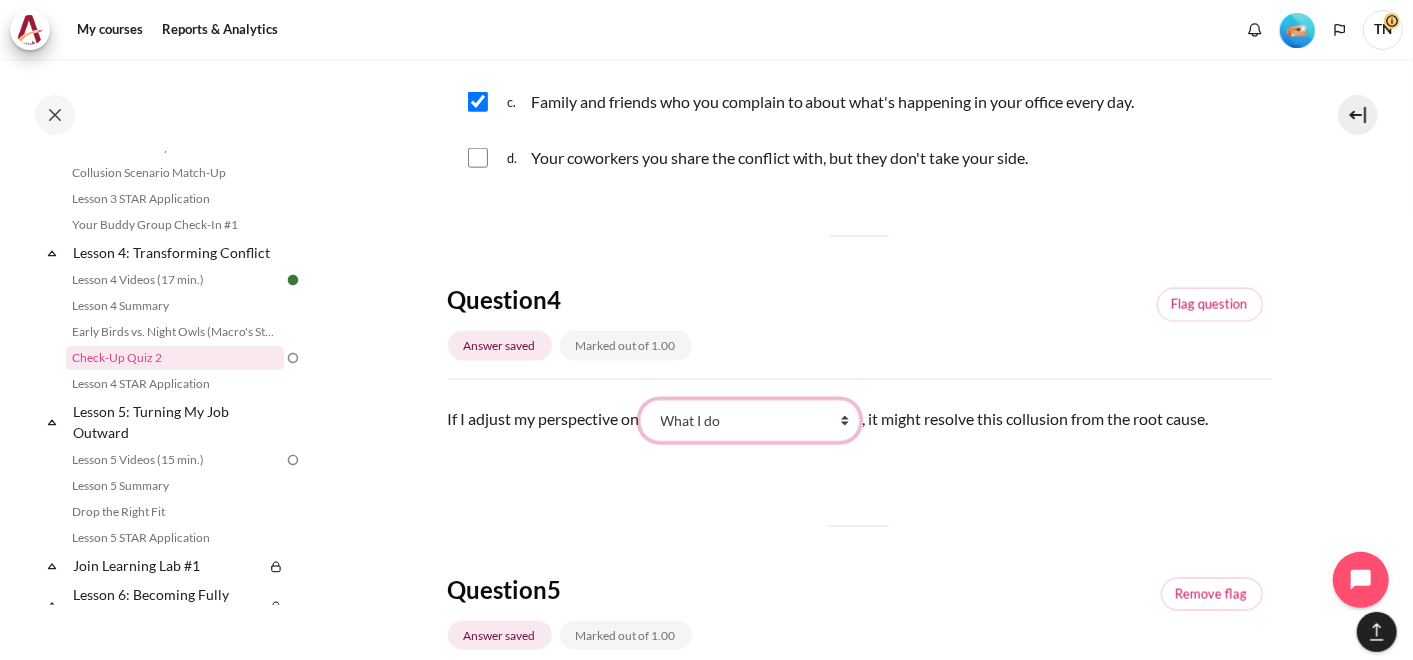 click on "What they do What I see and feel about what they do What I do What they see and feel" at bounding box center (750, 421) 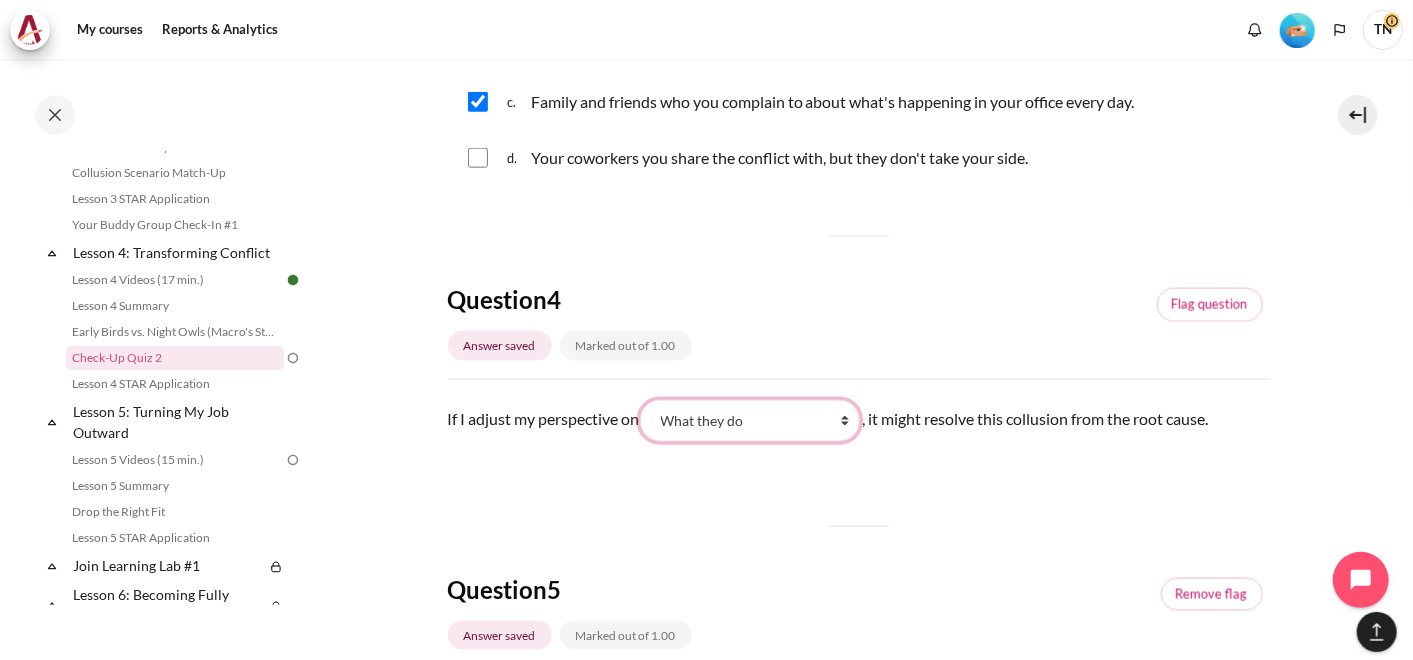 click on "What they do What I see and feel about what they do What I do What they see and feel" at bounding box center [750, 421] 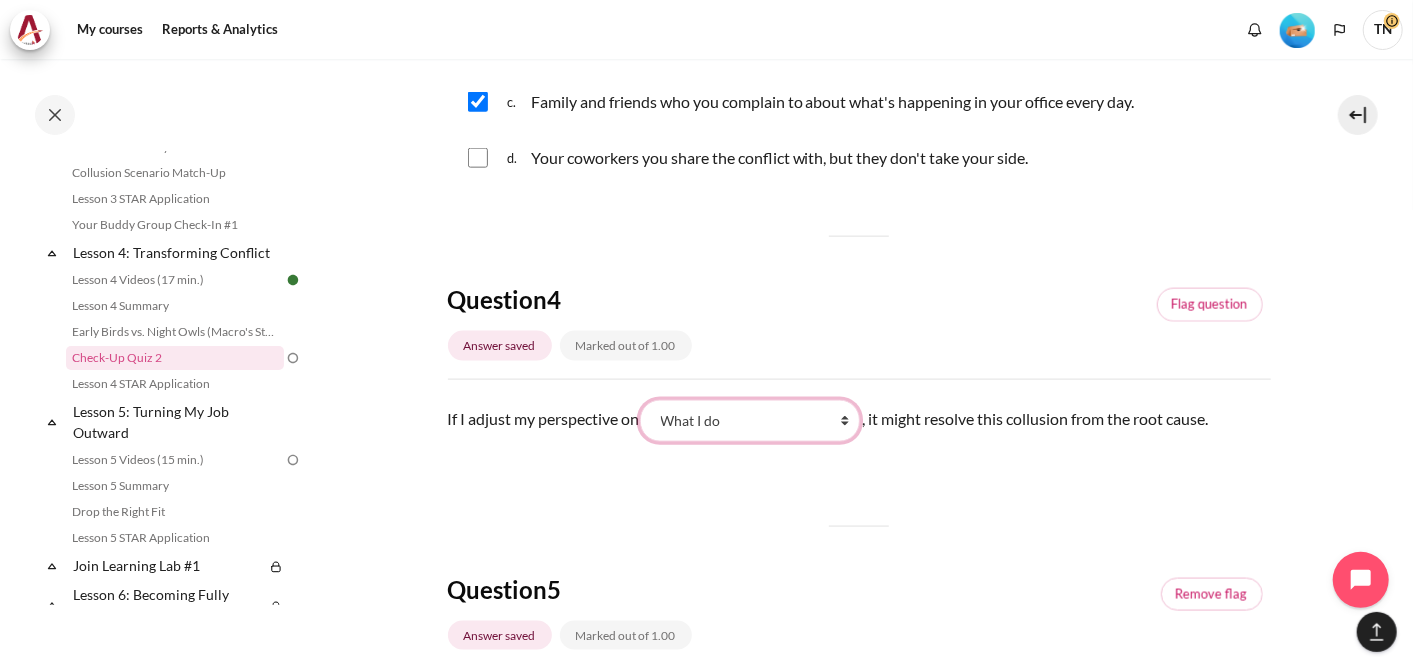 click on "What they do What I see and feel about what they do What I do What they see and feel" at bounding box center [750, 421] 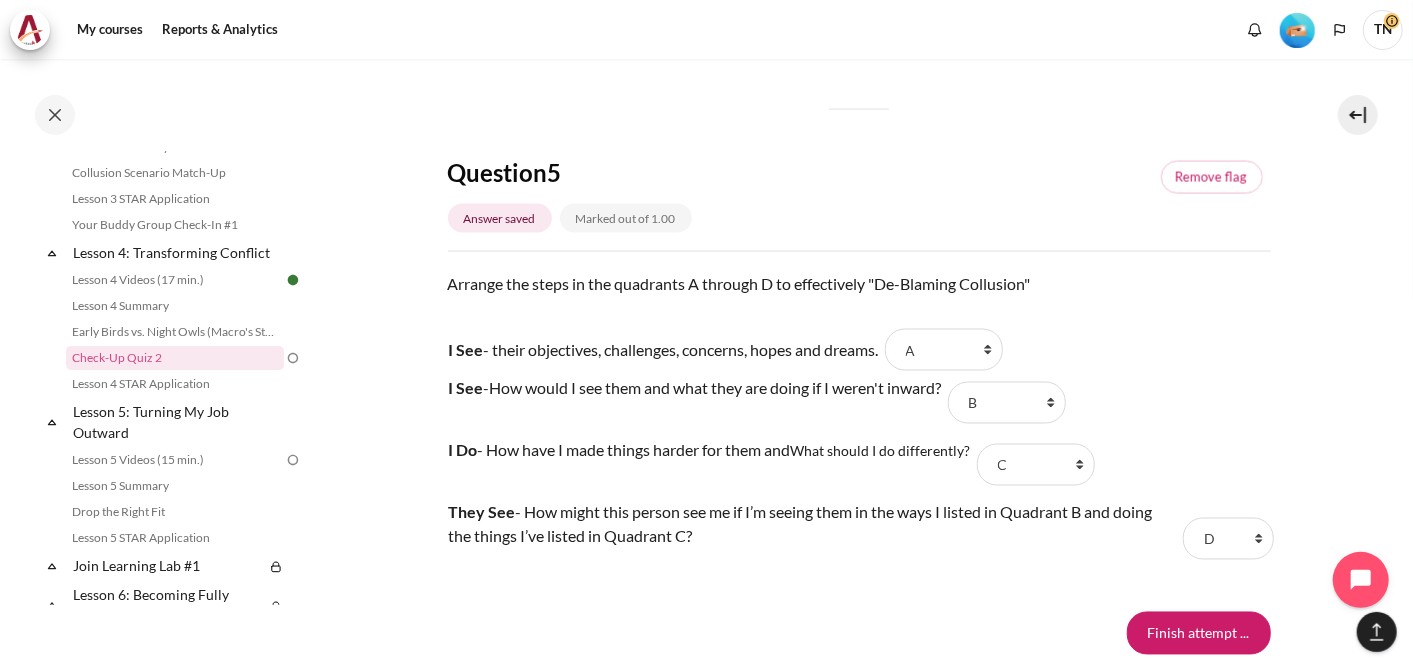 scroll, scrollTop: 1965, scrollLeft: 0, axis: vertical 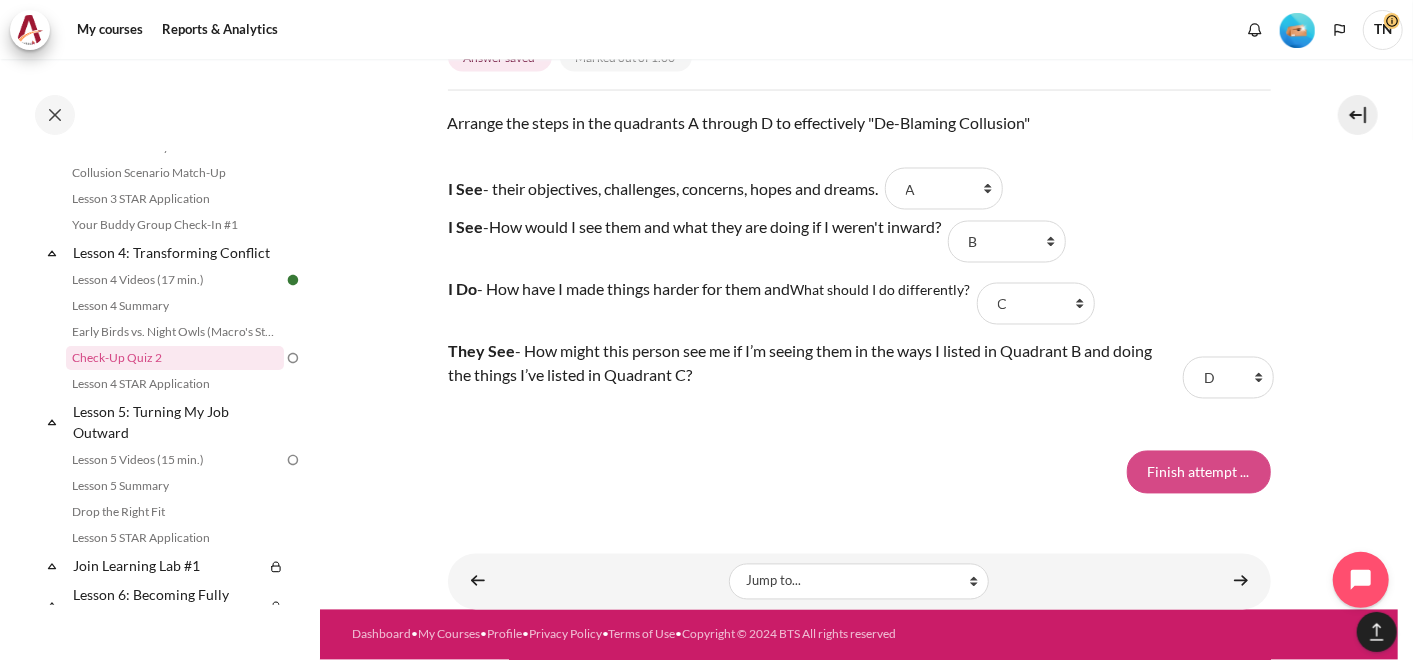 click on "Finish attempt ..." at bounding box center (1199, 472) 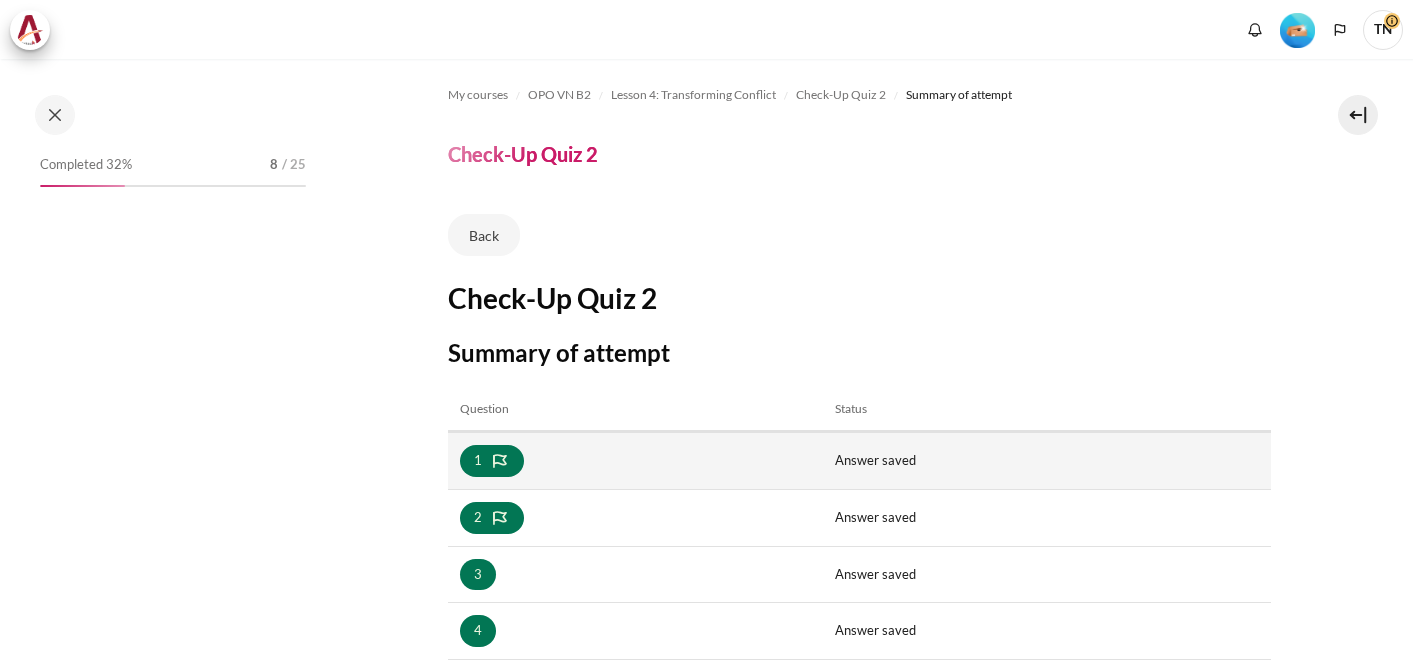 scroll, scrollTop: 0, scrollLeft: 0, axis: both 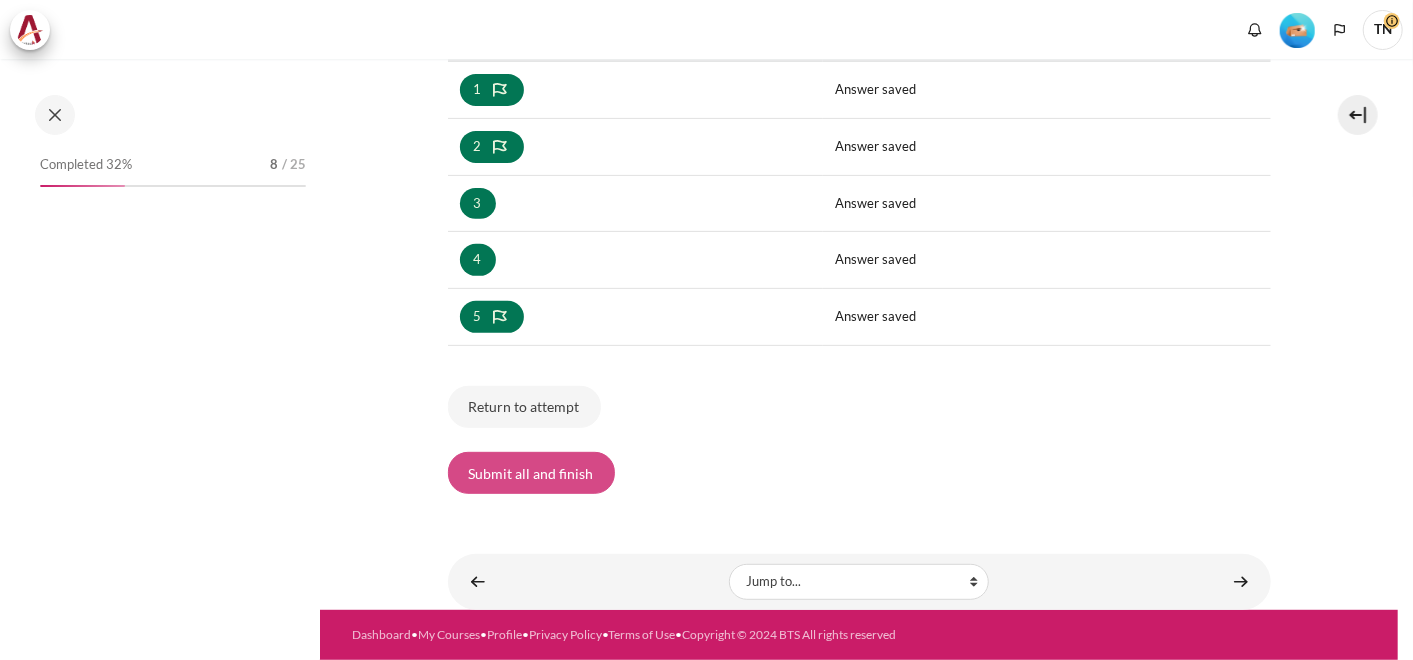 click on "Submit all and finish" at bounding box center (531, 473) 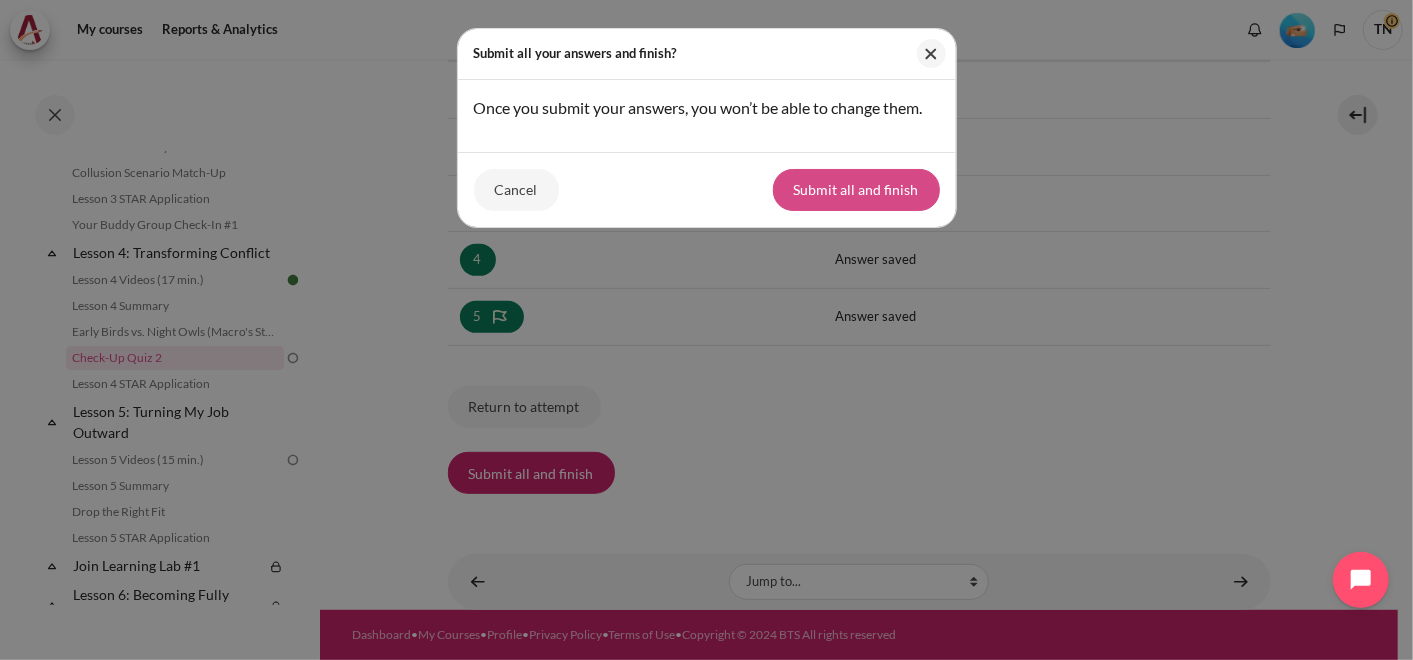 click on "Submit all and finish" at bounding box center [856, 190] 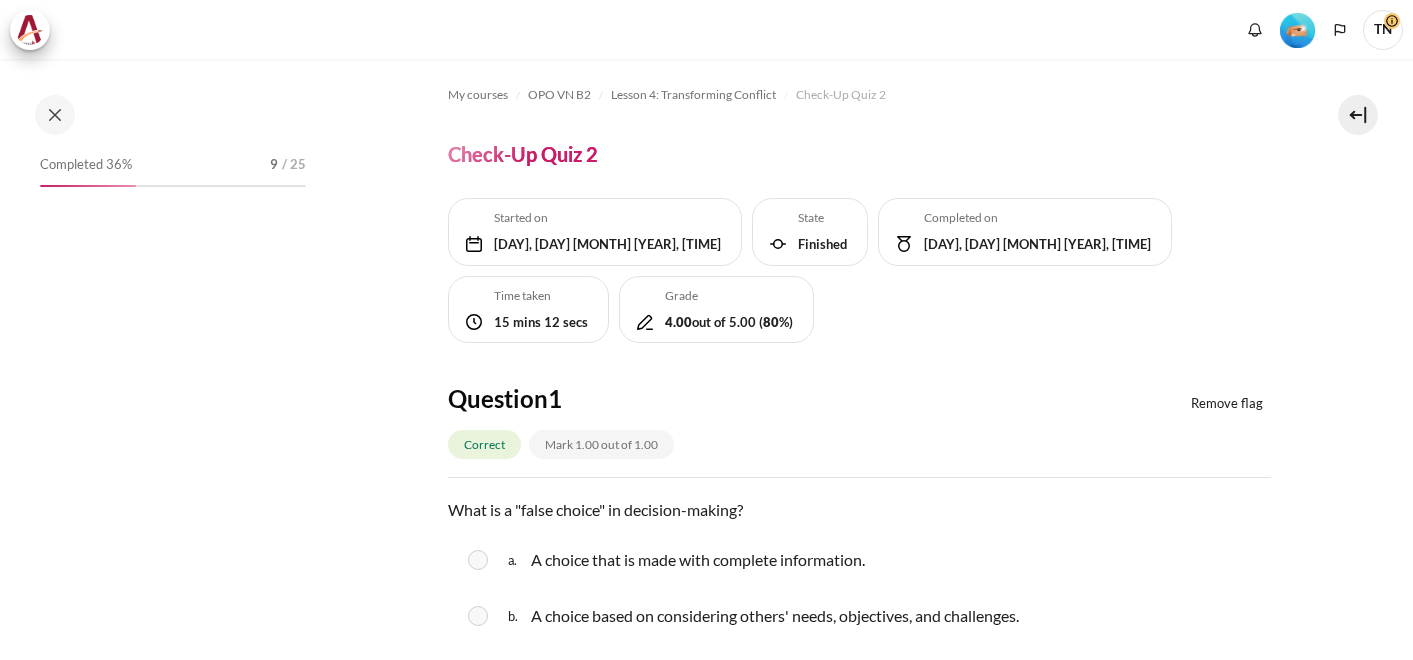 scroll, scrollTop: 0, scrollLeft: 0, axis: both 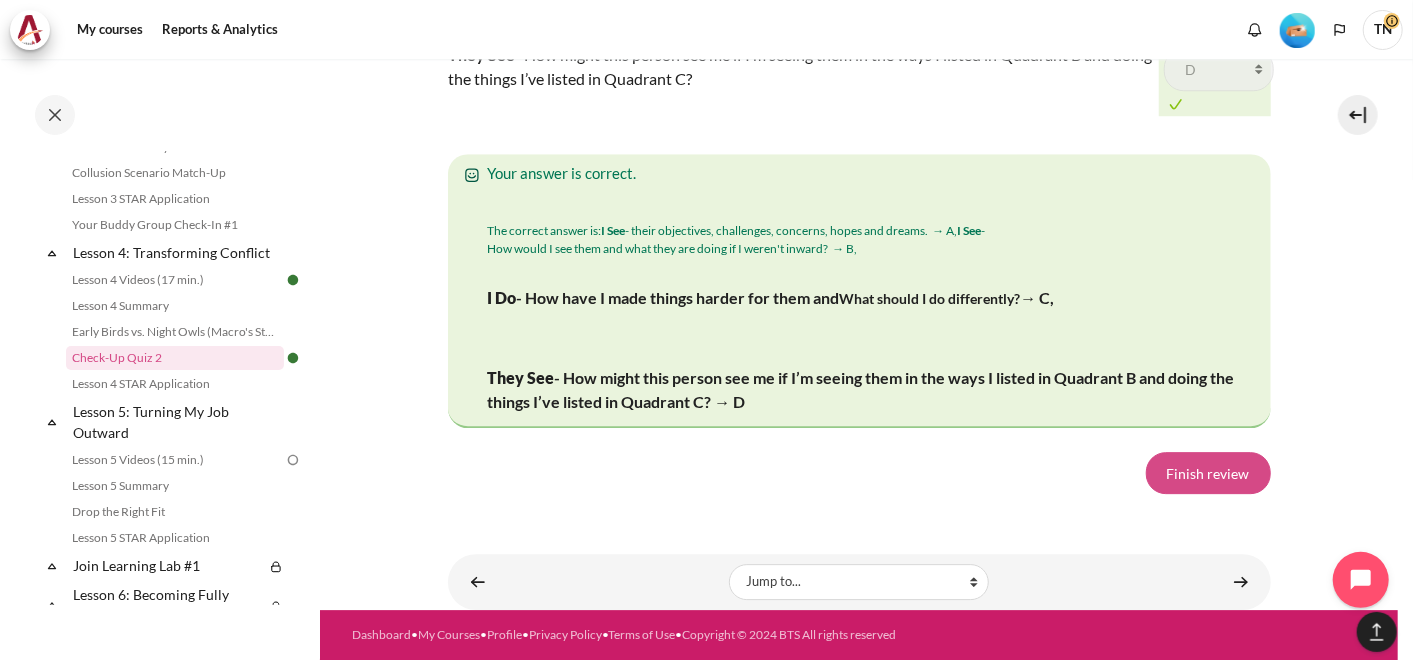 click on "Finish review" at bounding box center (1208, 473) 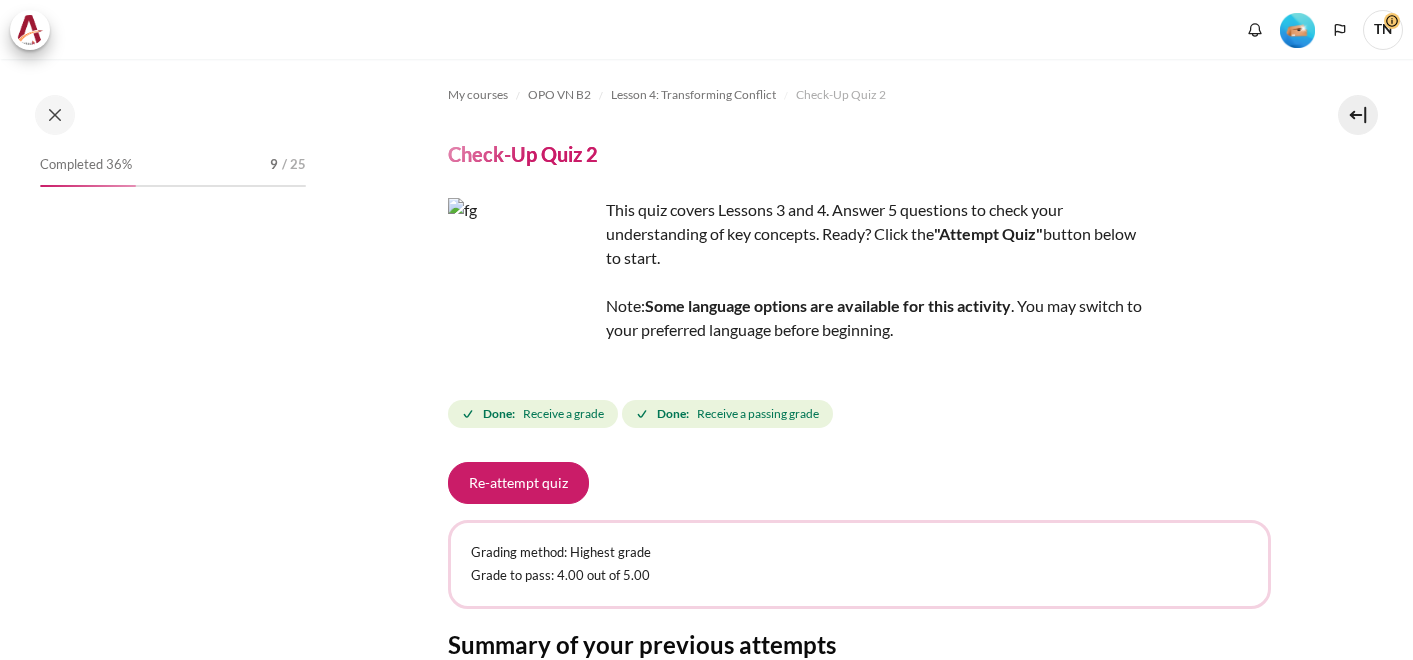 scroll, scrollTop: 0, scrollLeft: 0, axis: both 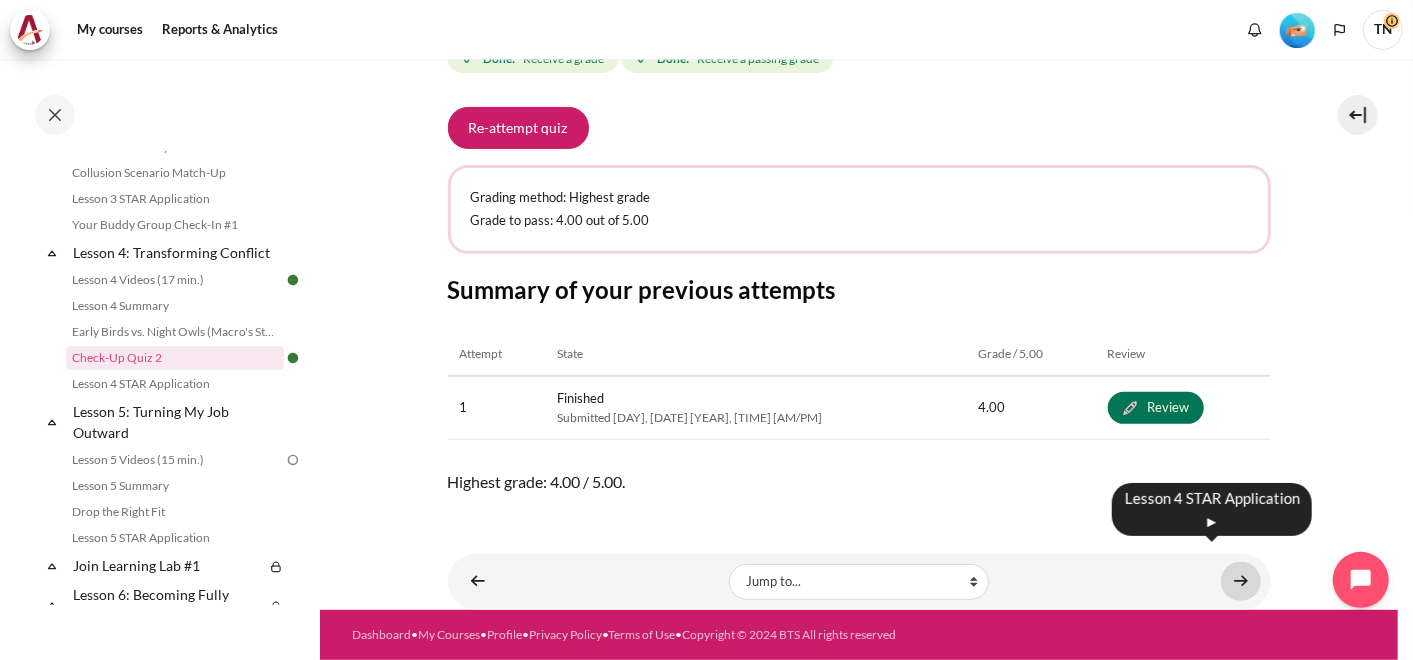 click at bounding box center [1241, 581] 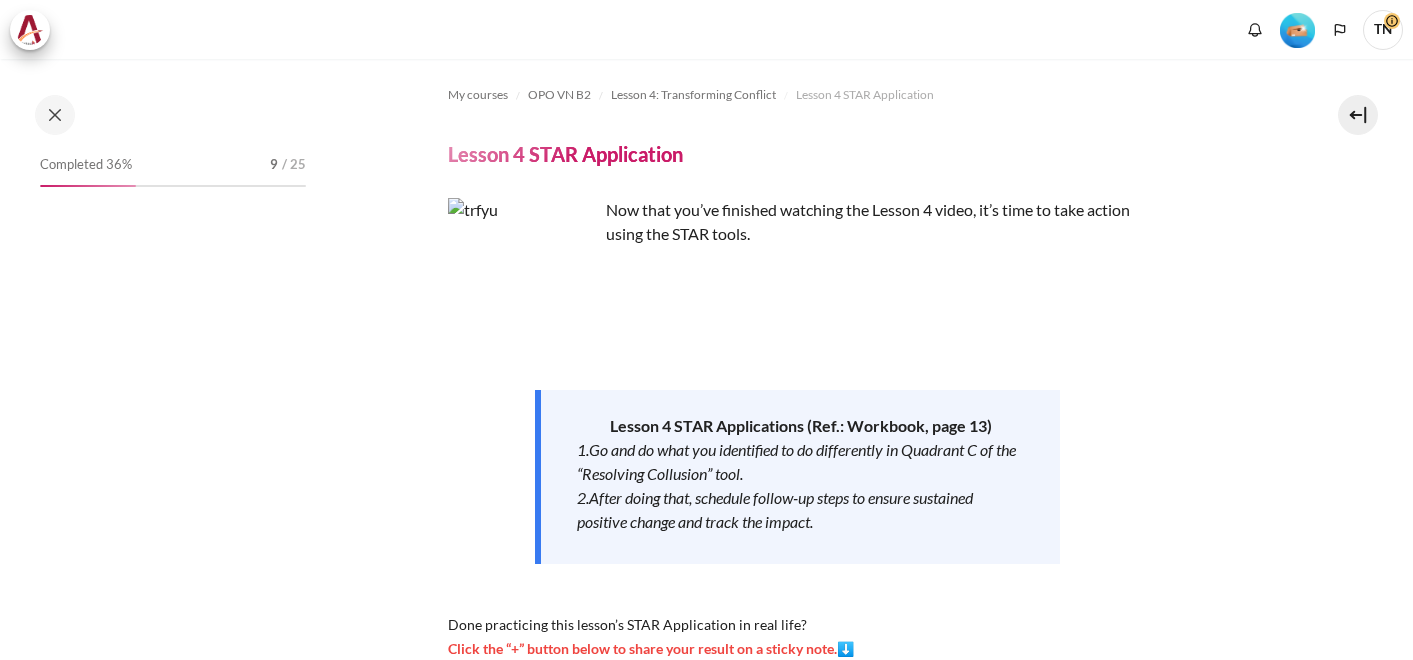 scroll, scrollTop: 0, scrollLeft: 0, axis: both 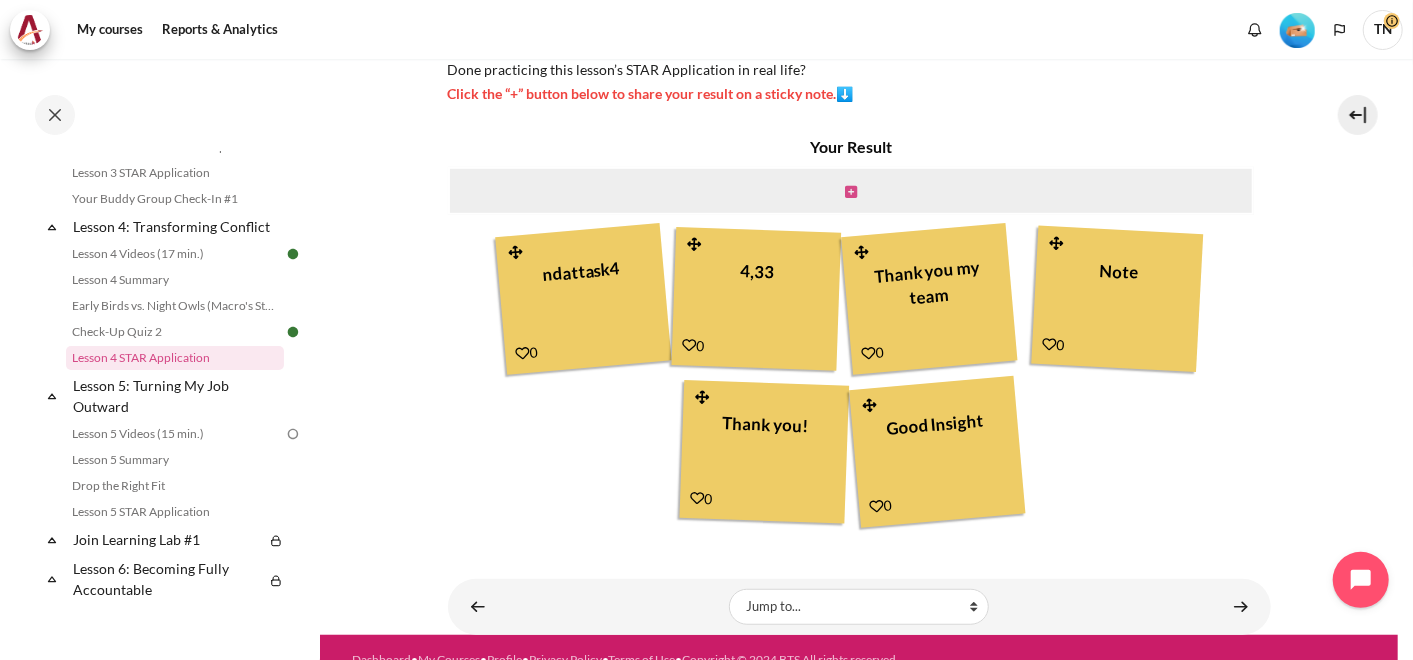 click at bounding box center (851, 192) 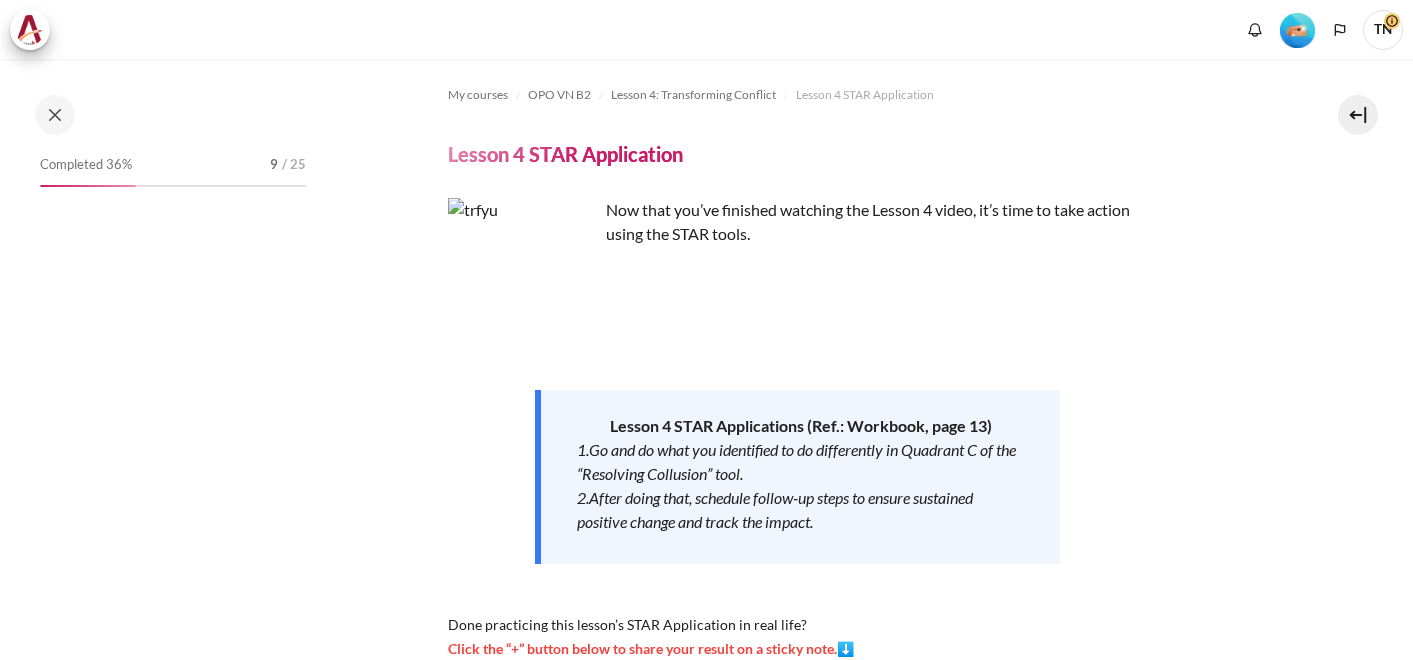 scroll, scrollTop: 0, scrollLeft: 0, axis: both 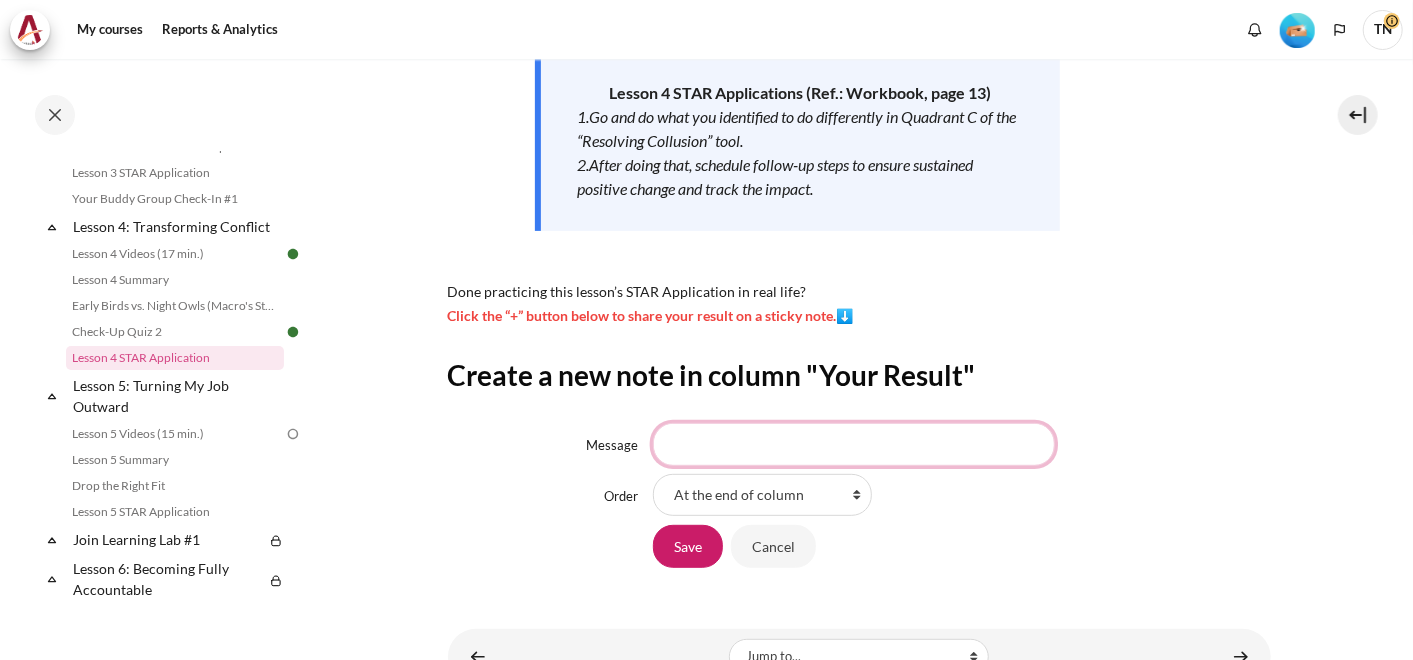 click on "Message" at bounding box center [854, 444] 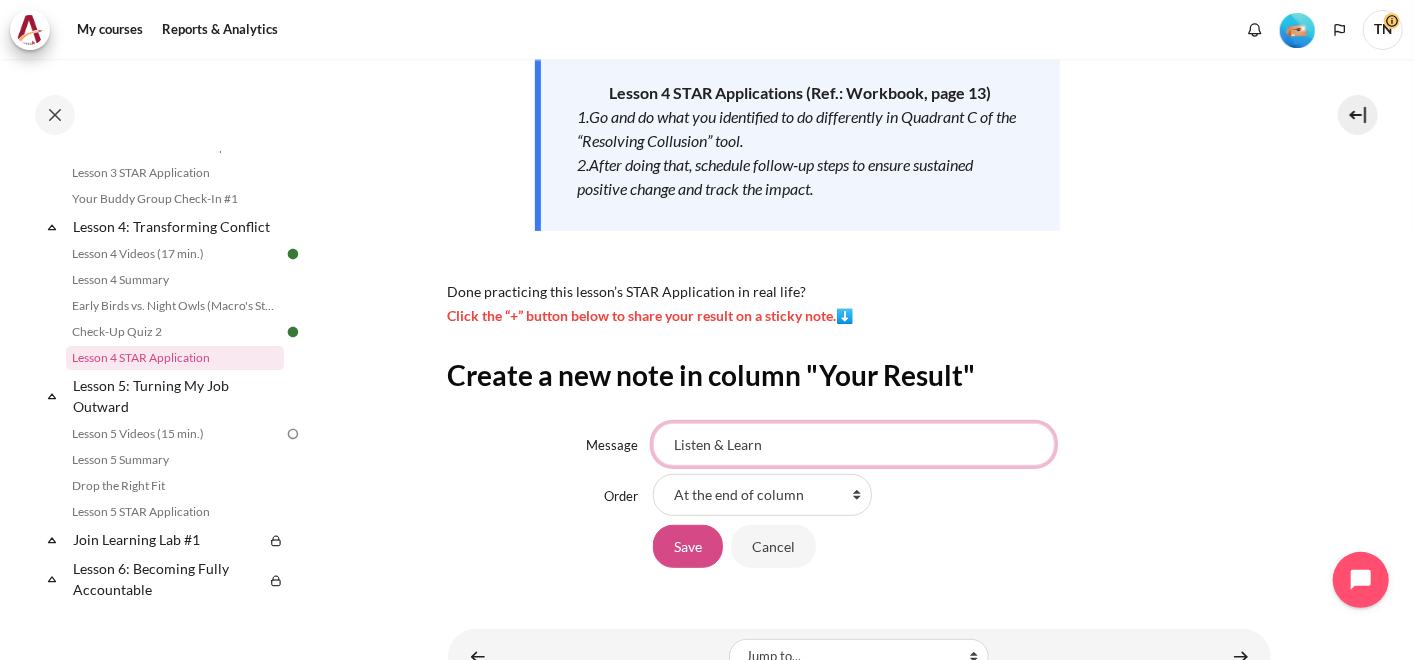 type on "Listen & Learn" 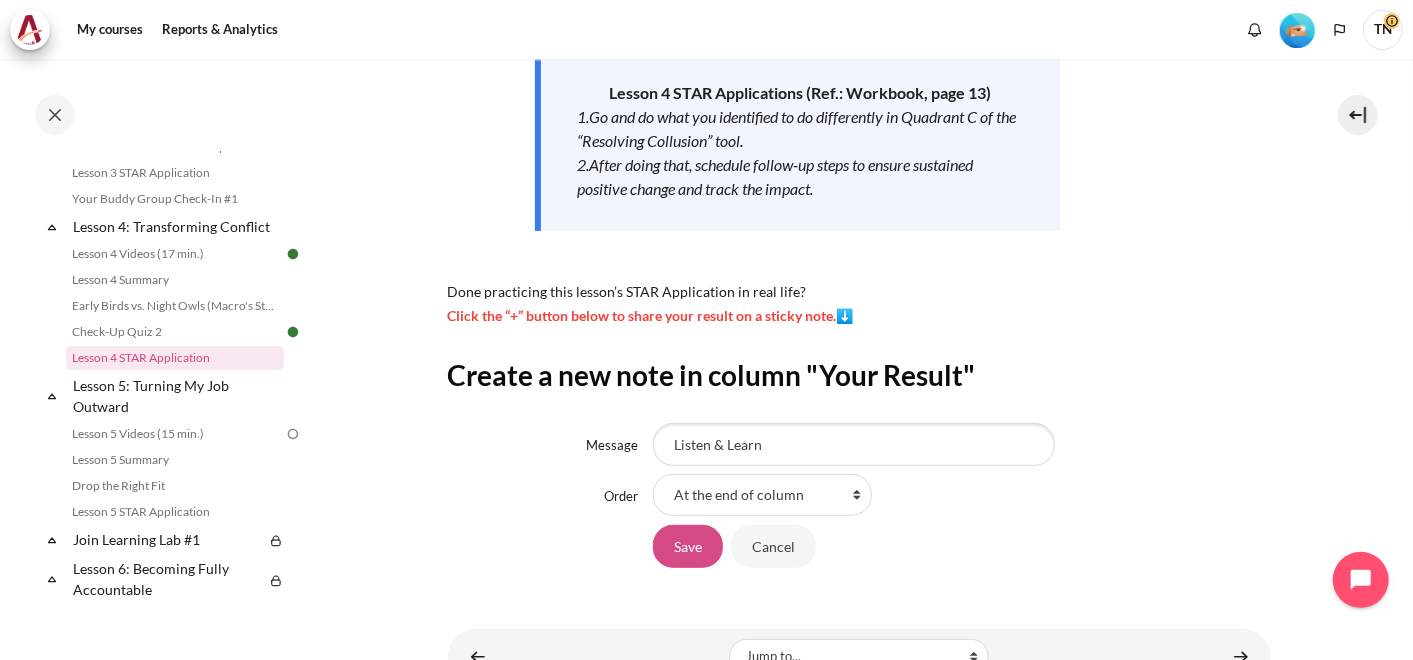 click on "Save" at bounding box center [688, 546] 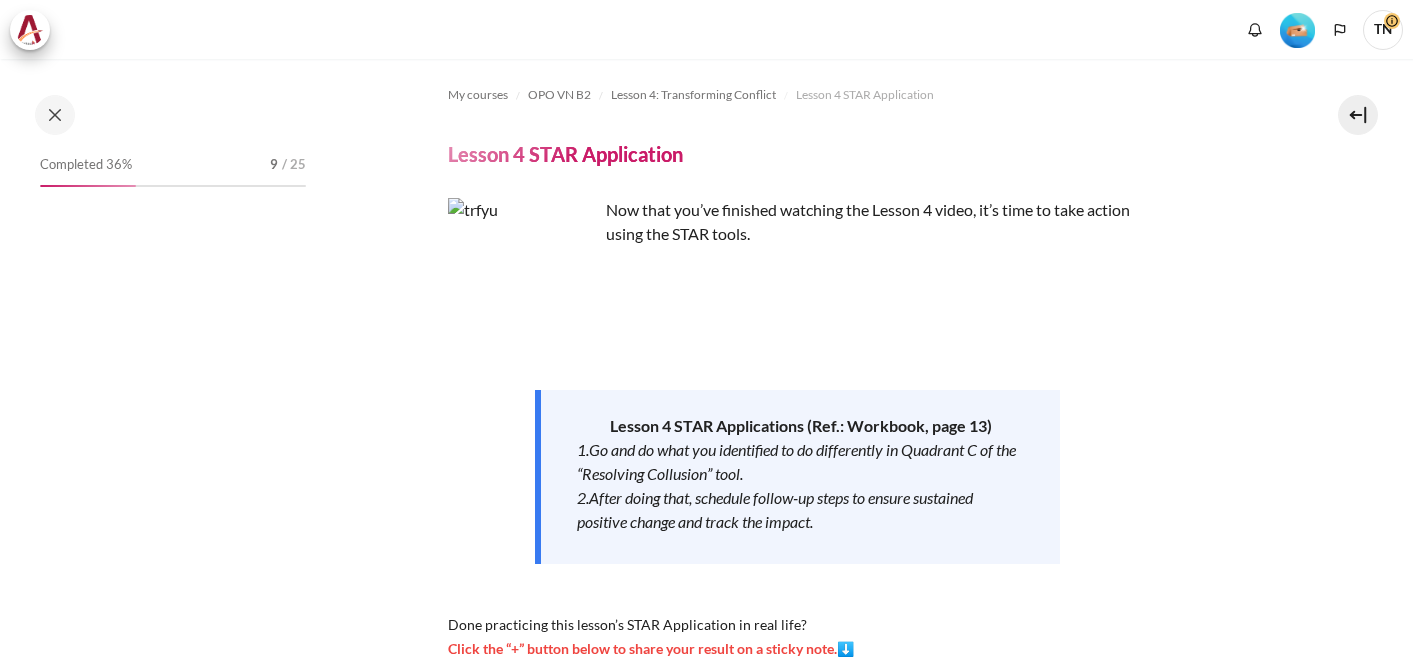 scroll, scrollTop: 0, scrollLeft: 0, axis: both 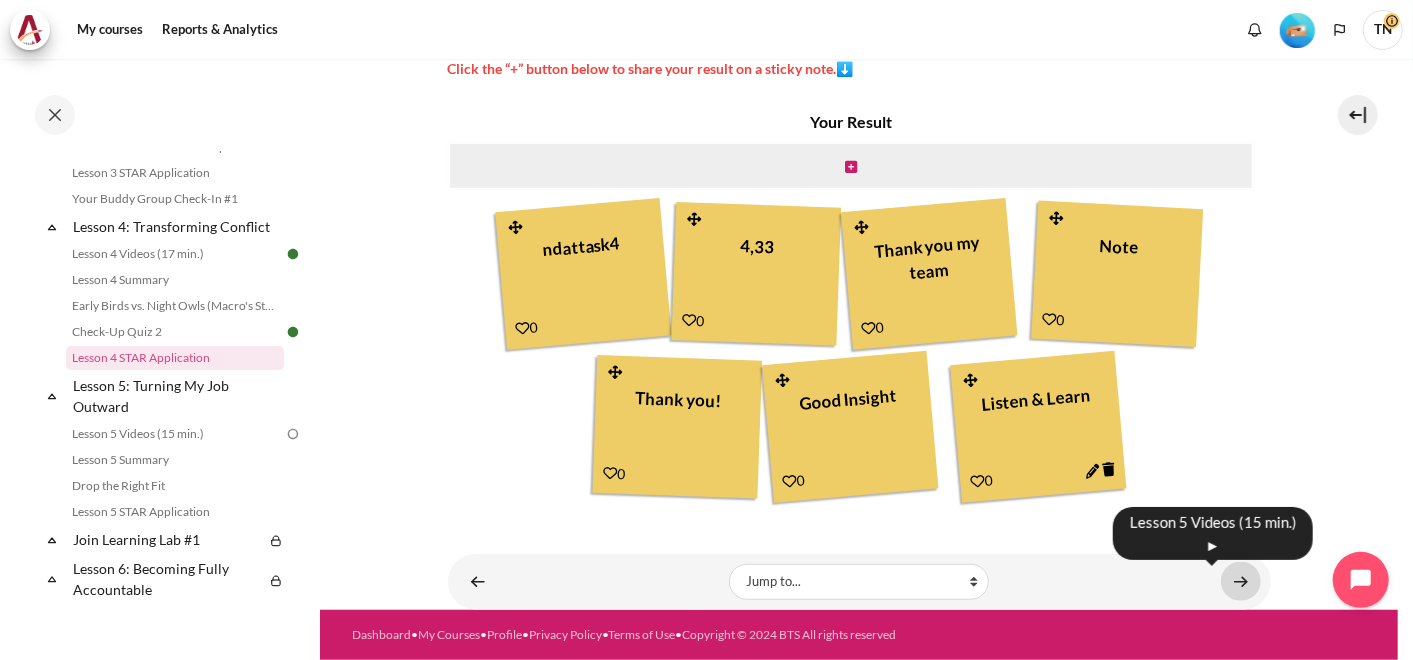 click at bounding box center [1241, 581] 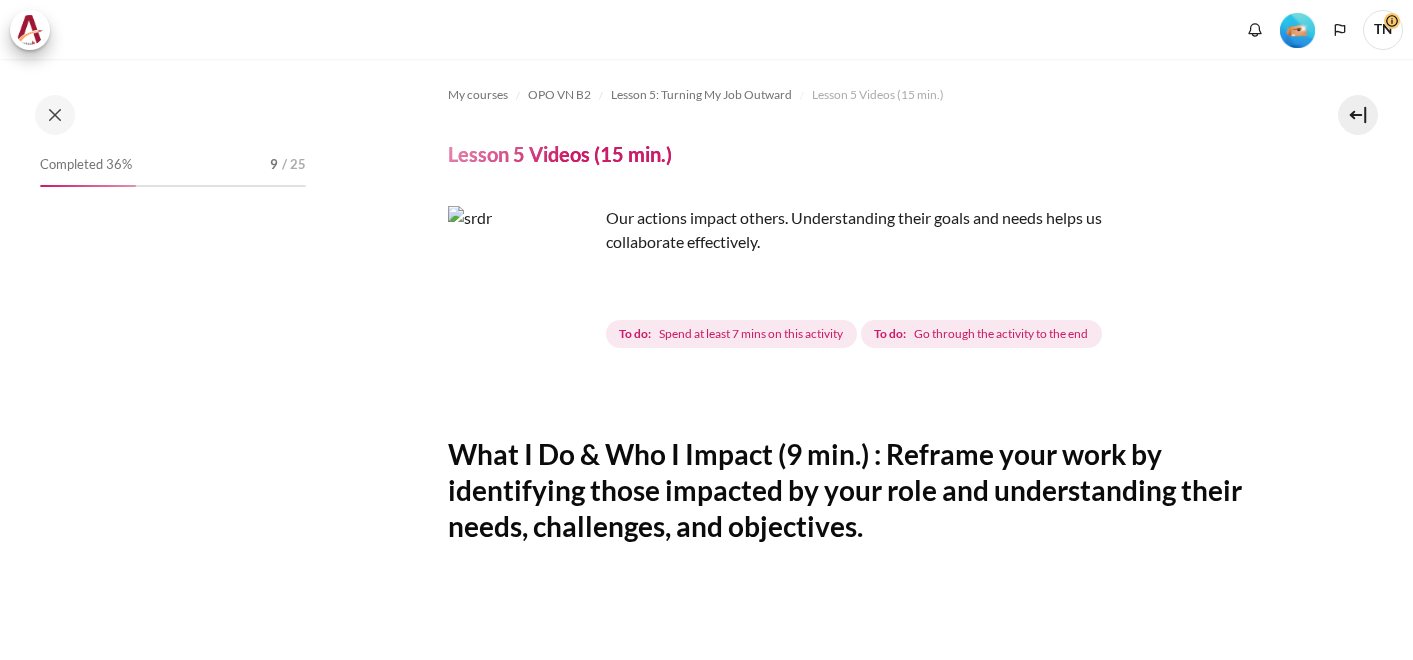 scroll, scrollTop: 0, scrollLeft: 0, axis: both 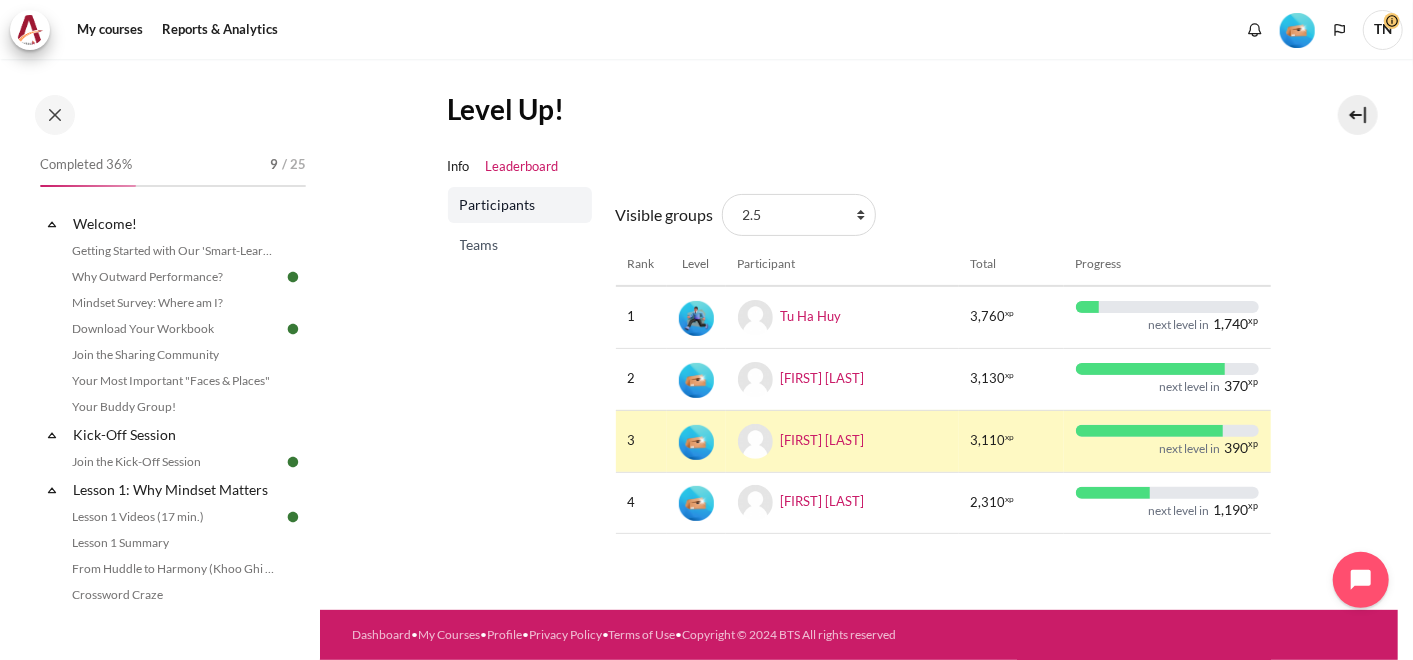 click on "Teams" at bounding box center [522, 245] 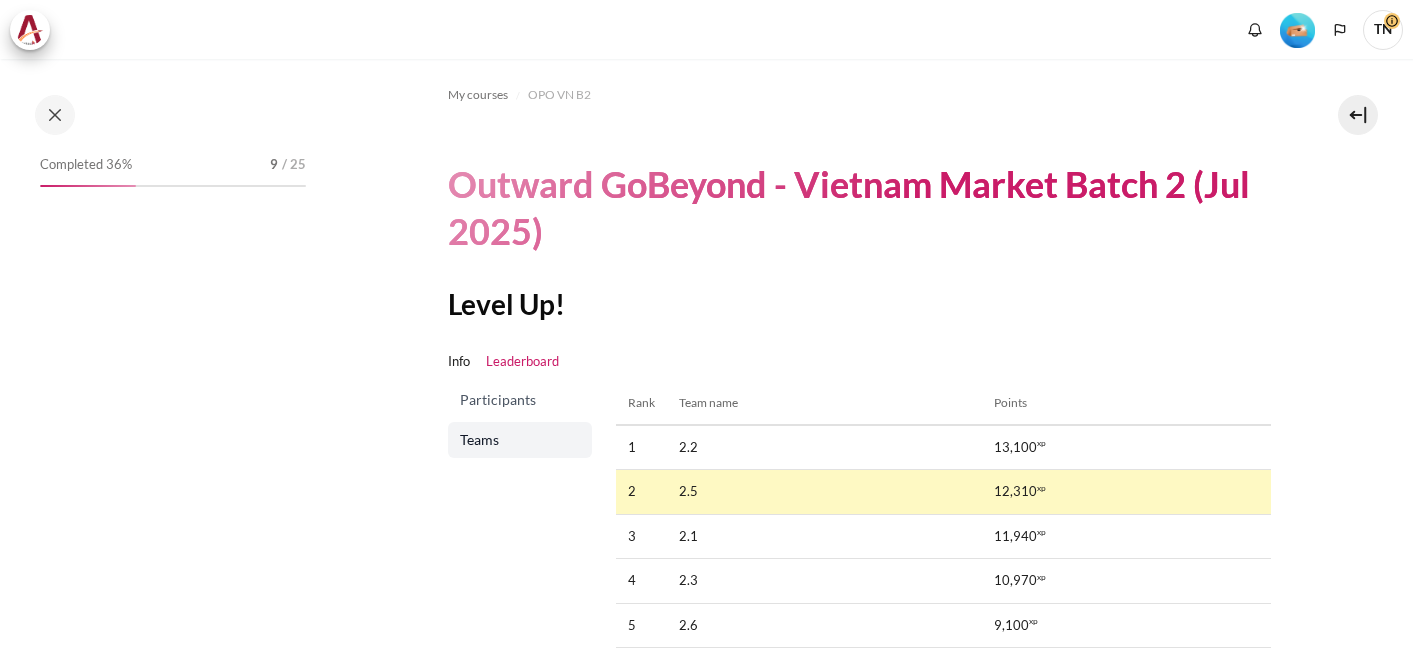 scroll, scrollTop: 0, scrollLeft: 0, axis: both 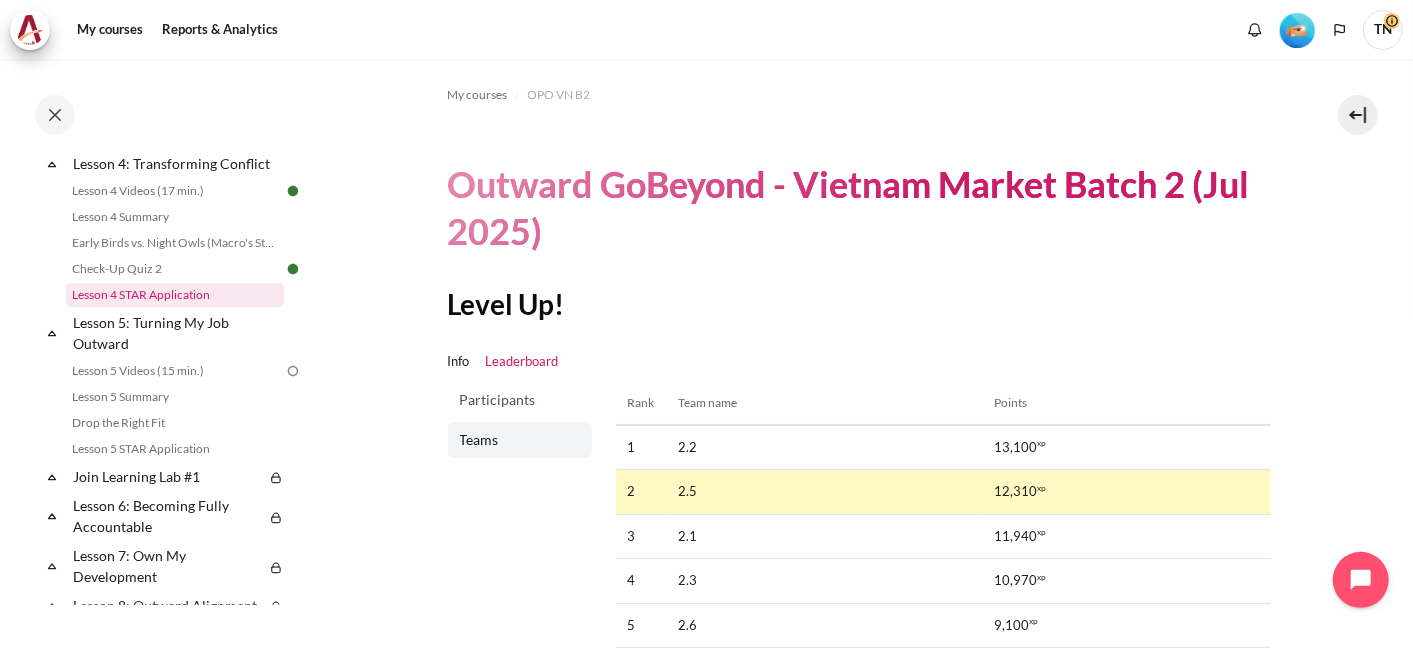 click on "Lesson 4 STAR Application" at bounding box center (175, 295) 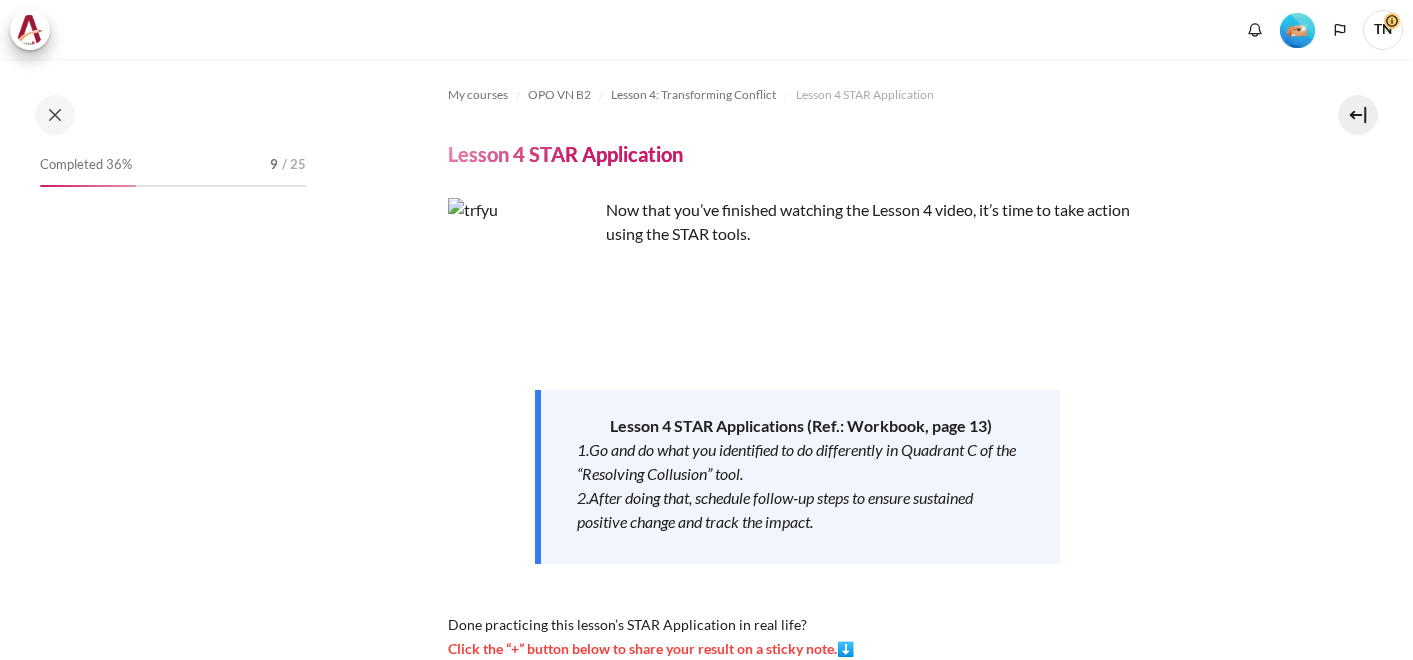scroll, scrollTop: 0, scrollLeft: 0, axis: both 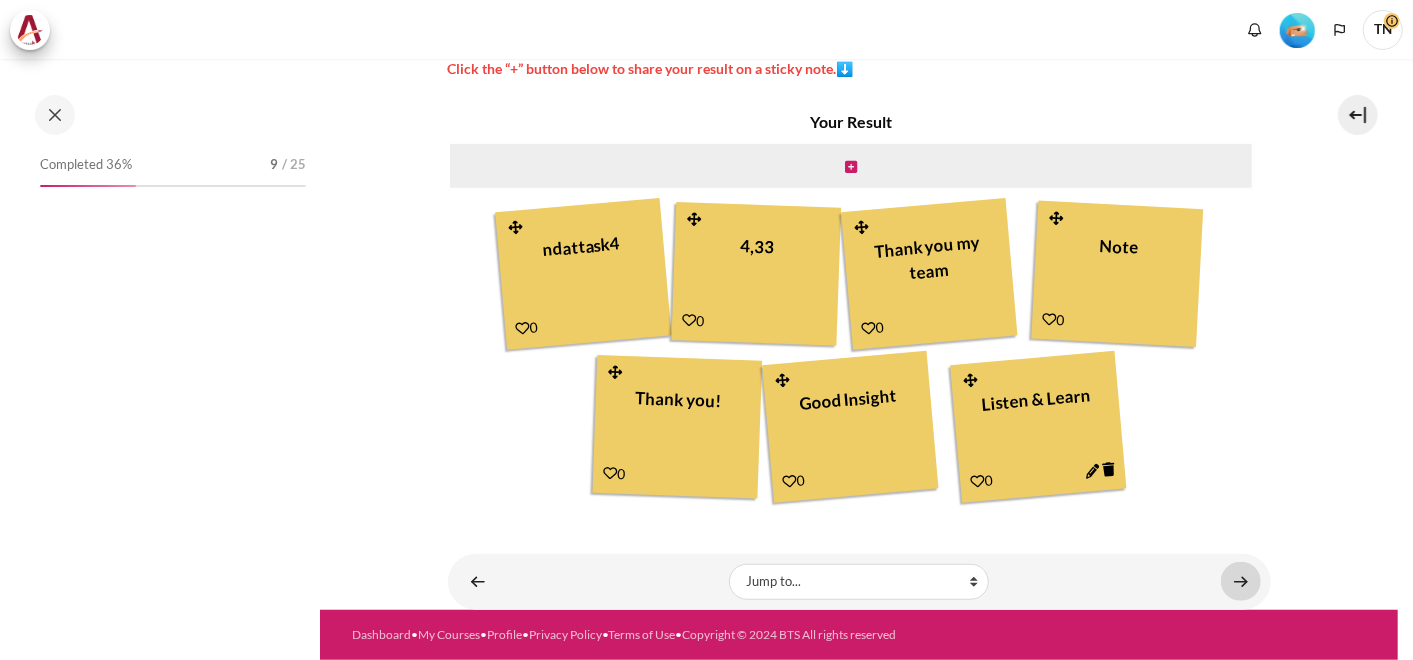 click at bounding box center [1241, 581] 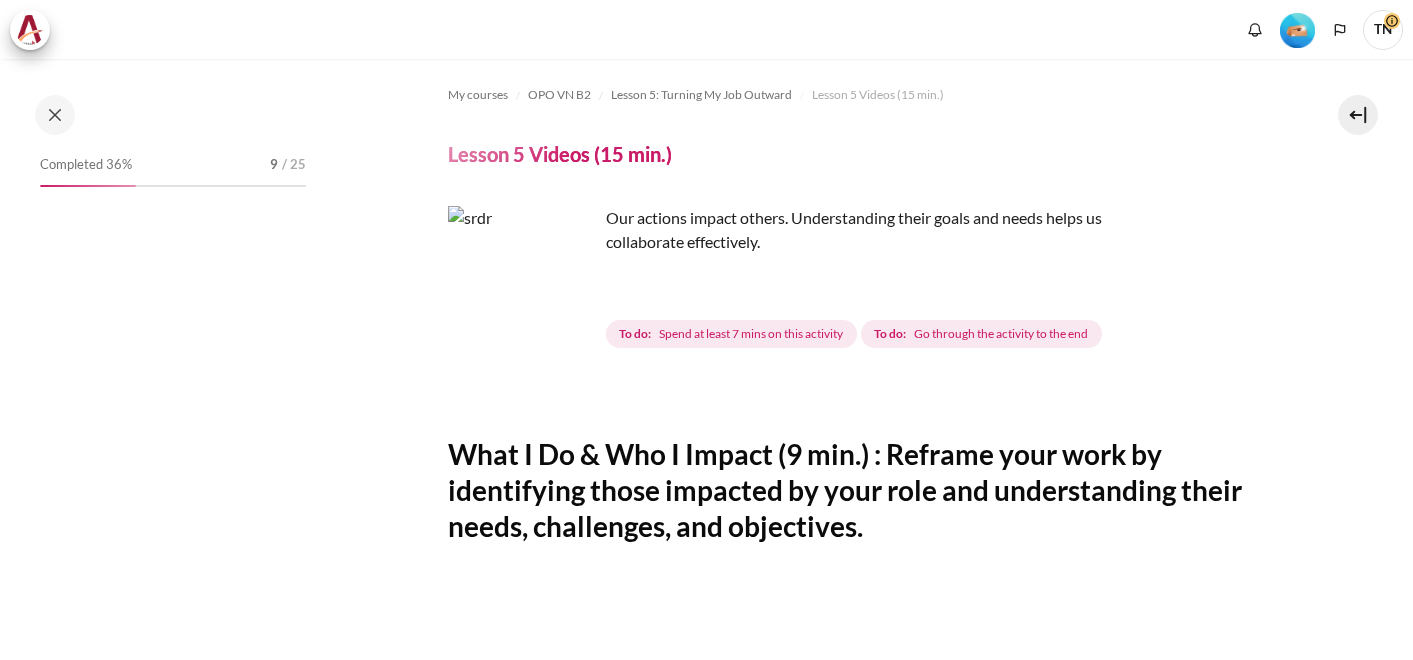 scroll, scrollTop: 0, scrollLeft: 0, axis: both 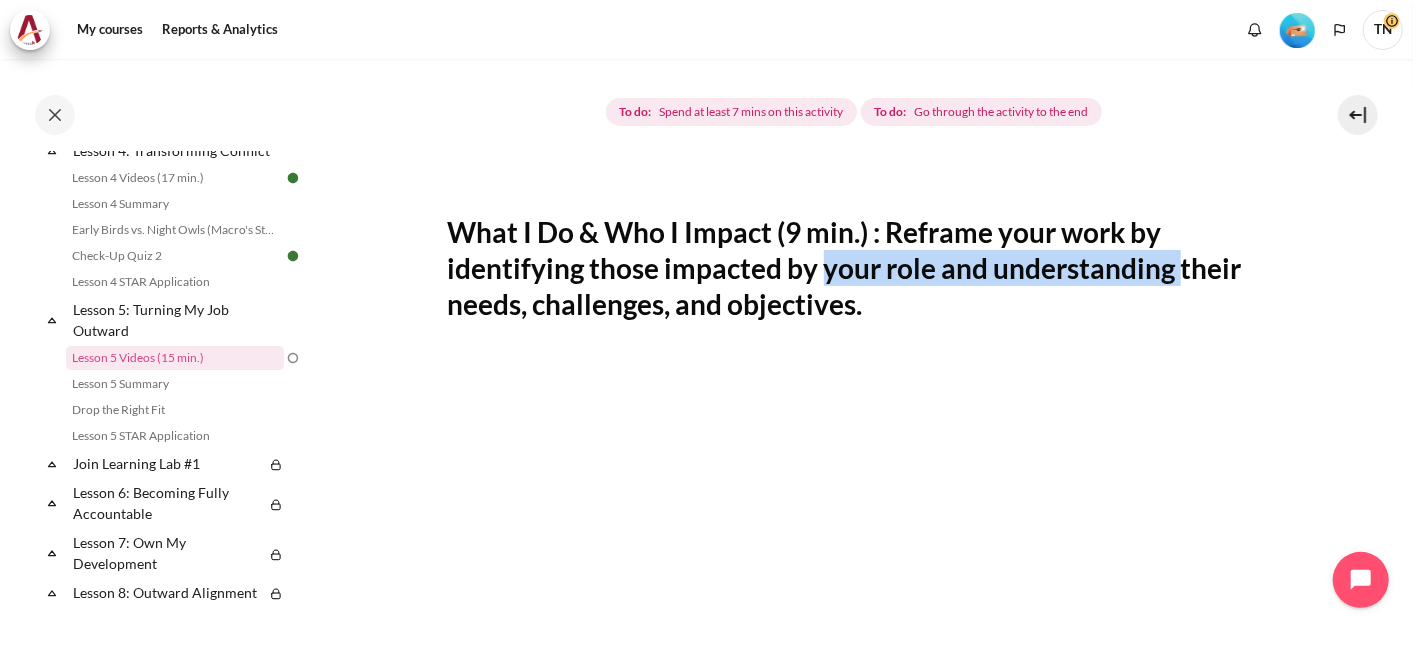 drag, startPoint x: 824, startPoint y: 274, endPoint x: 1177, endPoint y: 273, distance: 353.0014 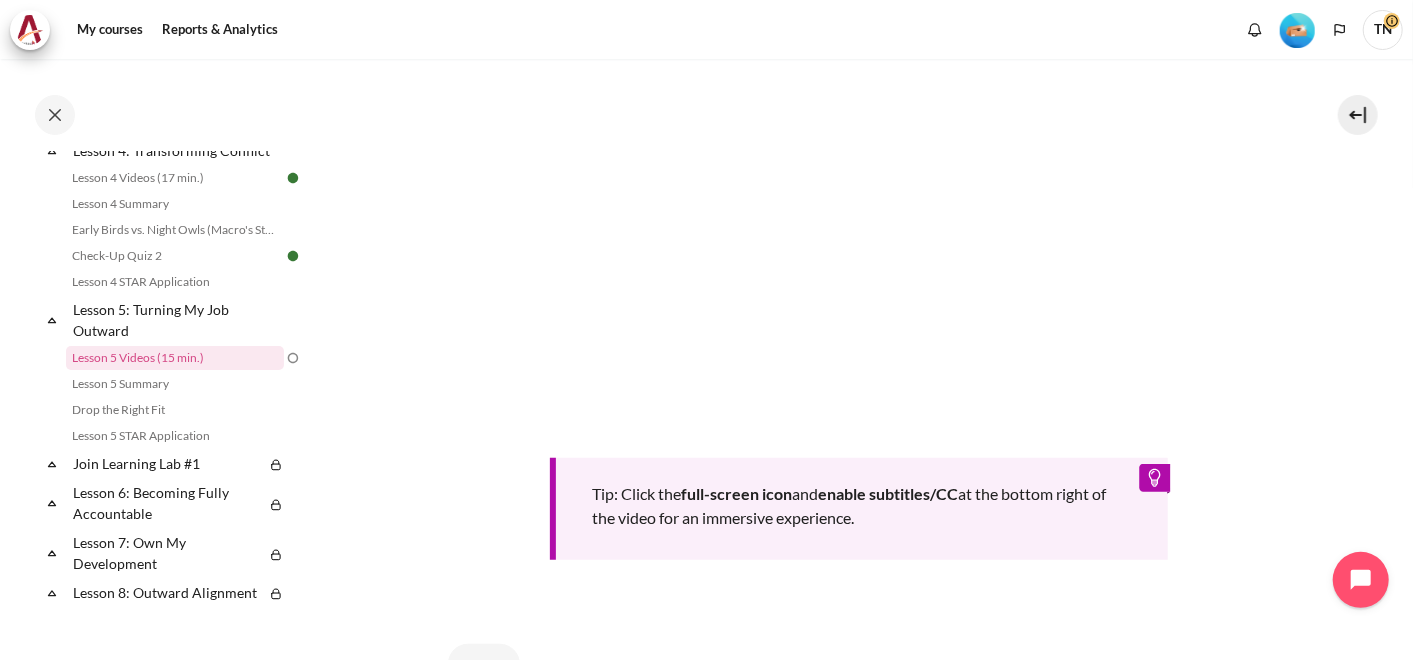 scroll, scrollTop: 666, scrollLeft: 0, axis: vertical 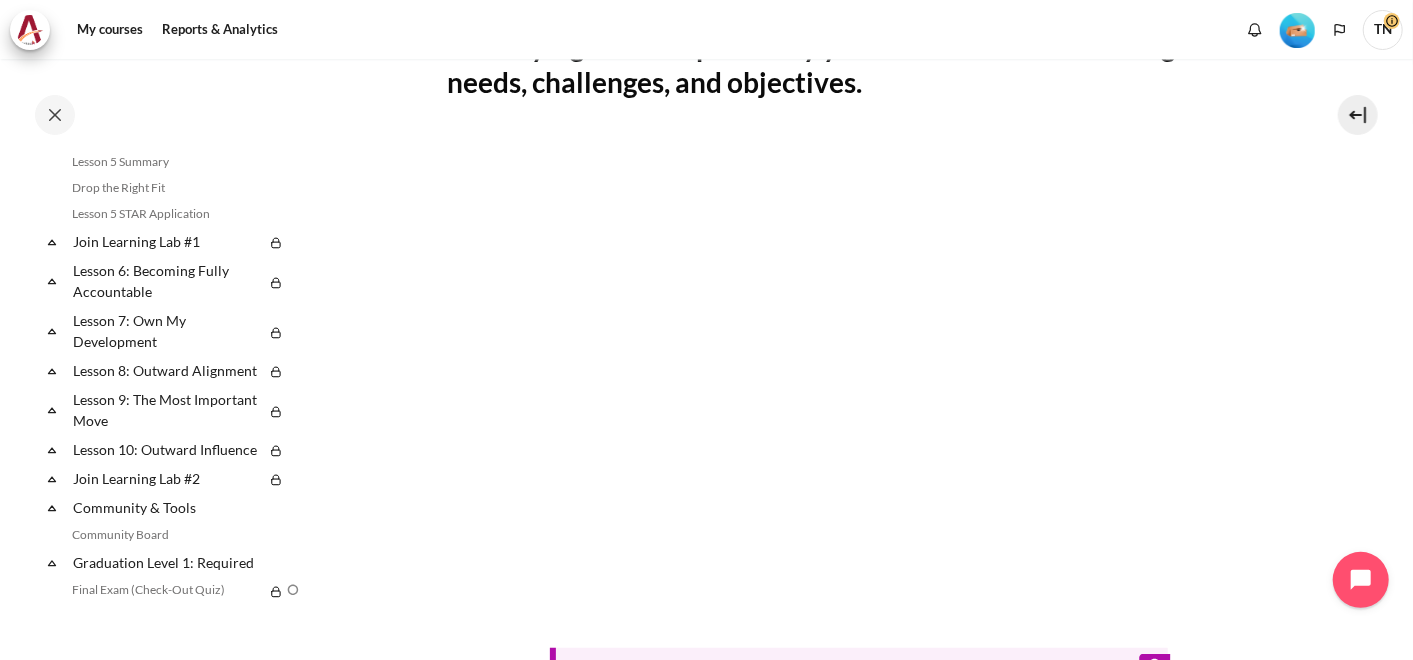 click on "My courses
OPO VN B2
Lesson 5: Turning My Job Outward
Lesson 5 Videos (15 min.)
Lesson 5 Videos (15 min.)
Completion requirements" at bounding box center [859, 313] 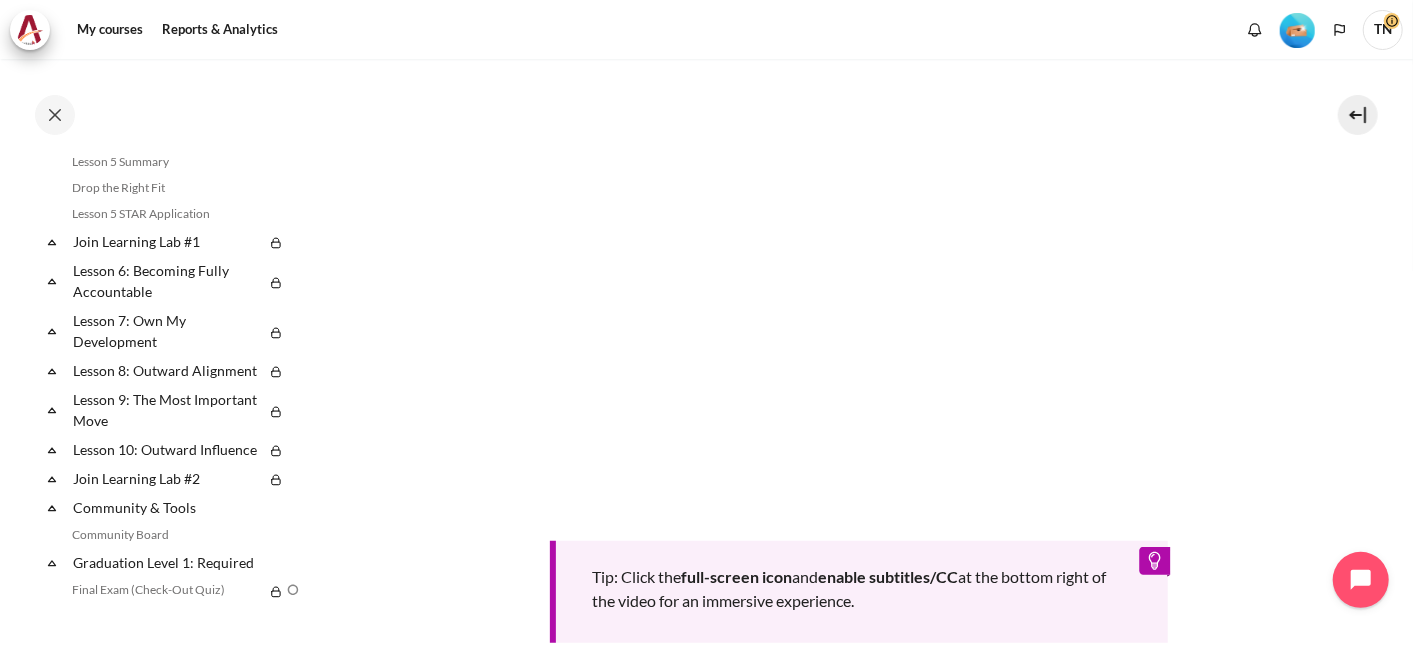 scroll, scrollTop: 666, scrollLeft: 0, axis: vertical 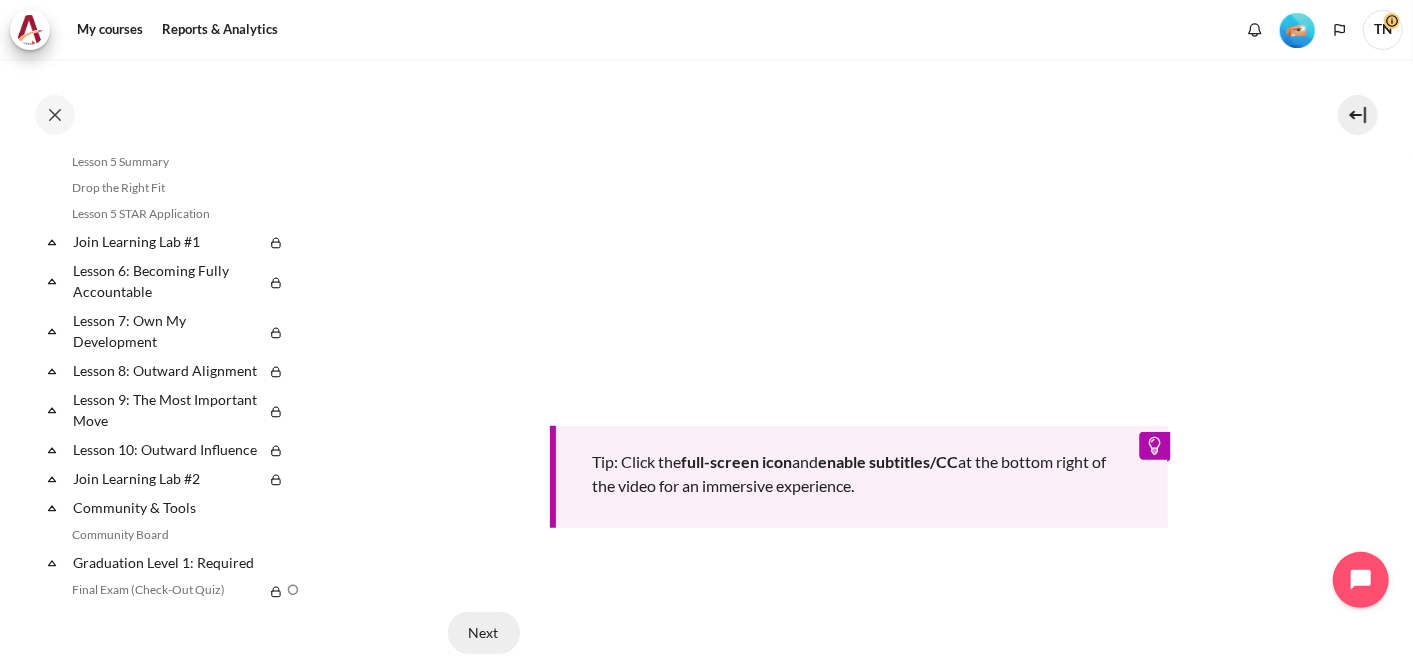 click on "Next" at bounding box center [484, 633] 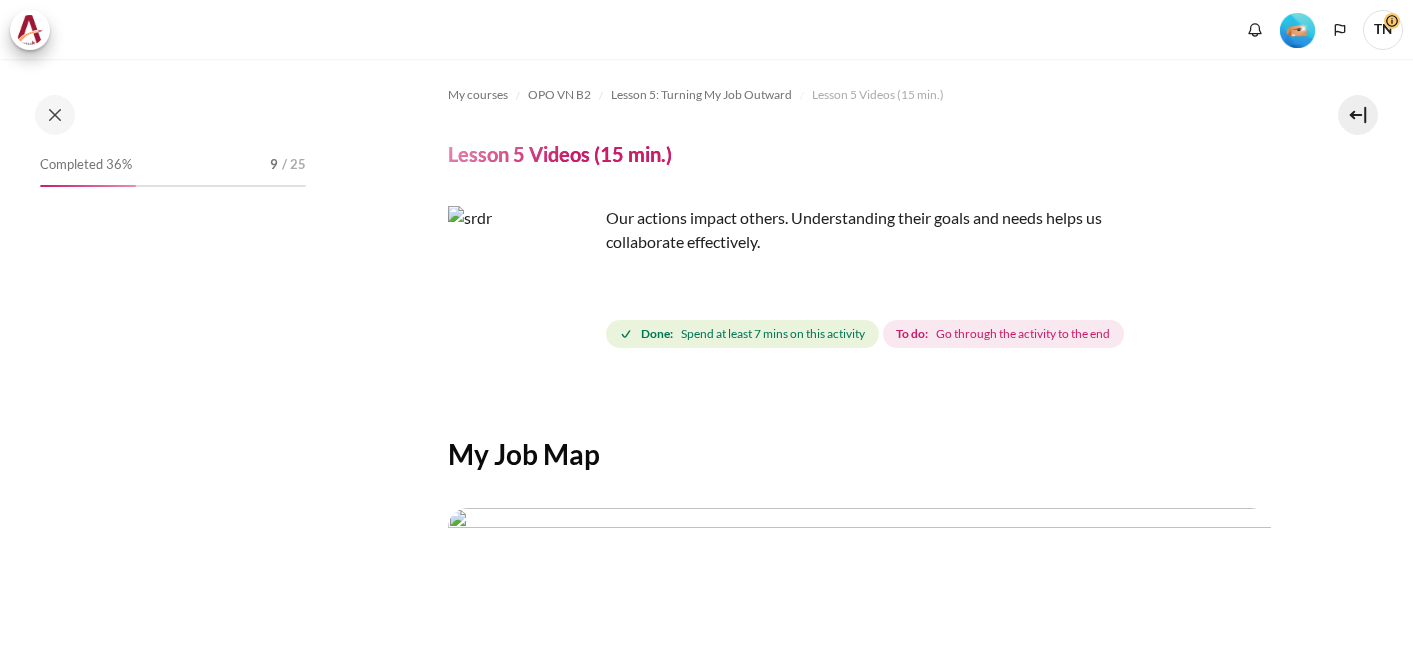 scroll, scrollTop: 0, scrollLeft: 0, axis: both 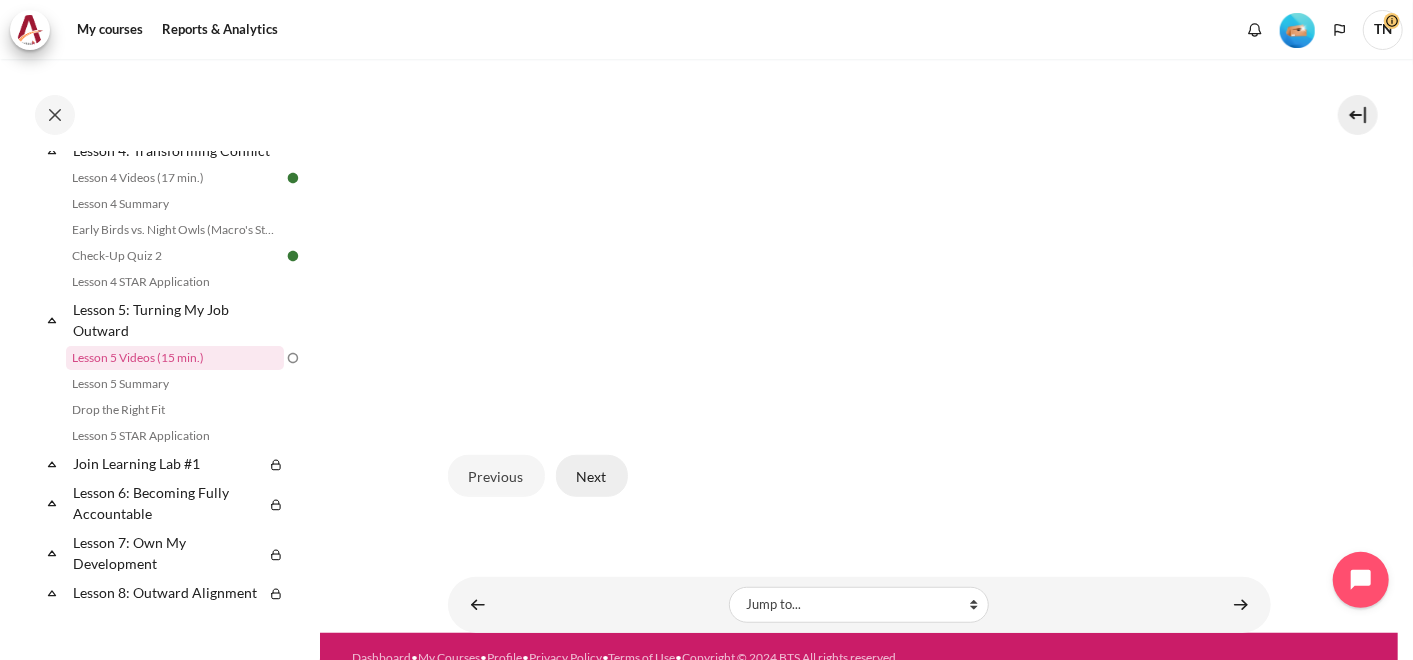 click on "Next" at bounding box center [592, 476] 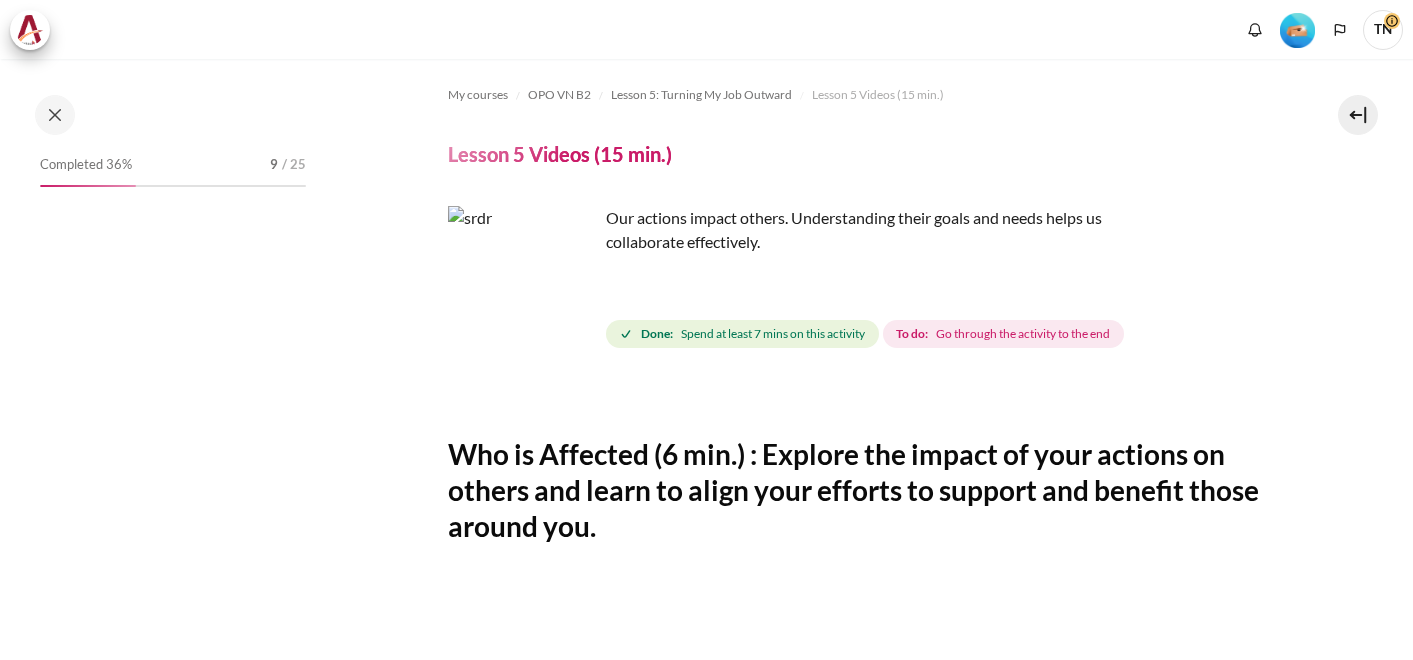 scroll, scrollTop: 0, scrollLeft: 0, axis: both 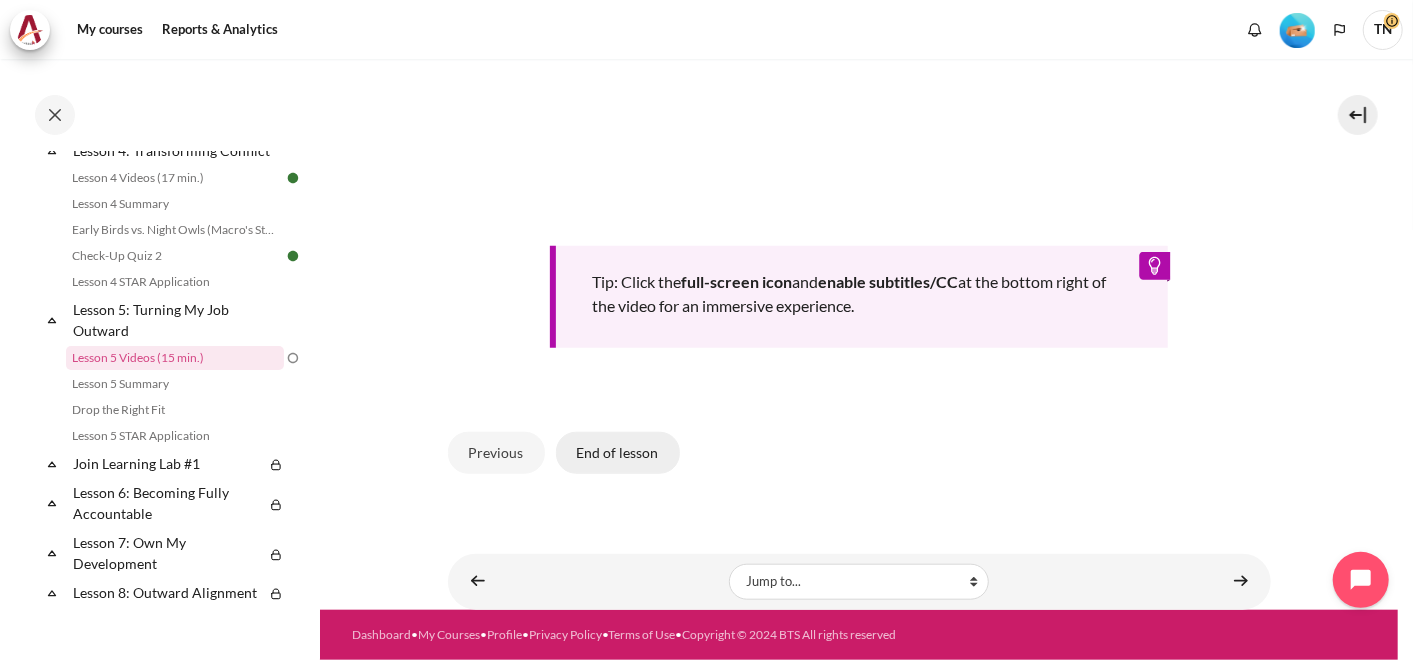 click on "End of lesson" at bounding box center (618, 453) 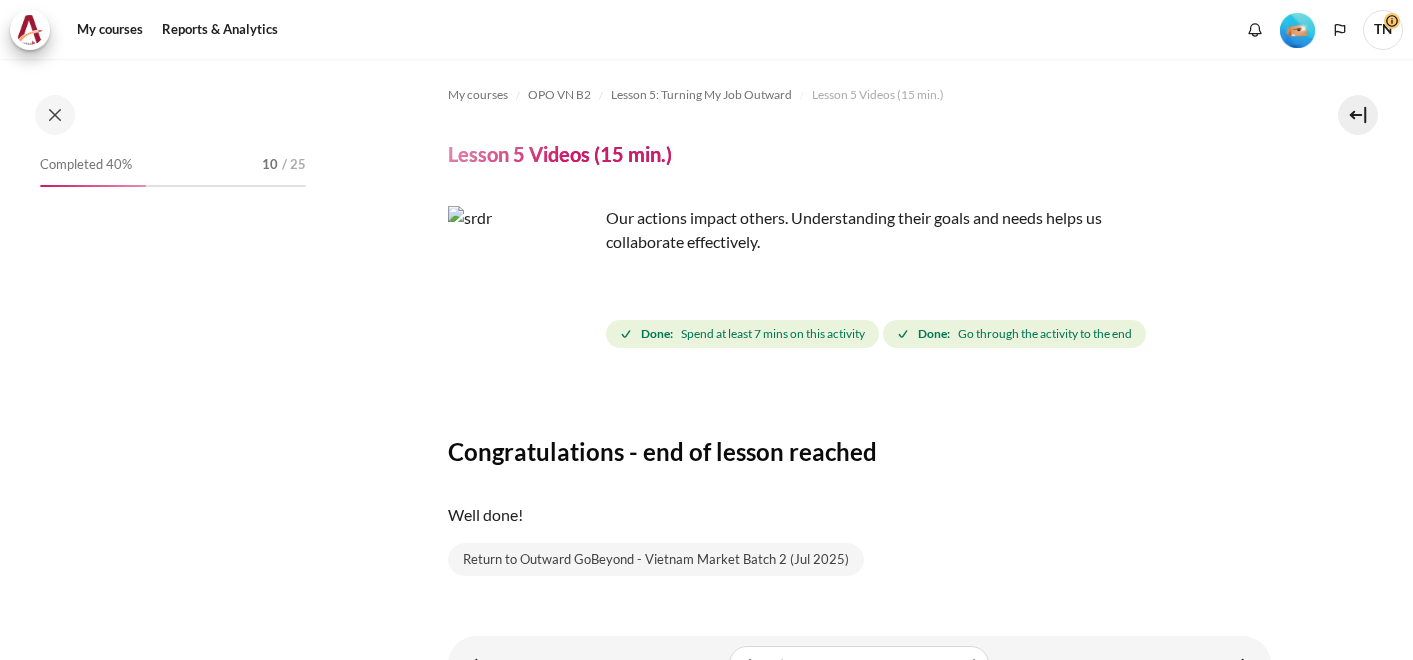 scroll, scrollTop: 0, scrollLeft: 0, axis: both 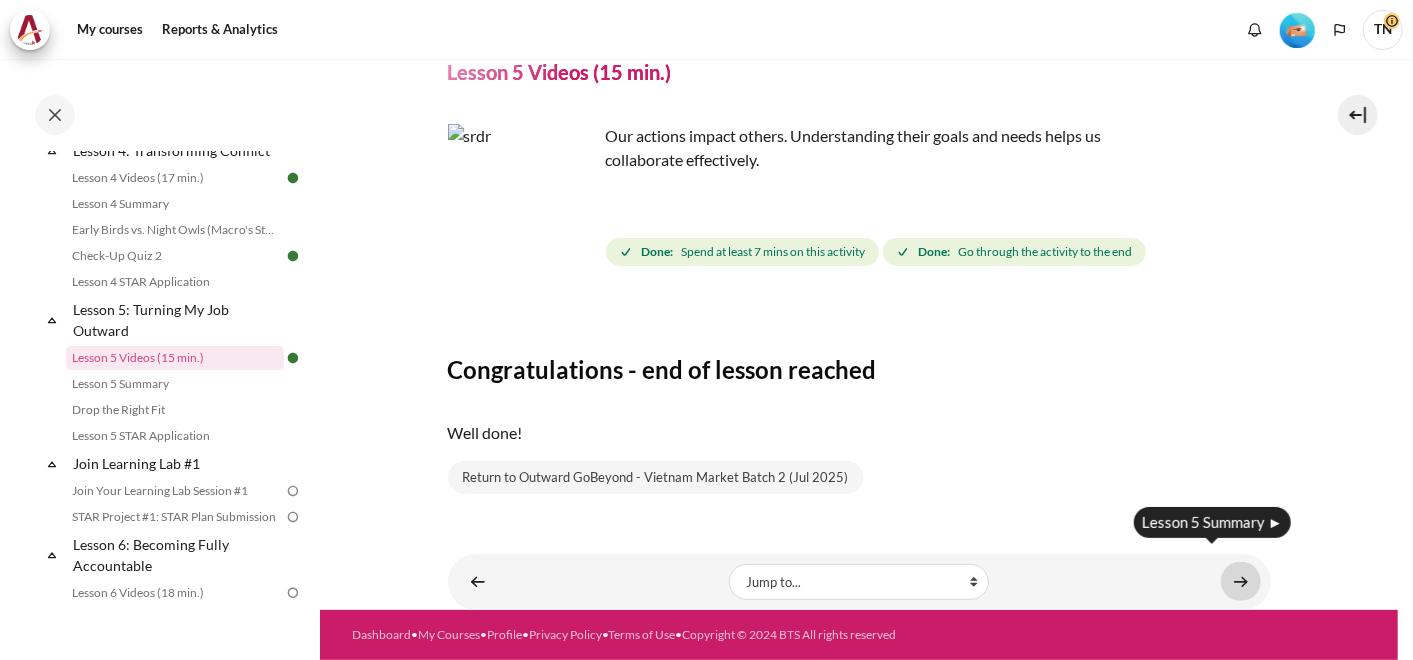 click at bounding box center [1241, 581] 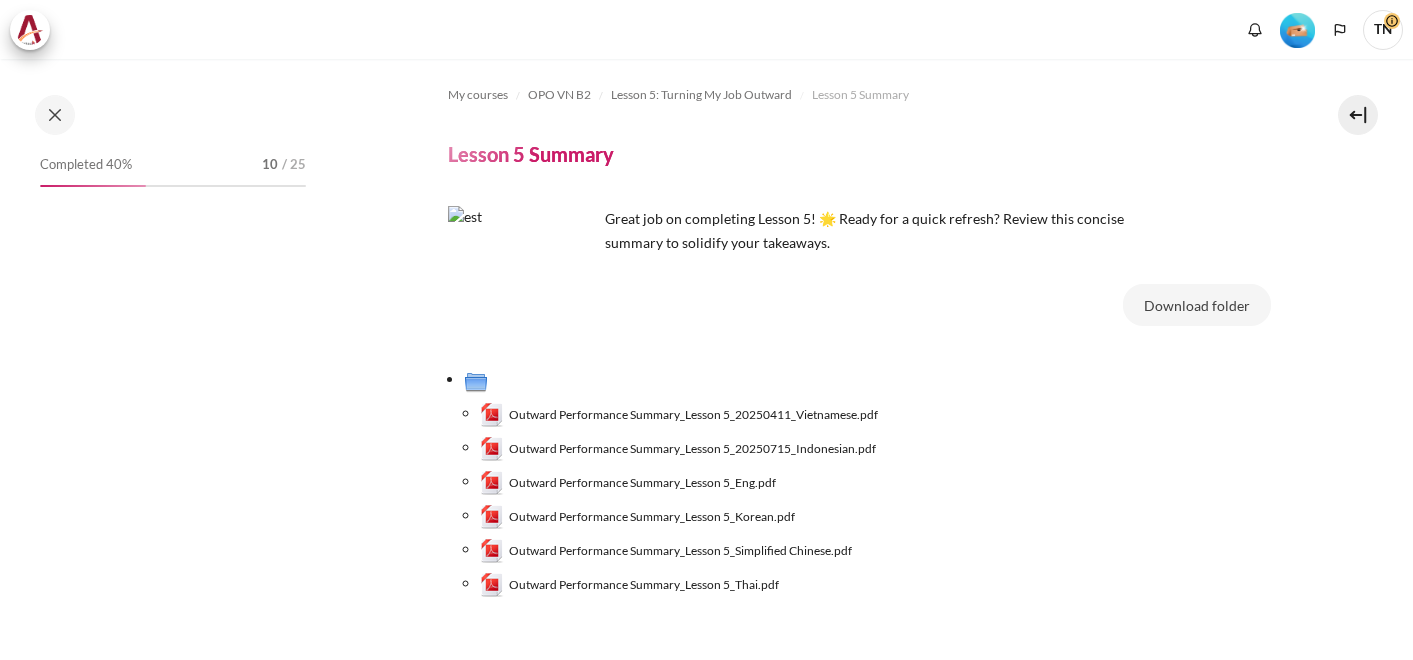 scroll, scrollTop: 0, scrollLeft: 0, axis: both 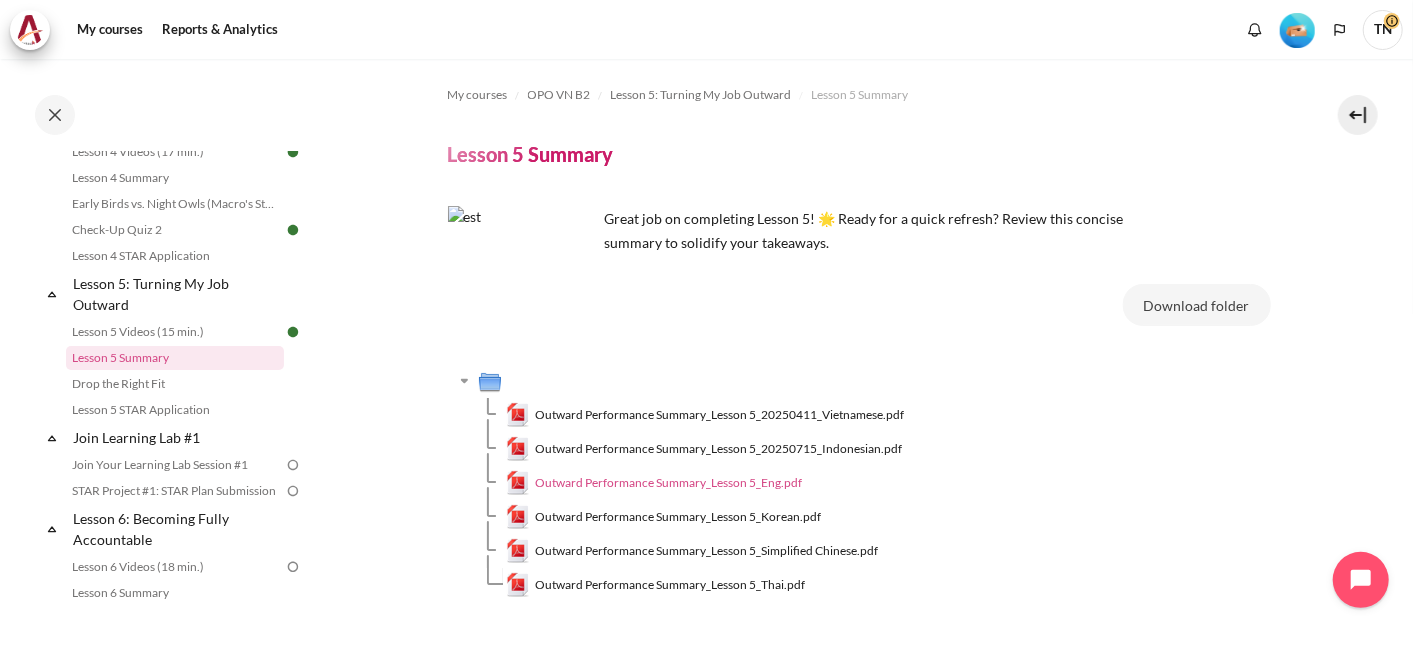 click on "Outward Performance Summary_Lesson 5_Eng.pdf" at bounding box center [668, 483] 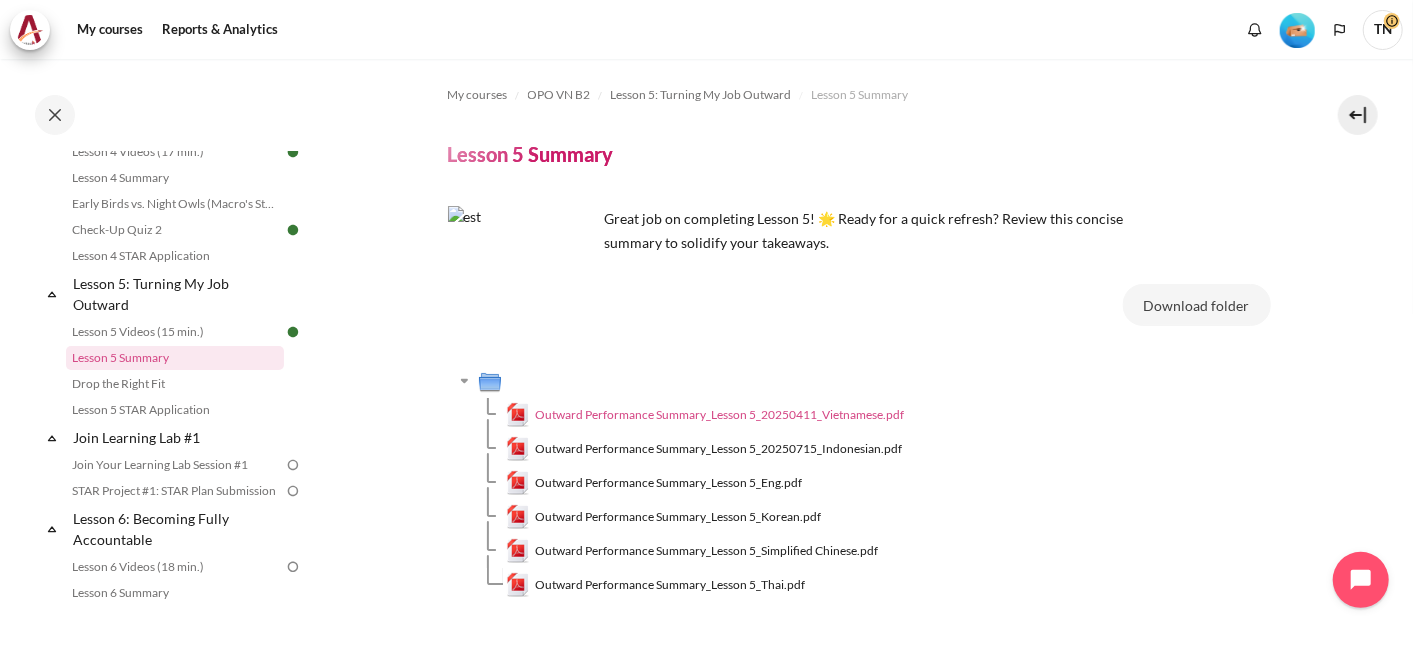 click on "Outward Performance Summary_Lesson 5_20250411_Vietnamese.pdf" at bounding box center (719, 415) 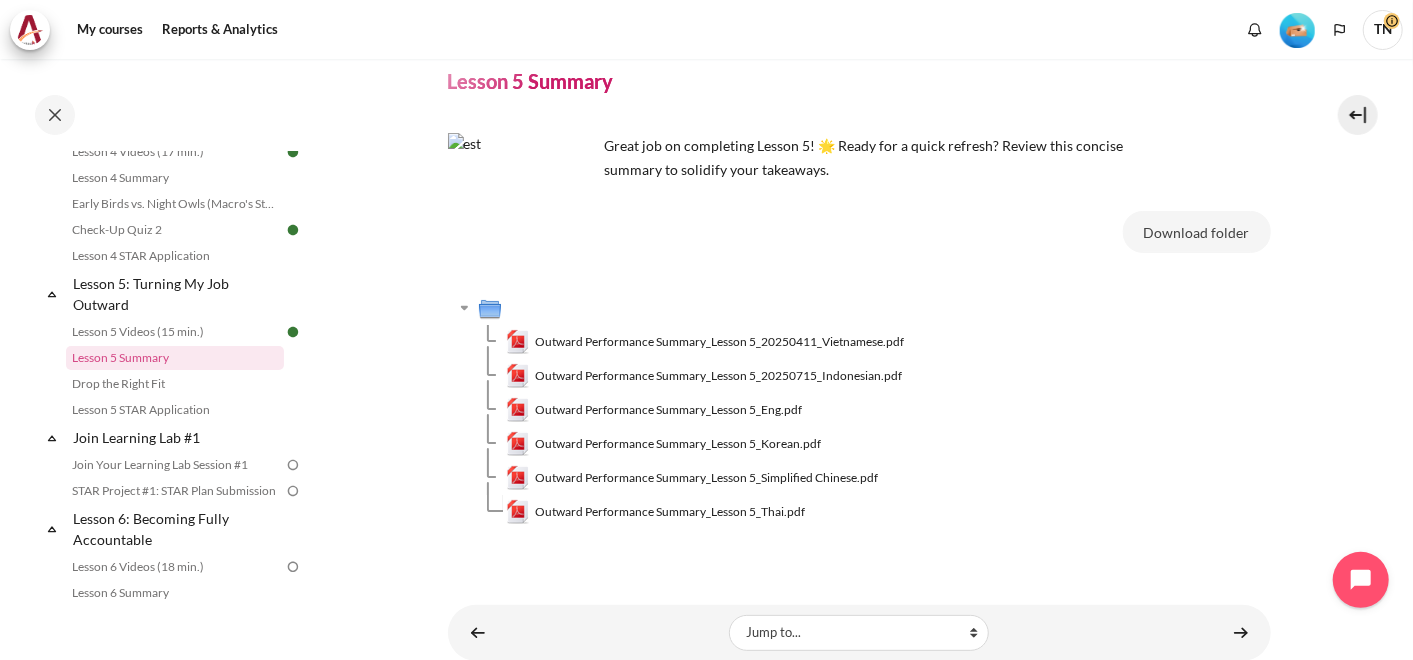 scroll, scrollTop: 141, scrollLeft: 0, axis: vertical 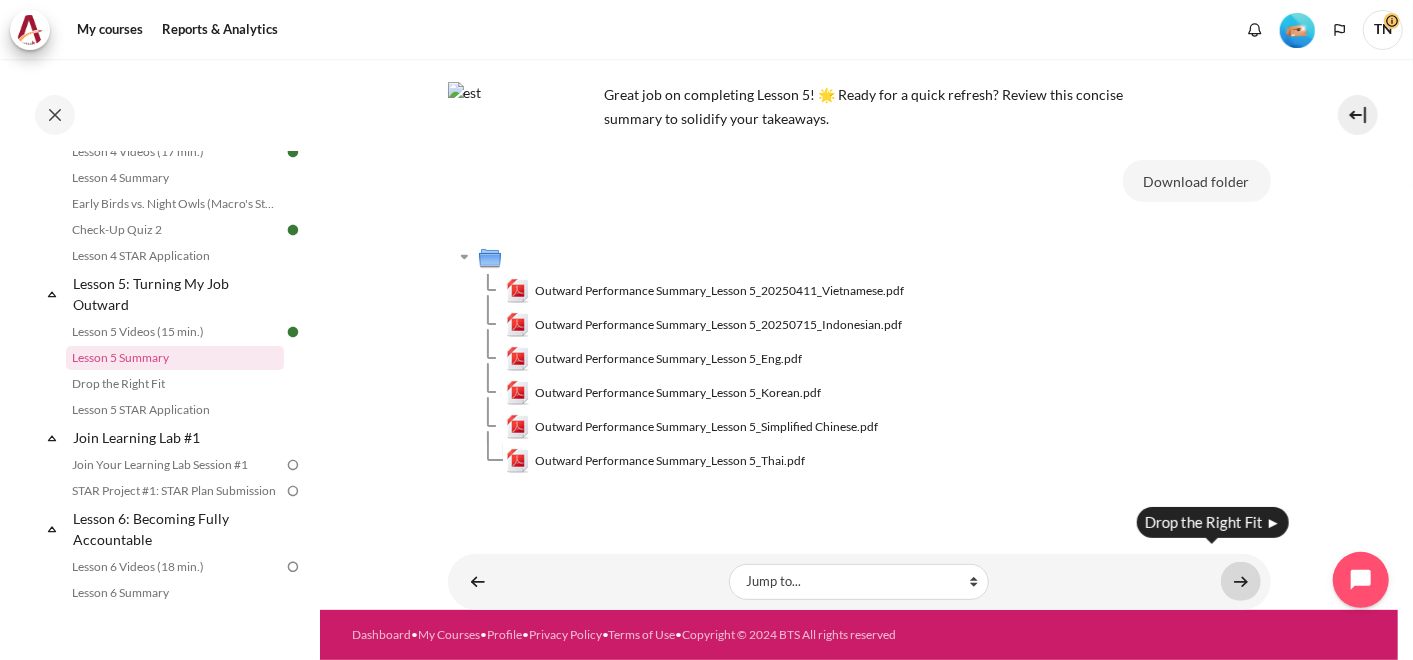 click at bounding box center (1241, 581) 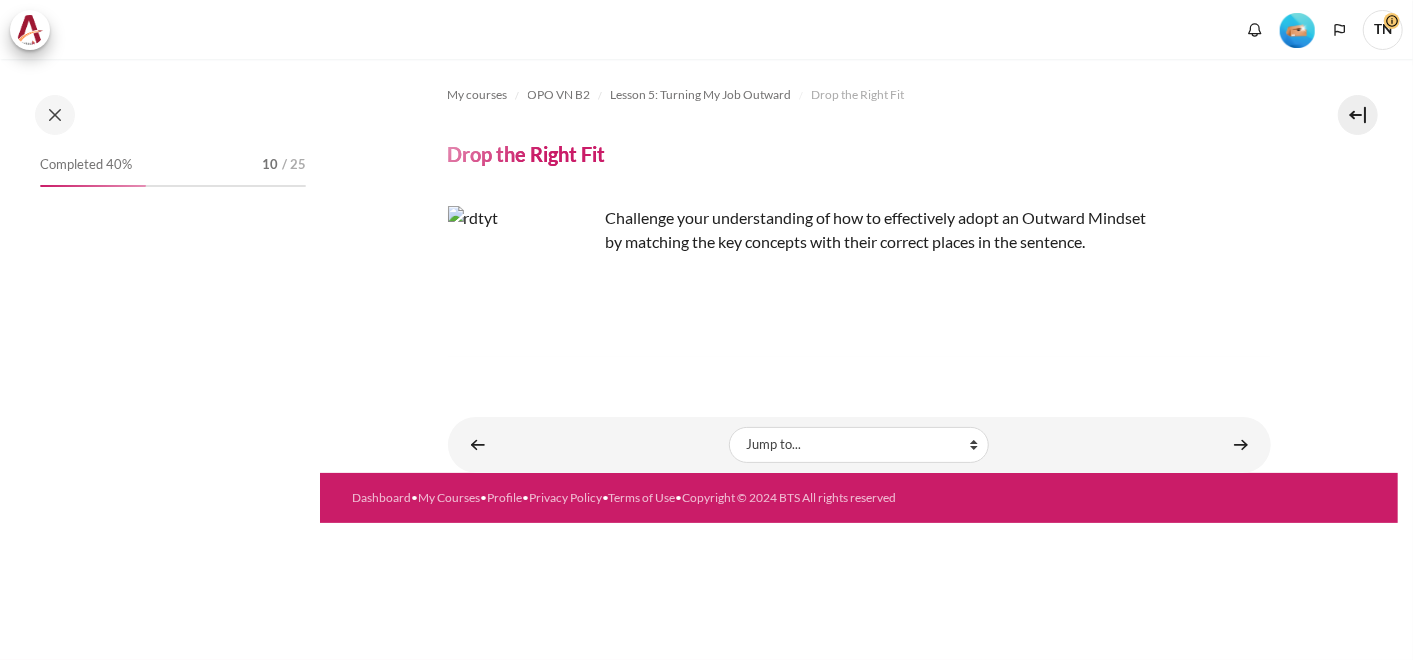 scroll, scrollTop: 0, scrollLeft: 0, axis: both 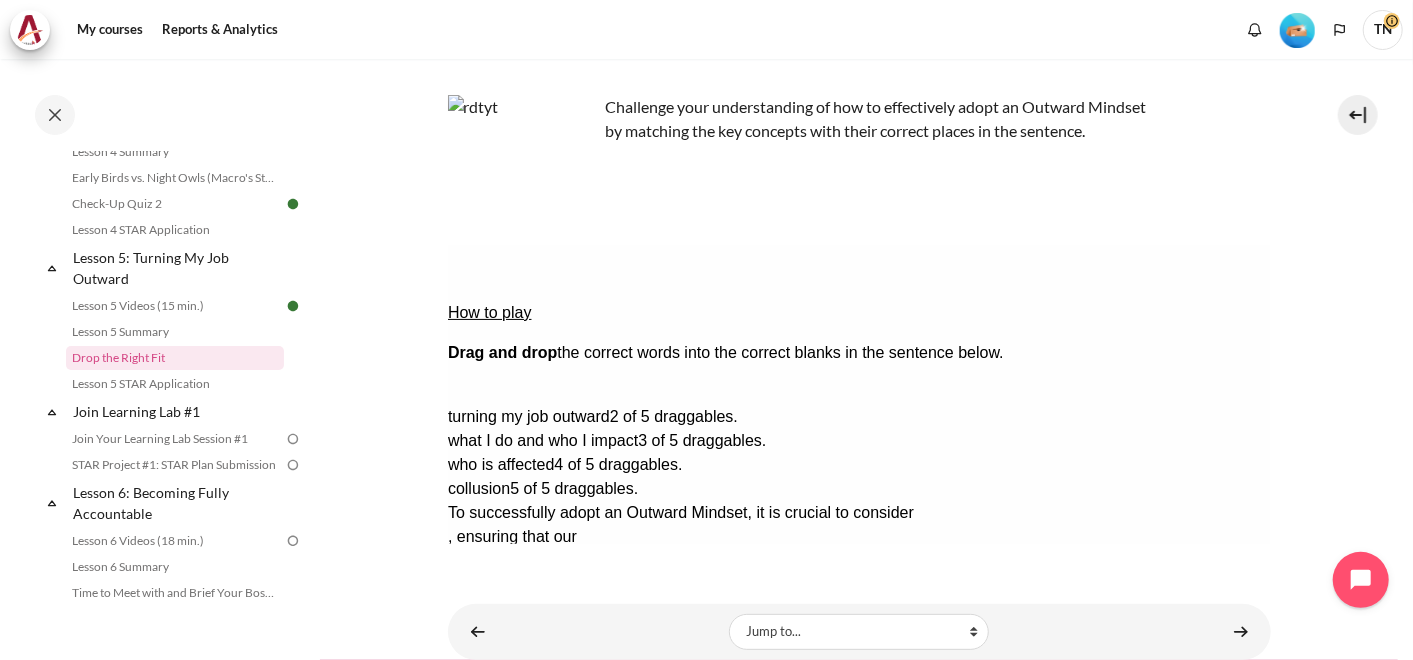 drag, startPoint x: 1074, startPoint y: 335, endPoint x: 848, endPoint y: 355, distance: 226.88322 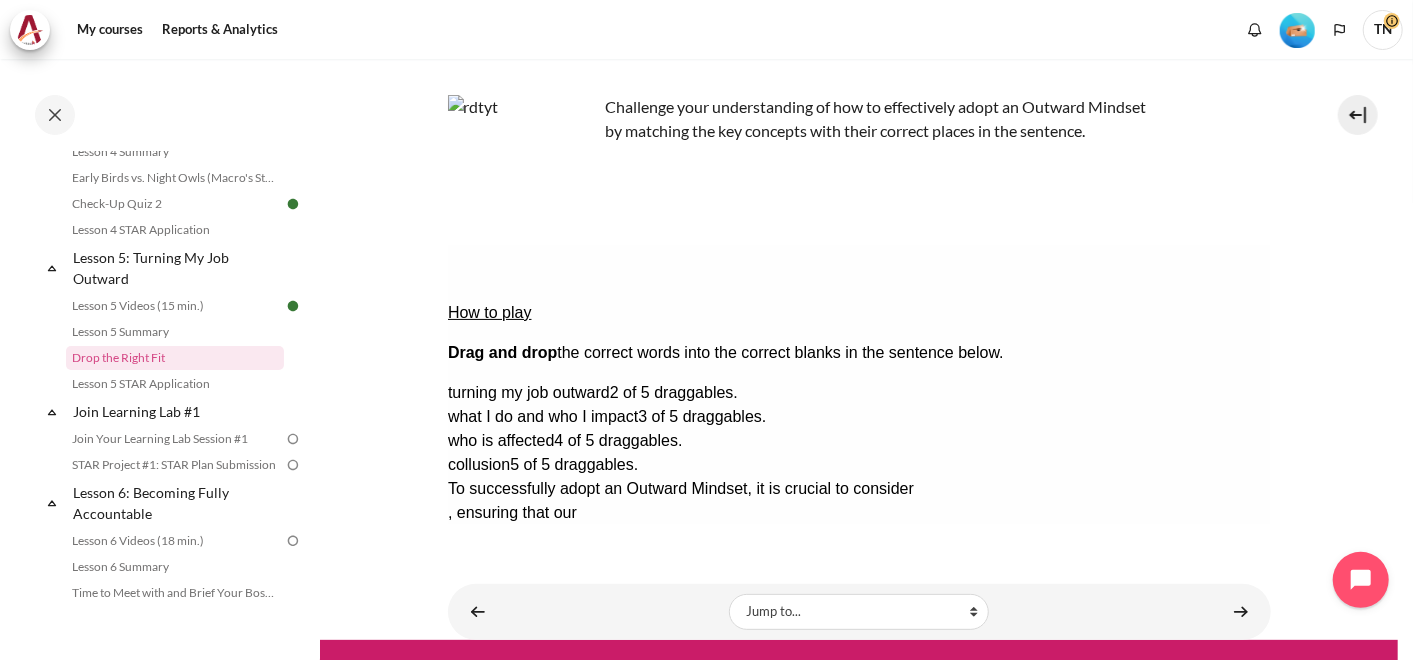 drag, startPoint x: 905, startPoint y: 357, endPoint x: 932, endPoint y: 394, distance: 45.80393 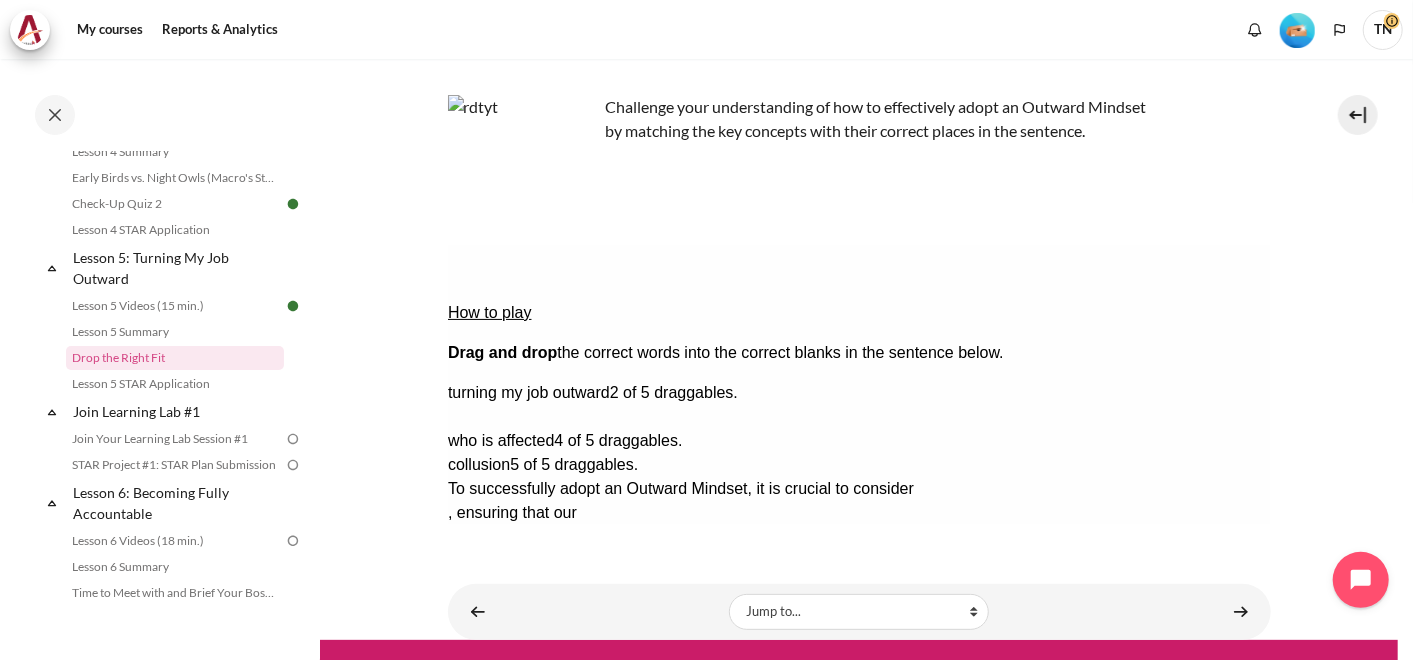 drag, startPoint x: 1083, startPoint y: 368, endPoint x: 689, endPoint y: 416, distance: 396.9131 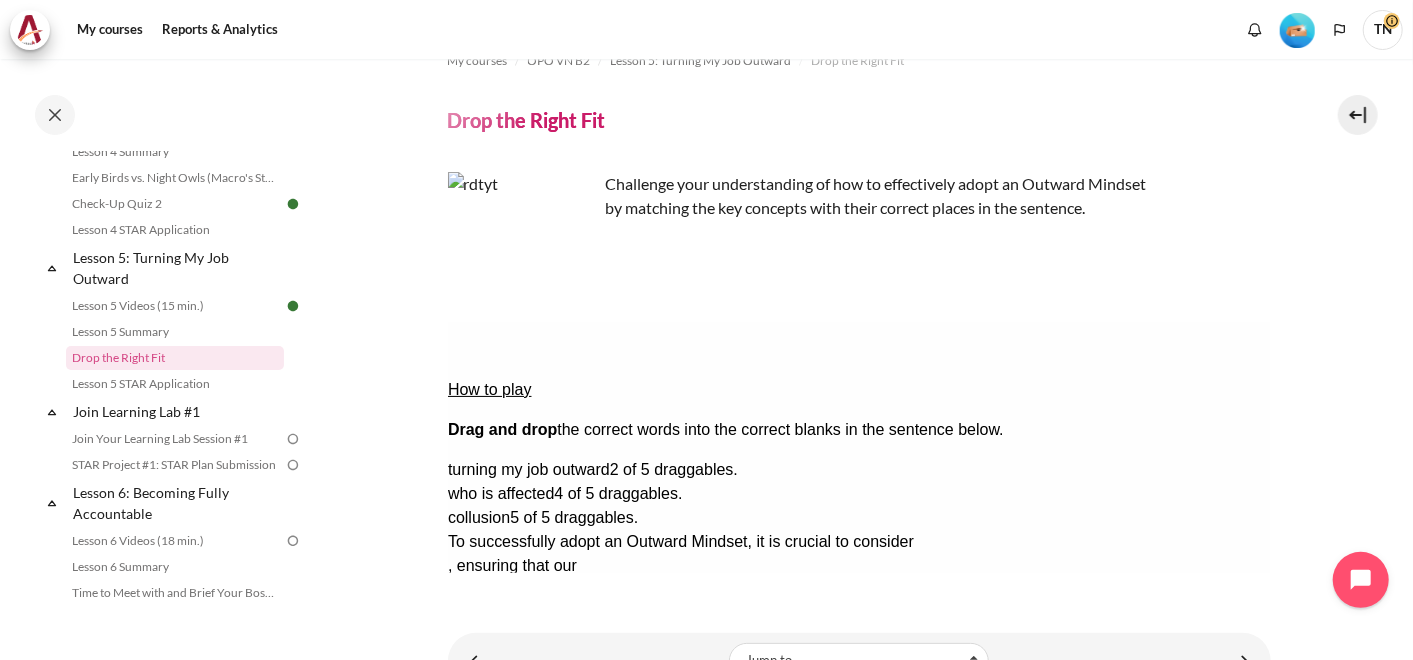 scroll, scrollTop: 0, scrollLeft: 0, axis: both 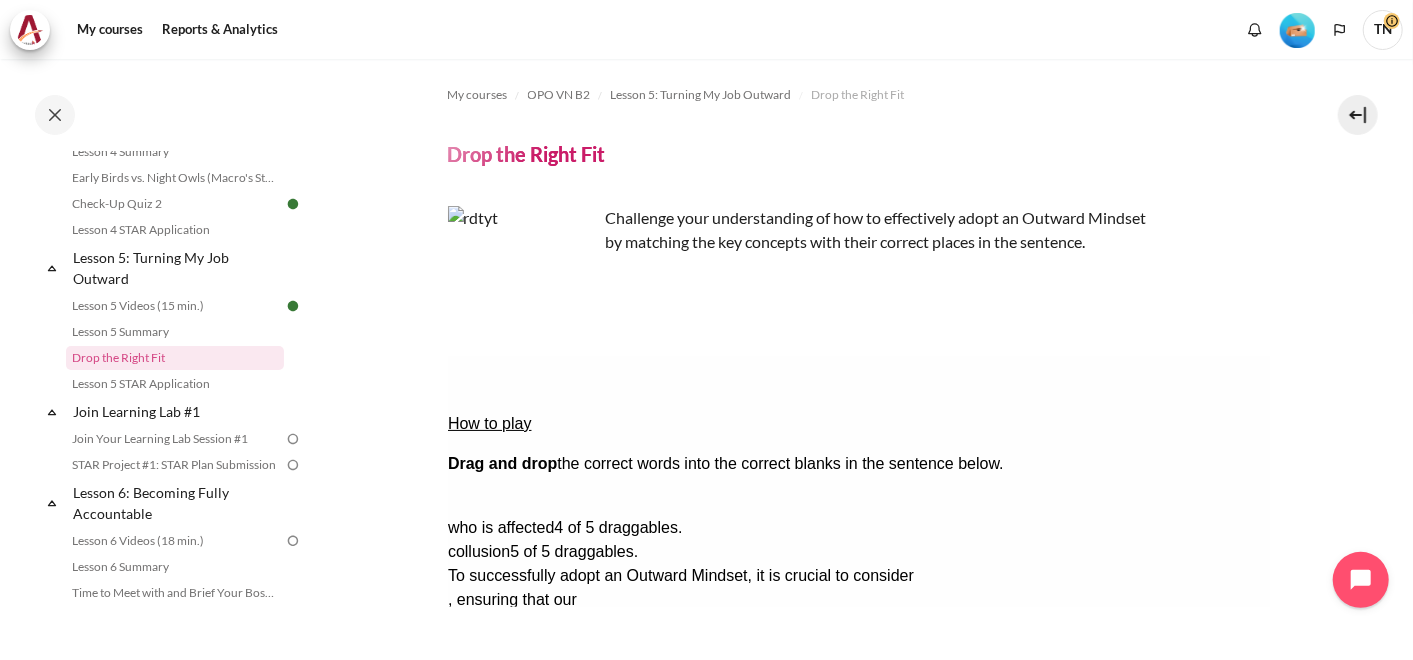 drag, startPoint x: 1104, startPoint y: 448, endPoint x: 545, endPoint y: 467, distance: 559.3228 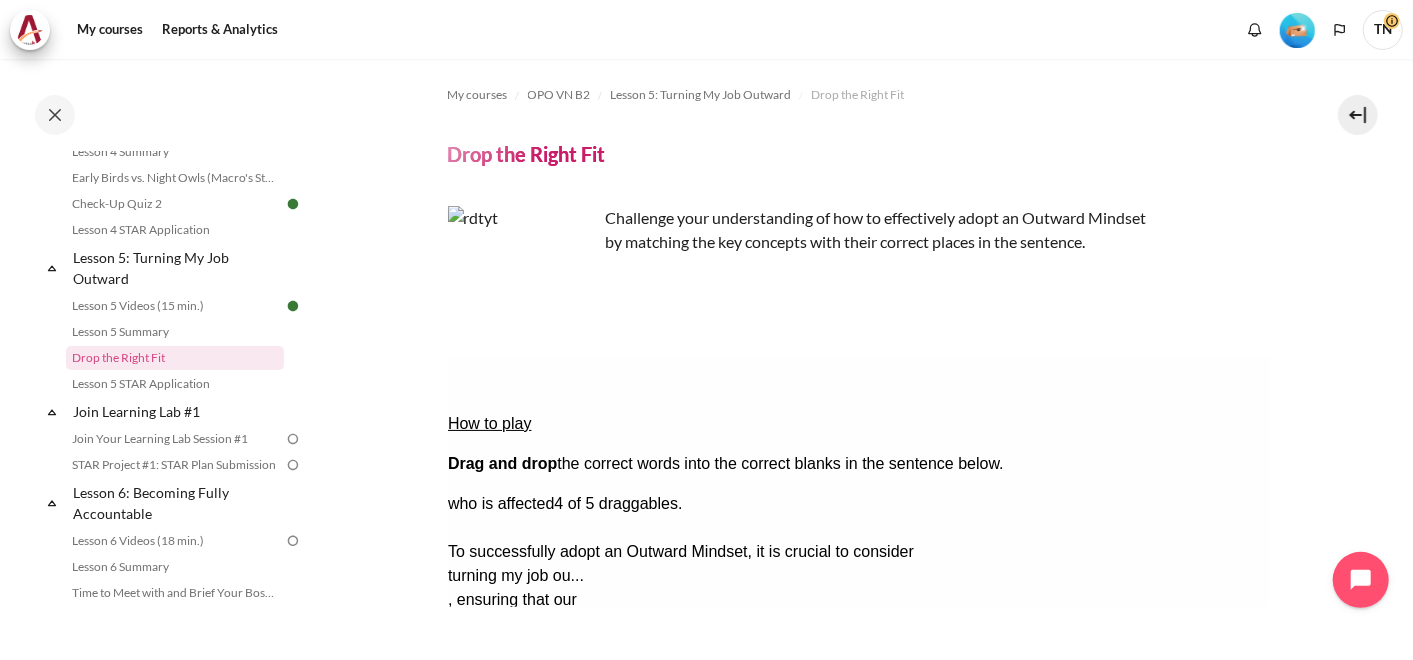 drag, startPoint x: 1171, startPoint y: 471, endPoint x: 652, endPoint y: 468, distance: 519.00867 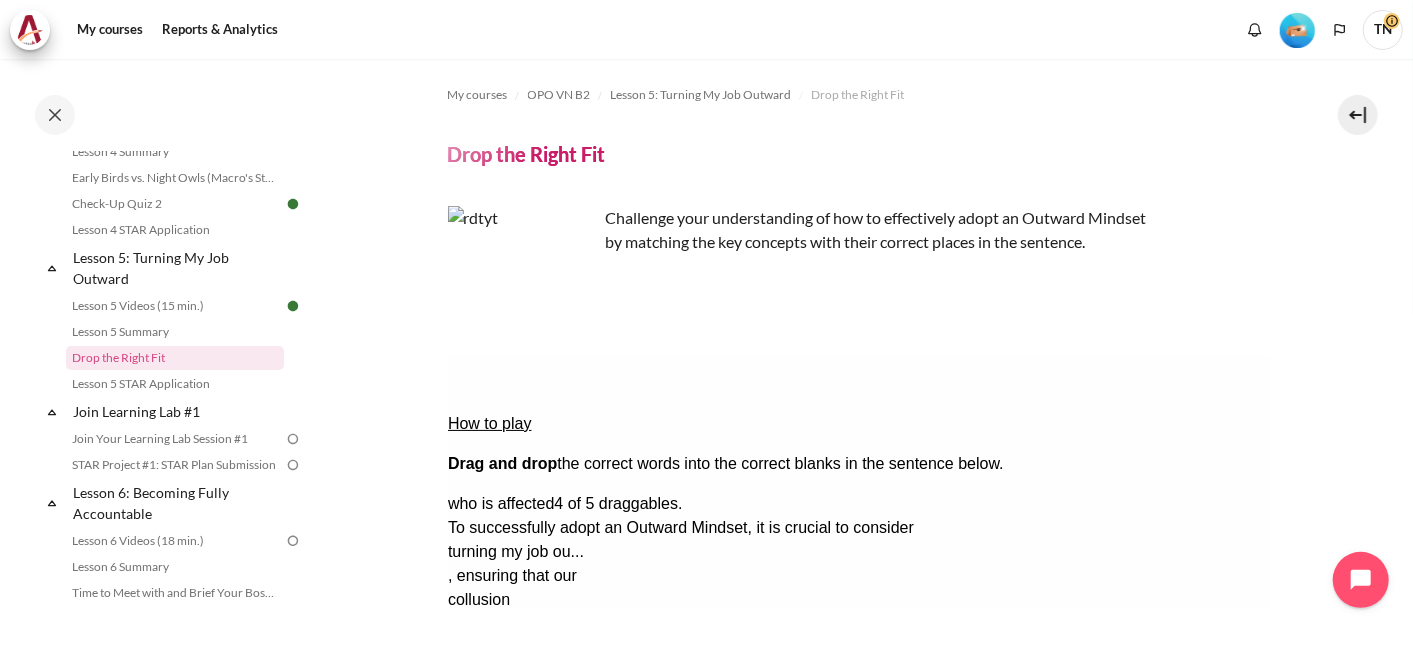 click on "Check Check the answers. The responses will be marked as correct, incorrect, or unanswered." at bounding box center (474, 743) 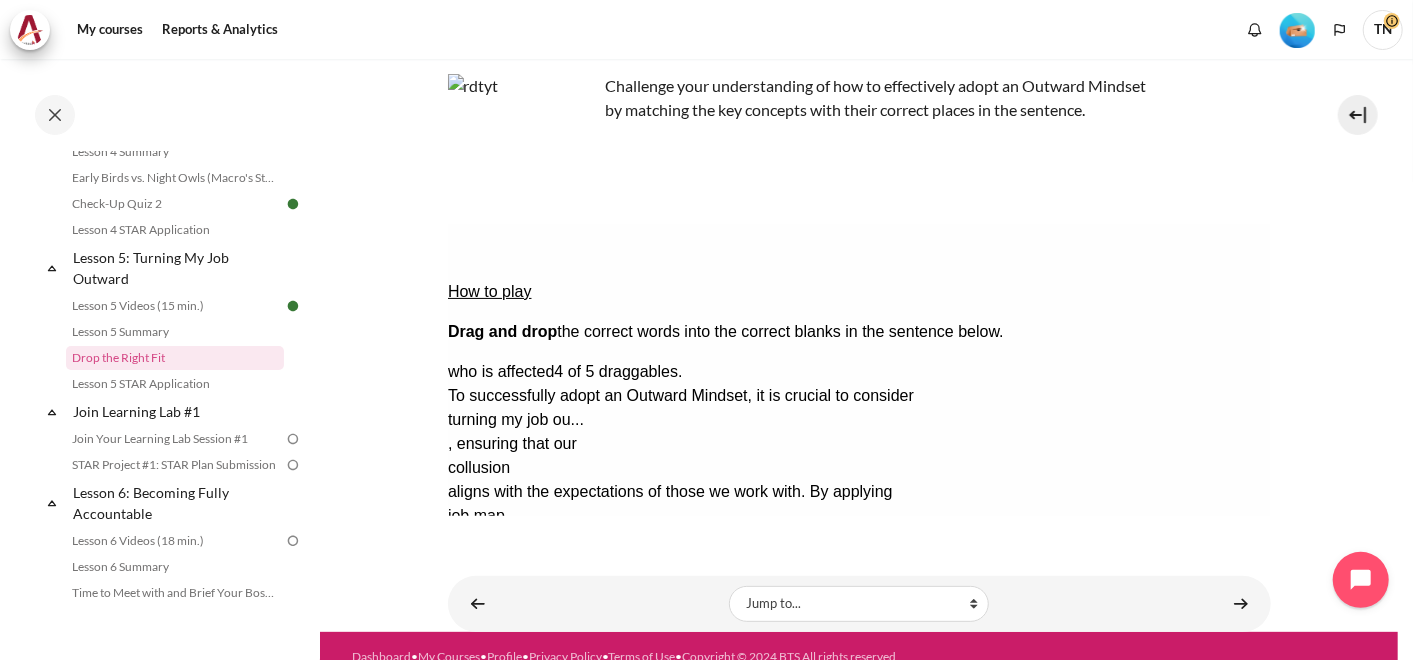 scroll, scrollTop: 171, scrollLeft: 0, axis: vertical 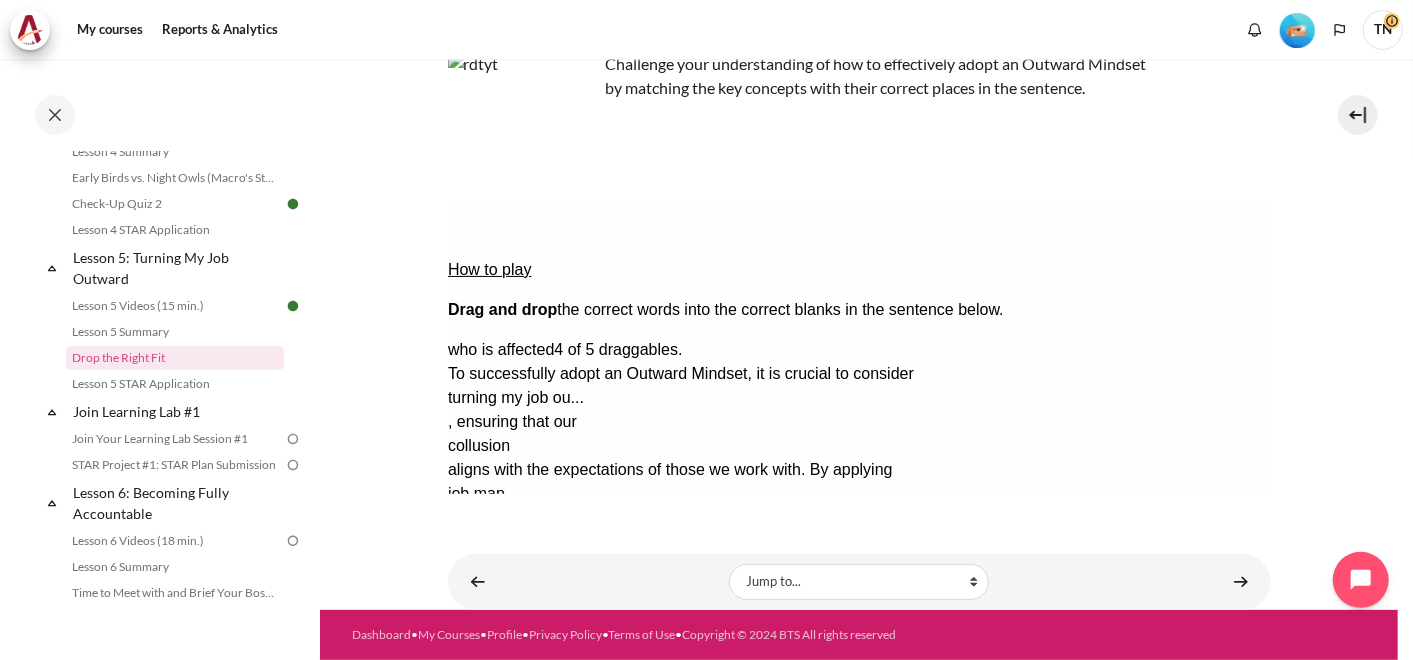click on "Show solution Show the solution. The task will be marked with its correct solution." at bounding box center [496, 649] 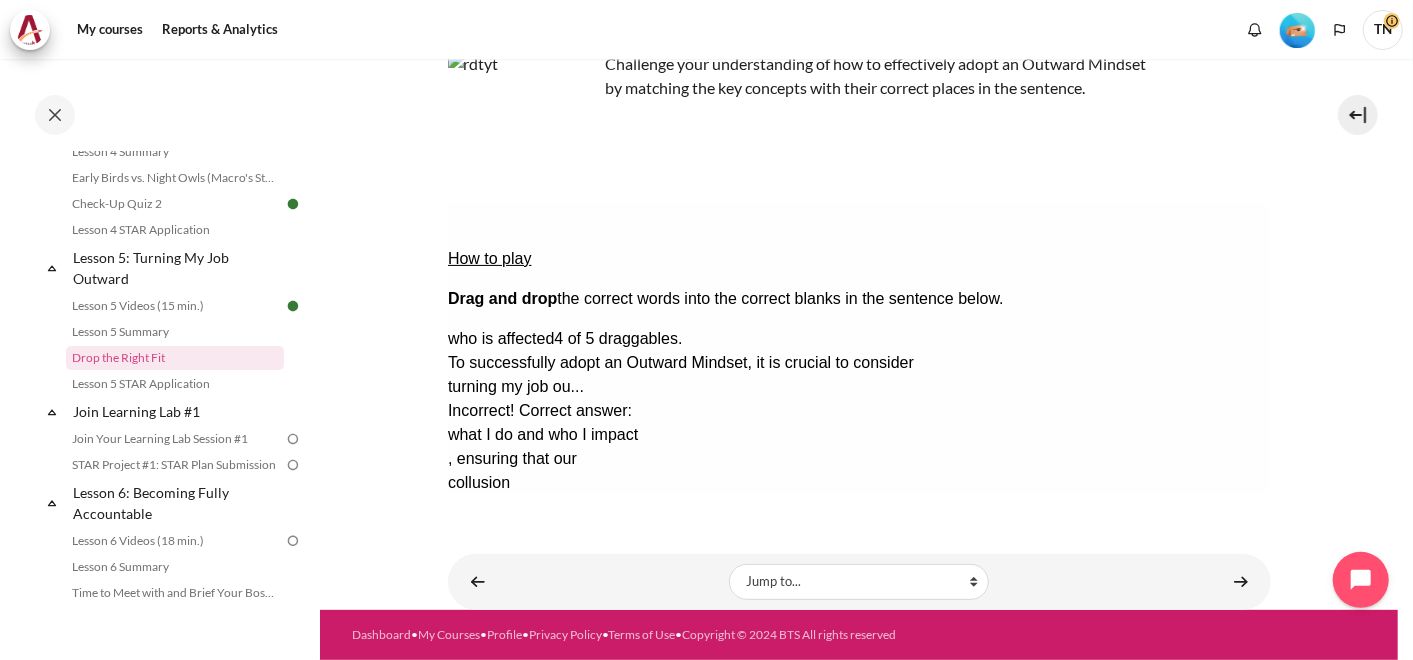 scroll, scrollTop: 0, scrollLeft: 0, axis: both 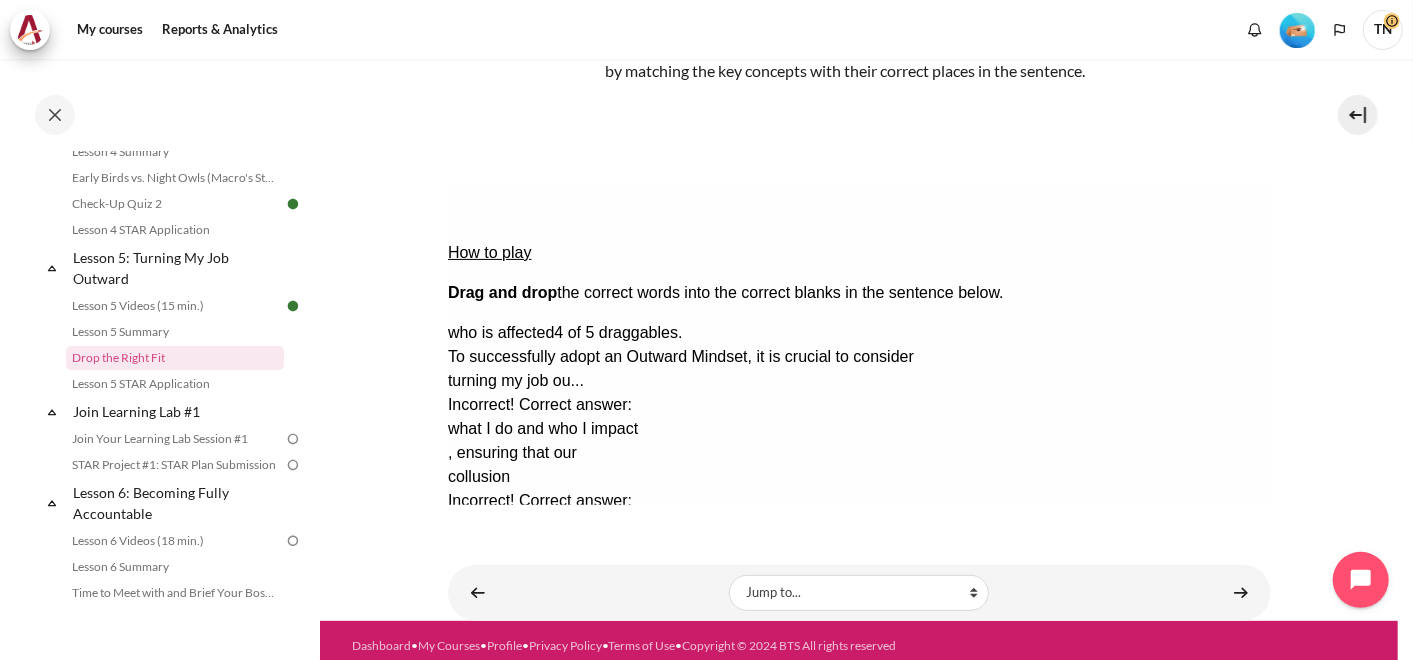 click on "Retry Retry the task. Reset all responses and start the task over again." at bounding box center (471, 824) 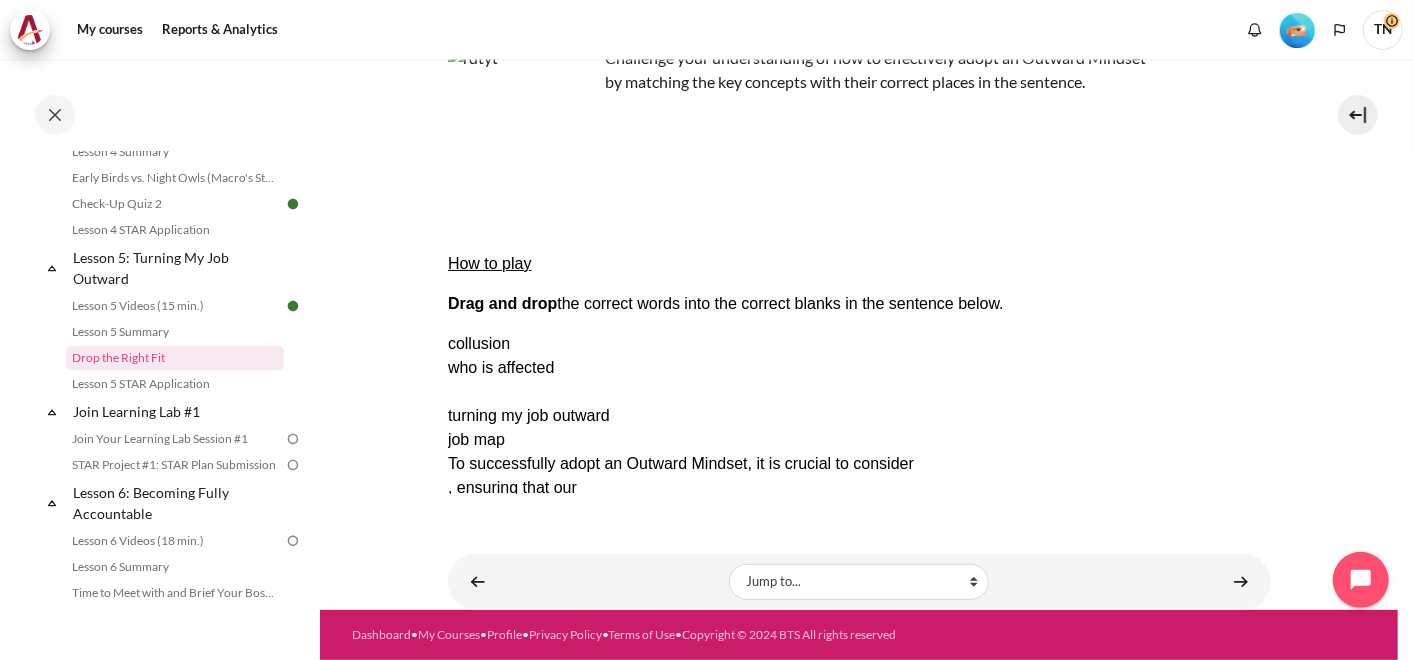 drag, startPoint x: 1072, startPoint y: 350, endPoint x: 443, endPoint y: 305, distance: 630.60767 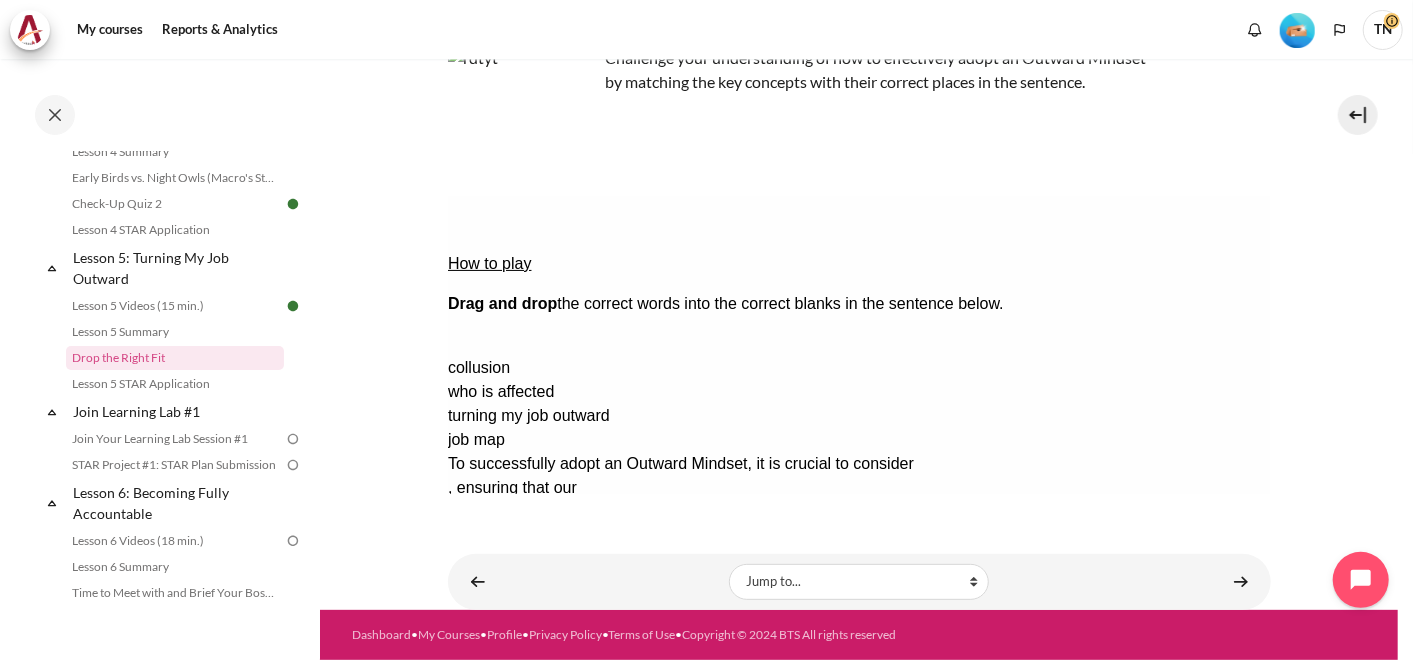 drag, startPoint x: 1130, startPoint y: 285, endPoint x: 483, endPoint y: 310, distance: 647.4828 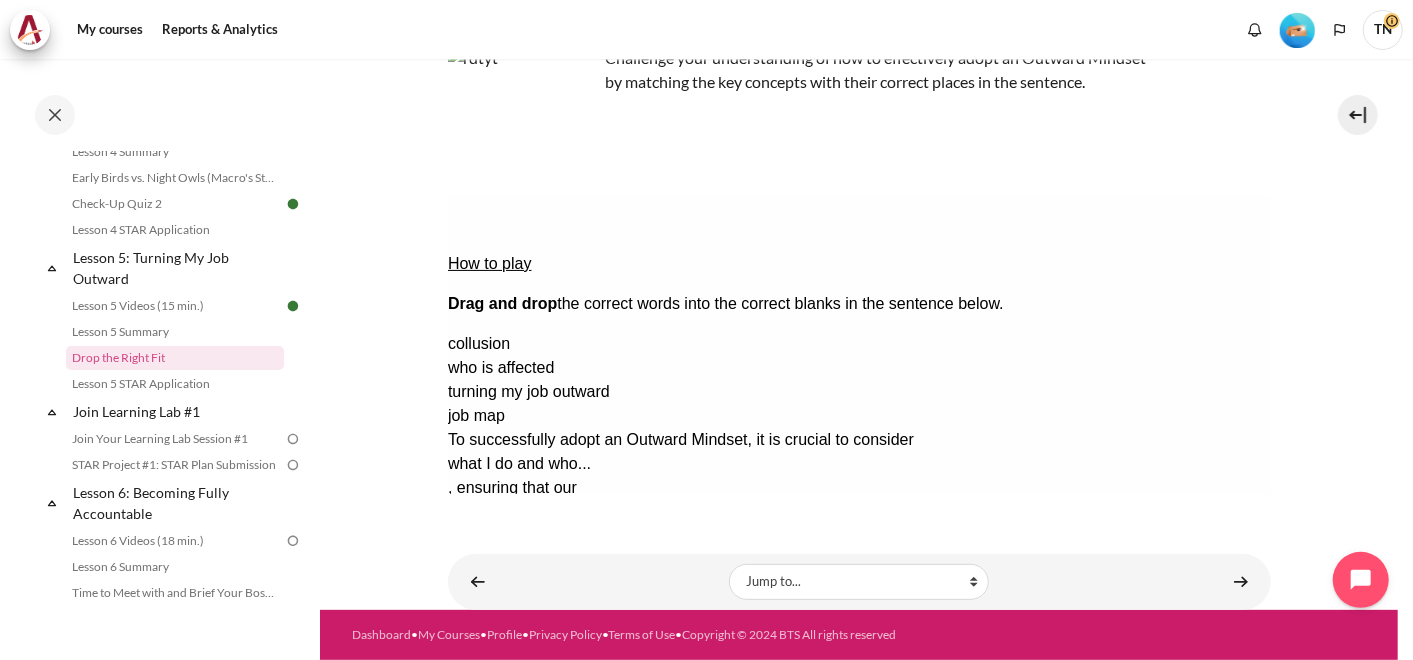 scroll, scrollTop: 148, scrollLeft: 0, axis: vertical 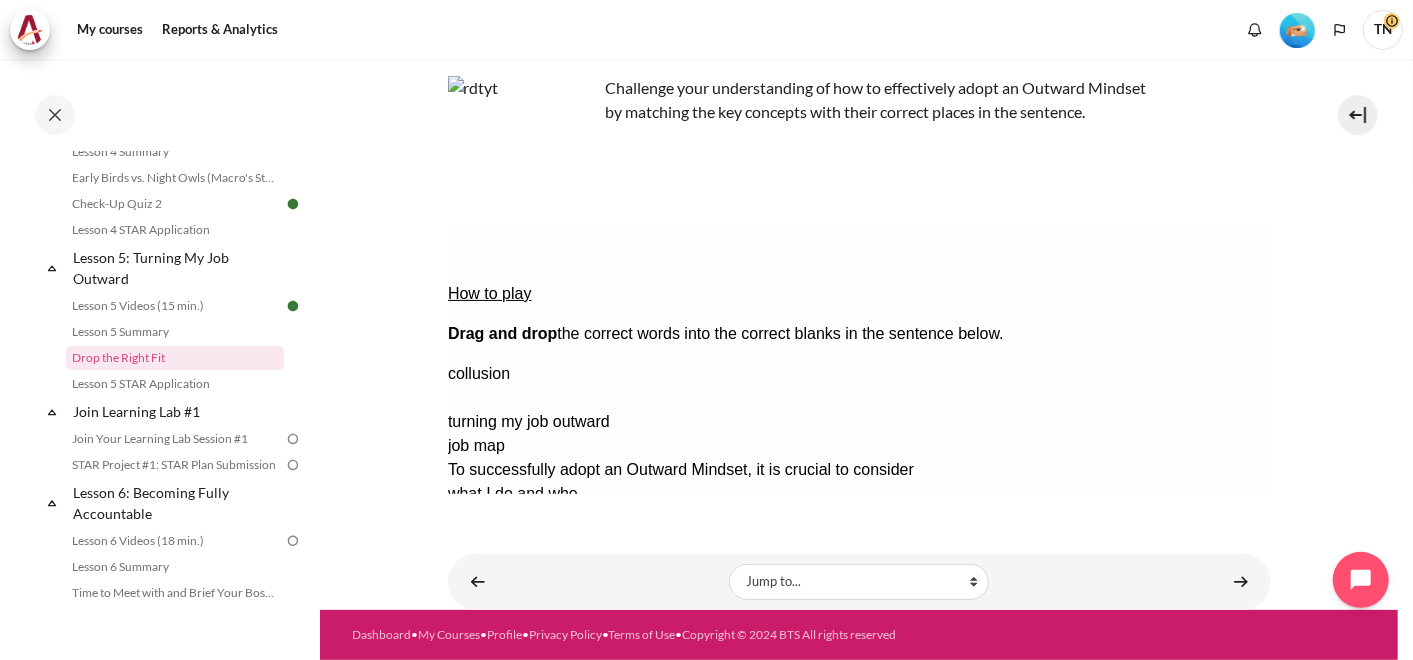 drag, startPoint x: 1119, startPoint y: 344, endPoint x: 672, endPoint y: 389, distance: 449.2594 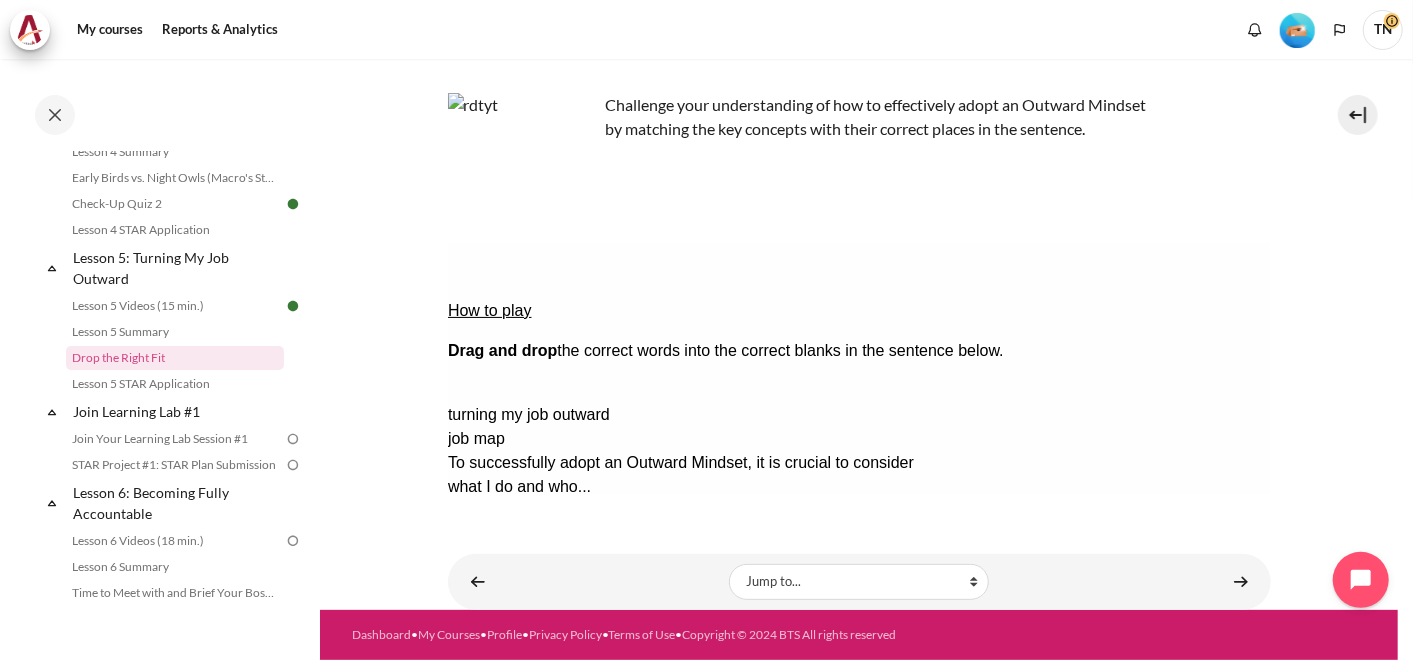 drag, startPoint x: 1113, startPoint y: 329, endPoint x: 849, endPoint y: 347, distance: 264.6129 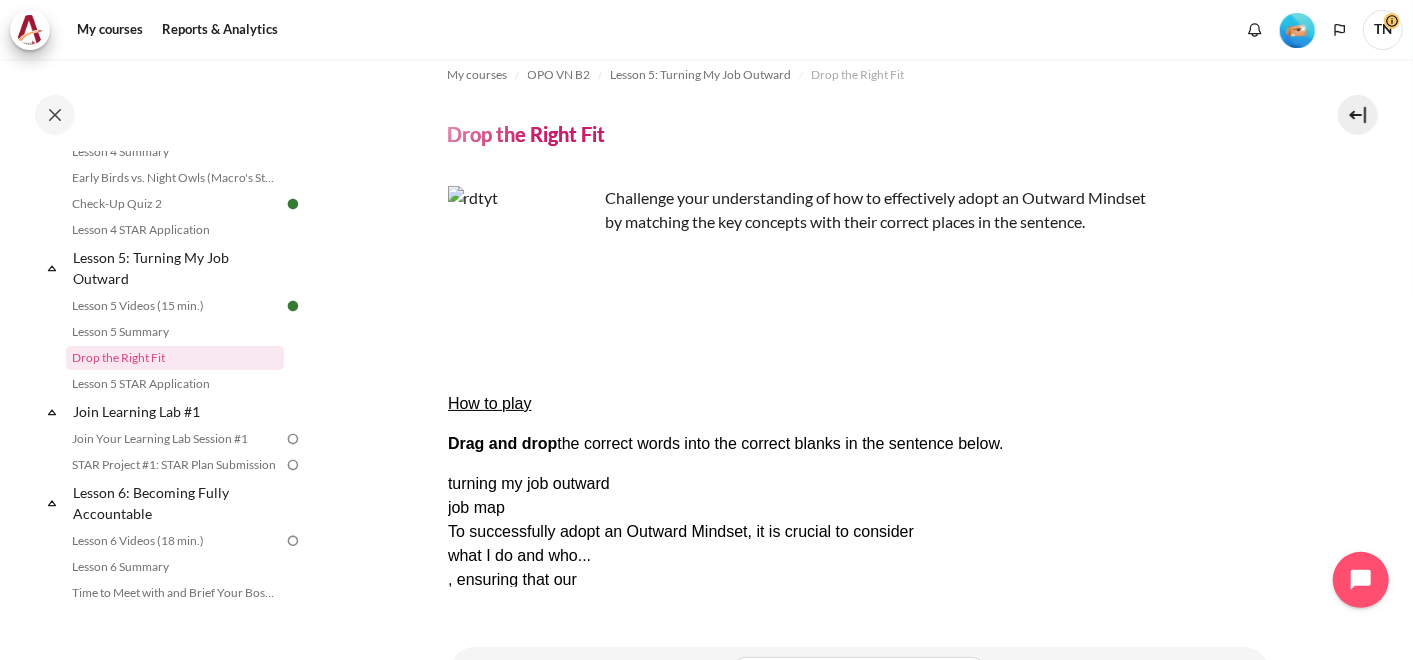 scroll, scrollTop: 131, scrollLeft: 0, axis: vertical 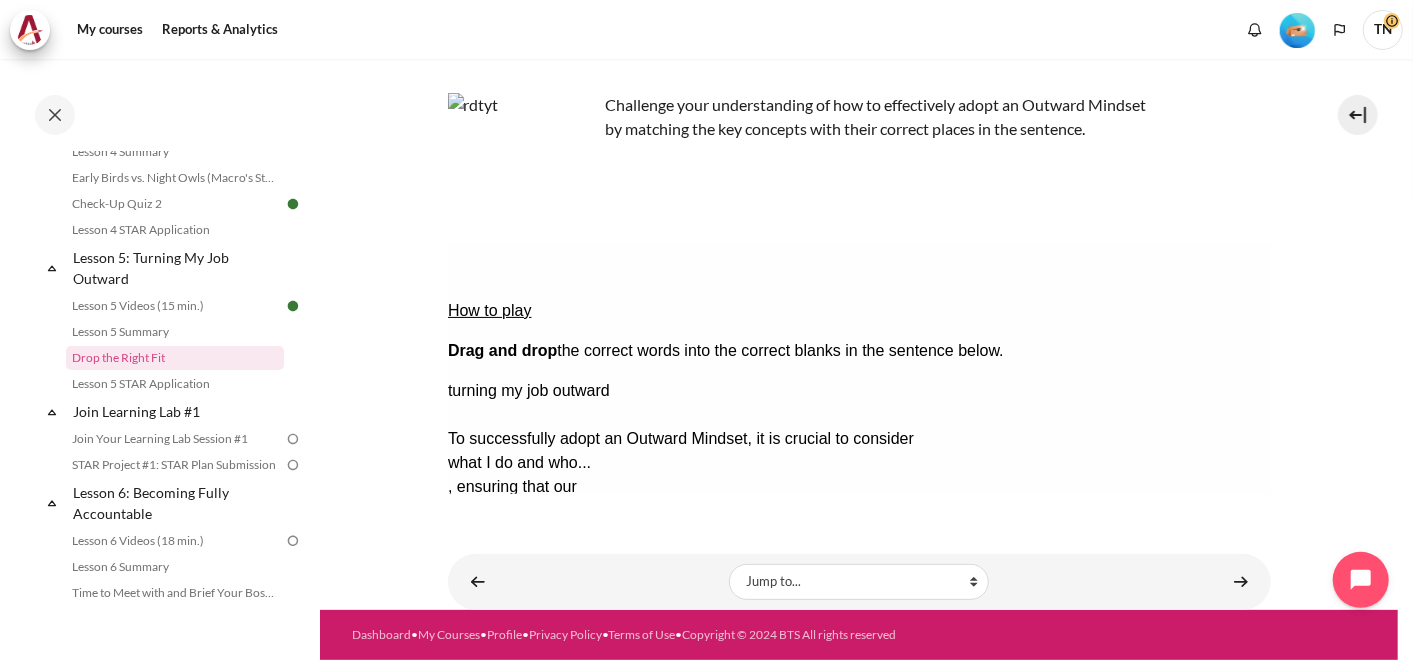 drag, startPoint x: 1132, startPoint y: 362, endPoint x: 871, endPoint y: 349, distance: 261.32355 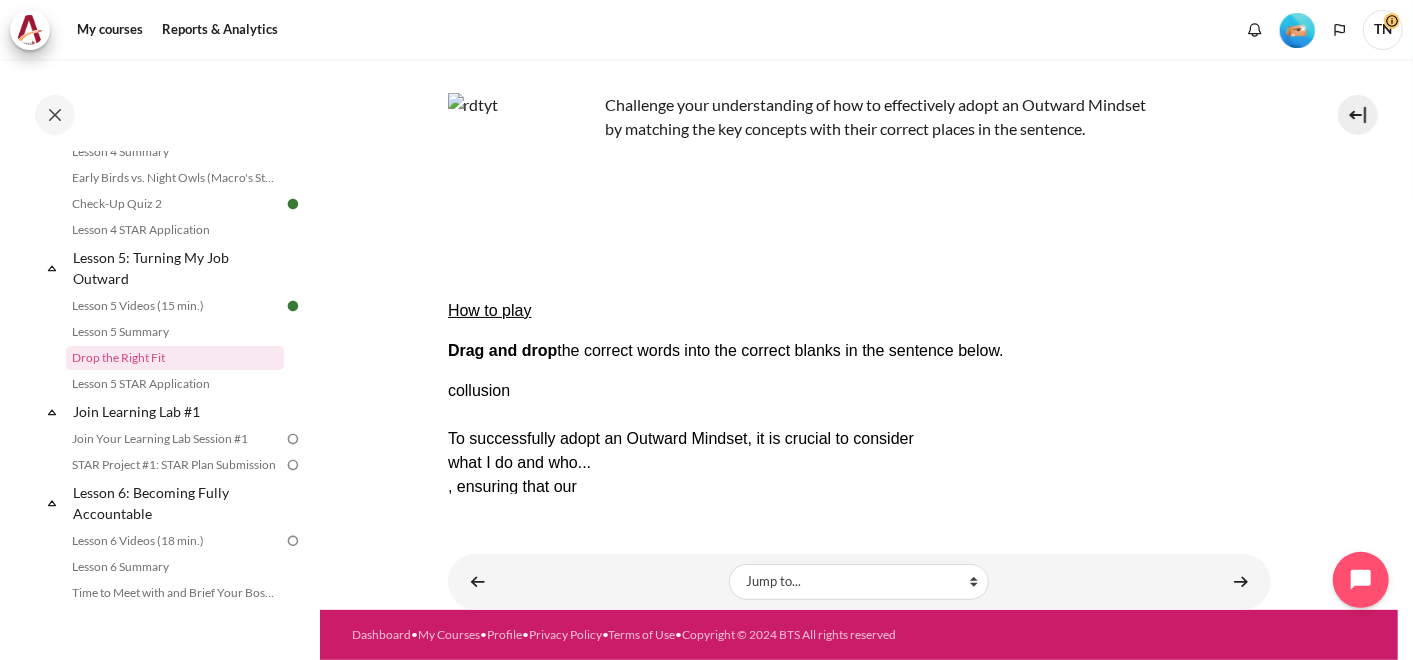 drag, startPoint x: 1088, startPoint y: 375, endPoint x: 857, endPoint y: 397, distance: 232.04526 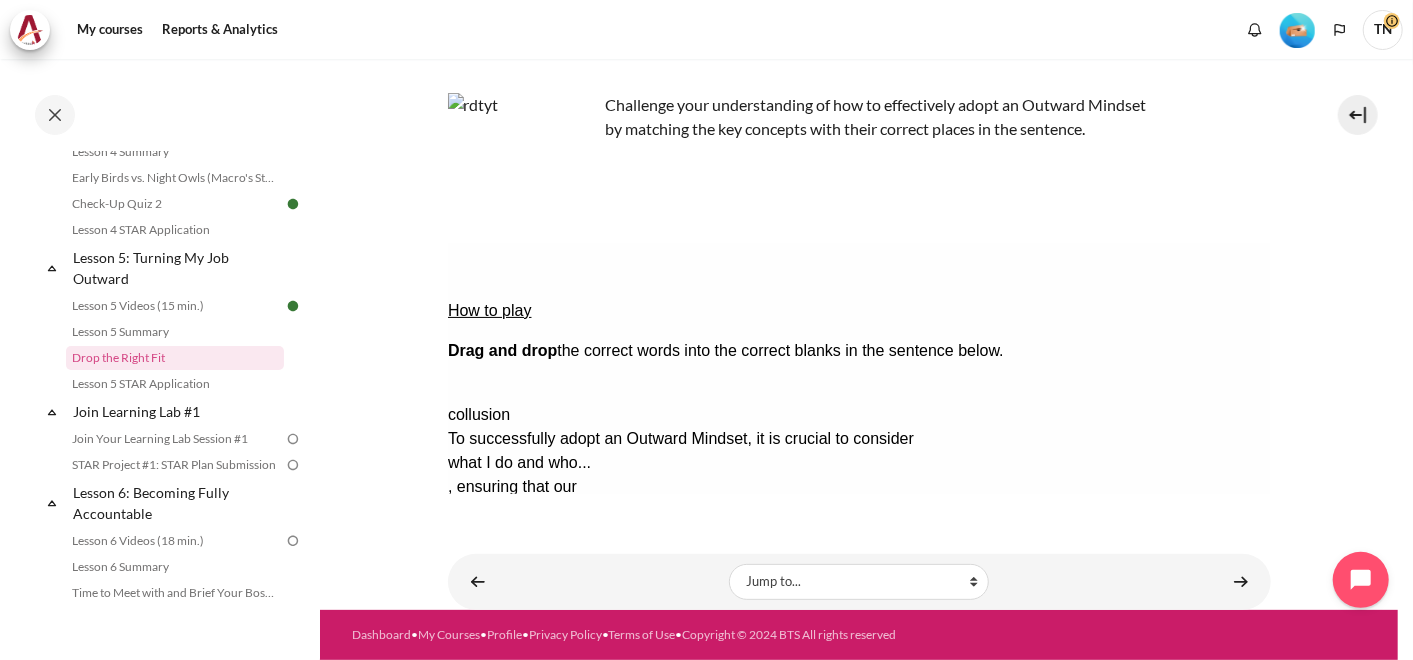 drag, startPoint x: 1104, startPoint y: 333, endPoint x: 860, endPoint y: 392, distance: 251.03188 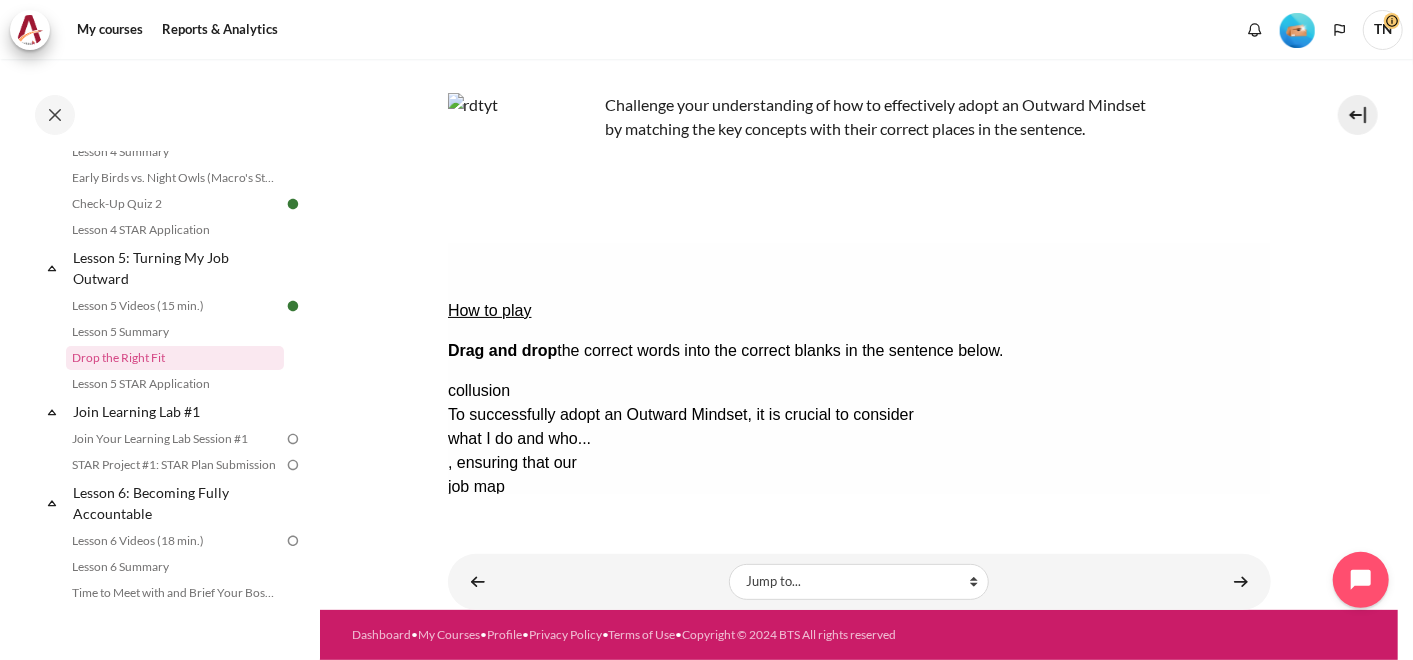 click on "Check Check the answers. The responses will be marked as correct, incorrect, or unanswered." at bounding box center [474, 630] 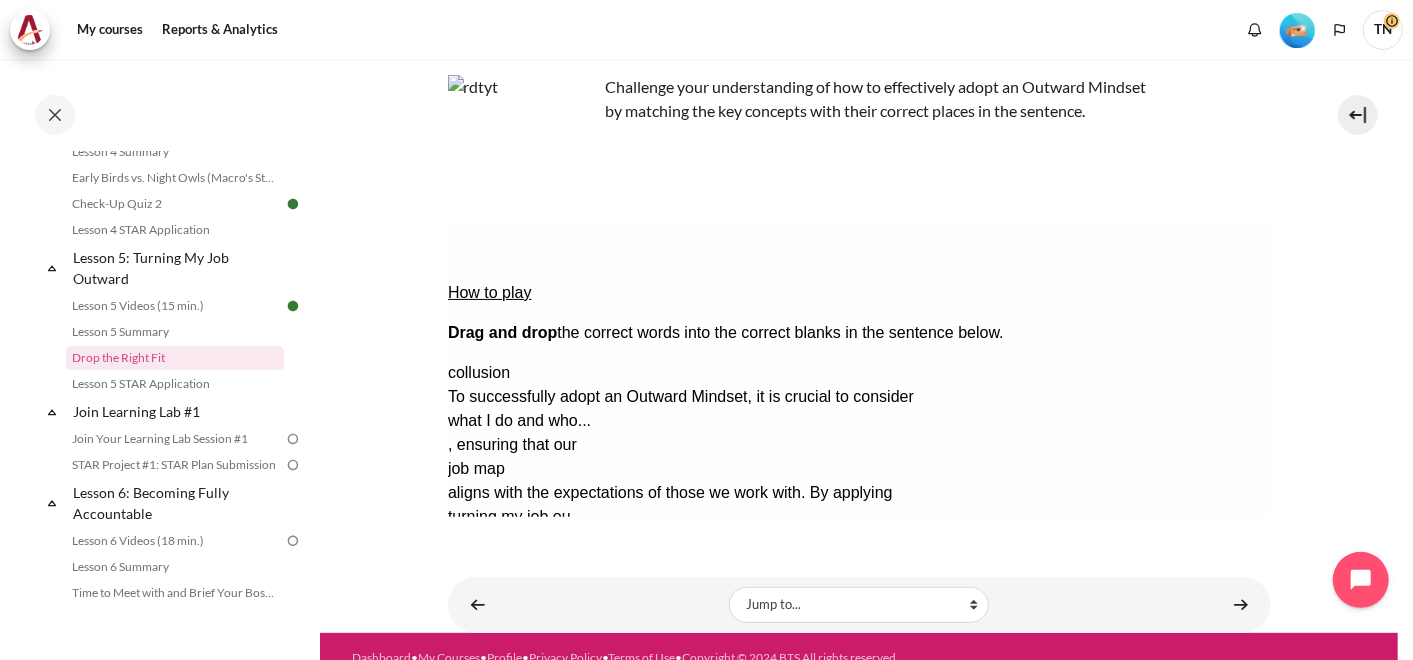 scroll, scrollTop: 171, scrollLeft: 0, axis: vertical 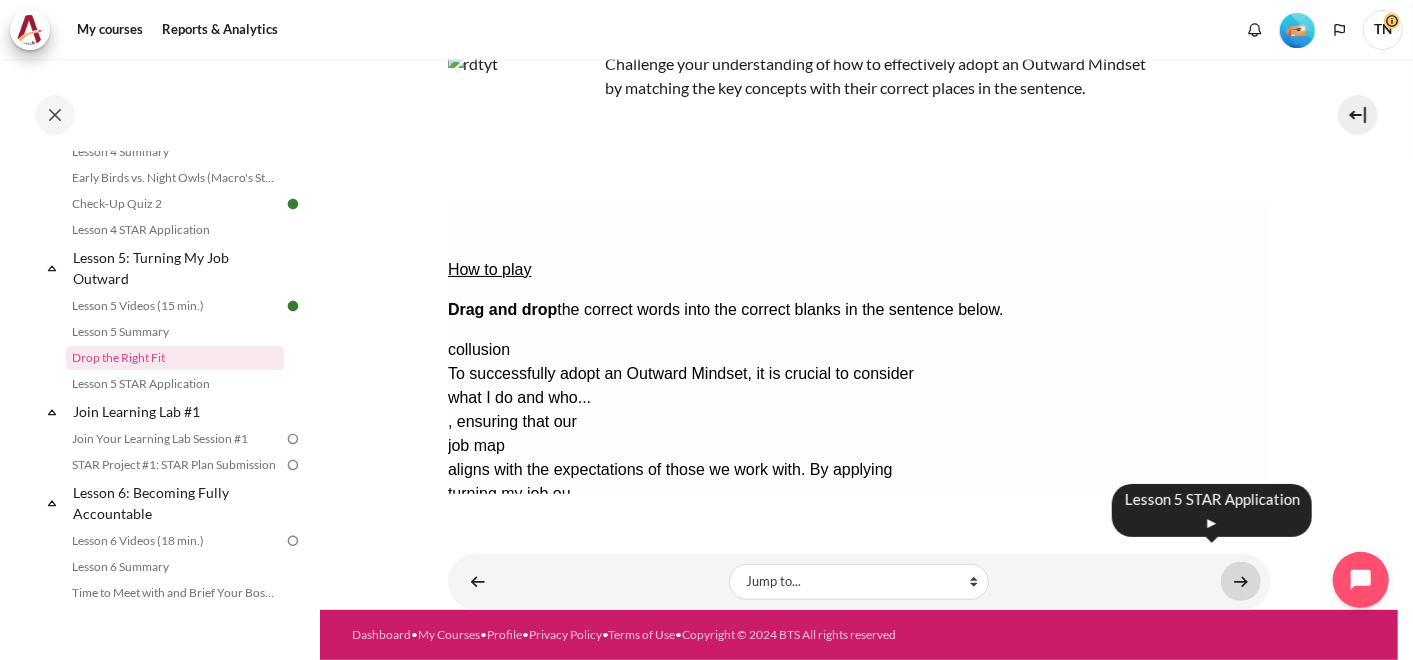 click at bounding box center (1241, 581) 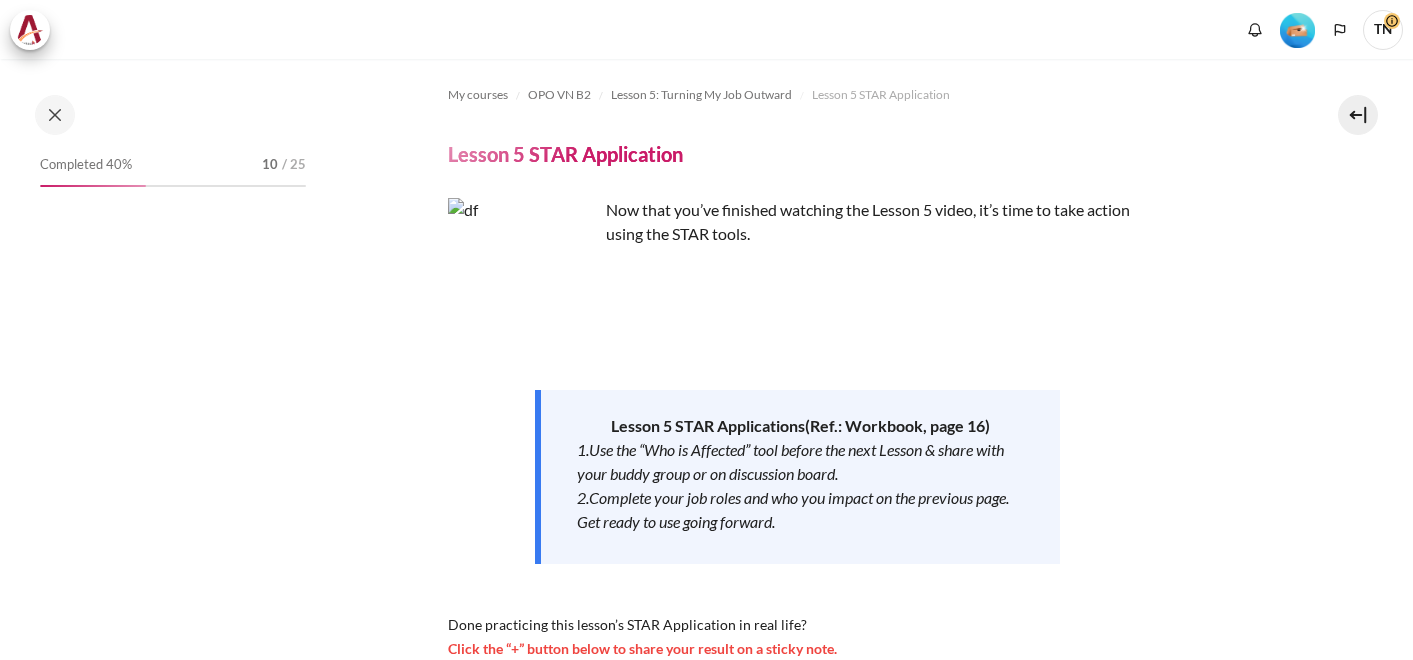 scroll, scrollTop: 0, scrollLeft: 0, axis: both 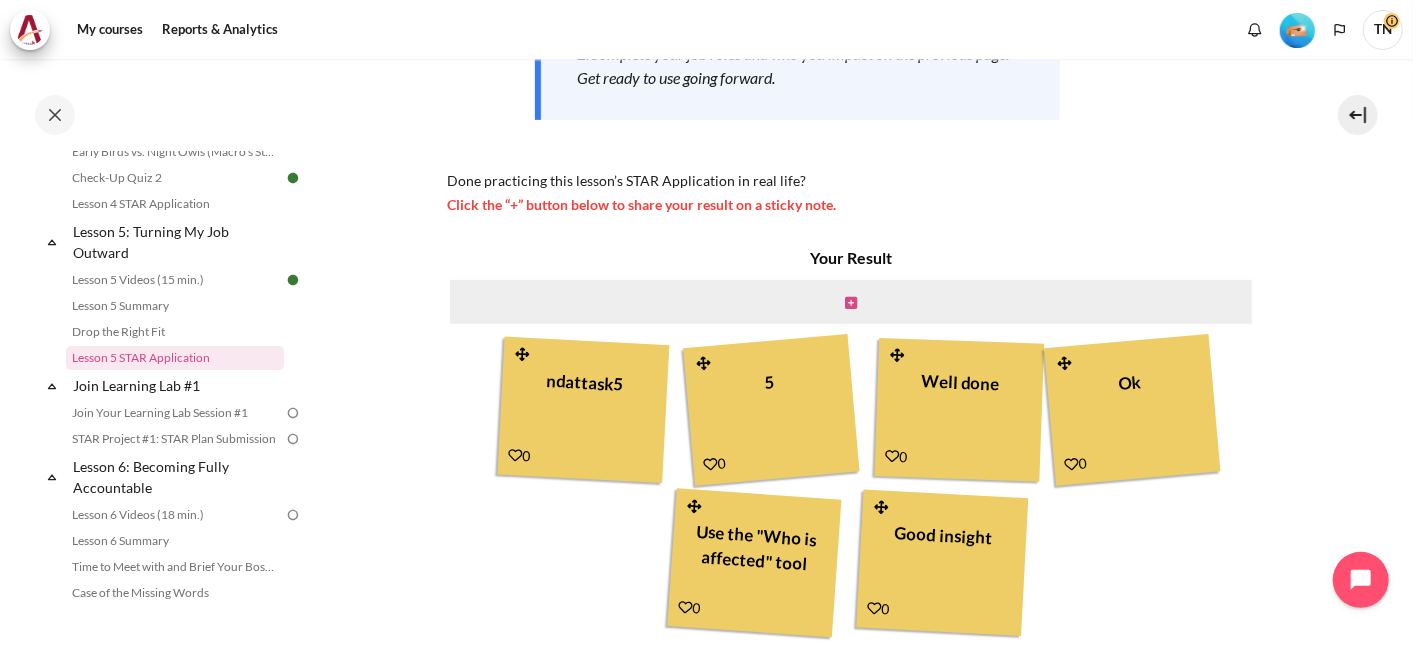 click at bounding box center (851, 303) 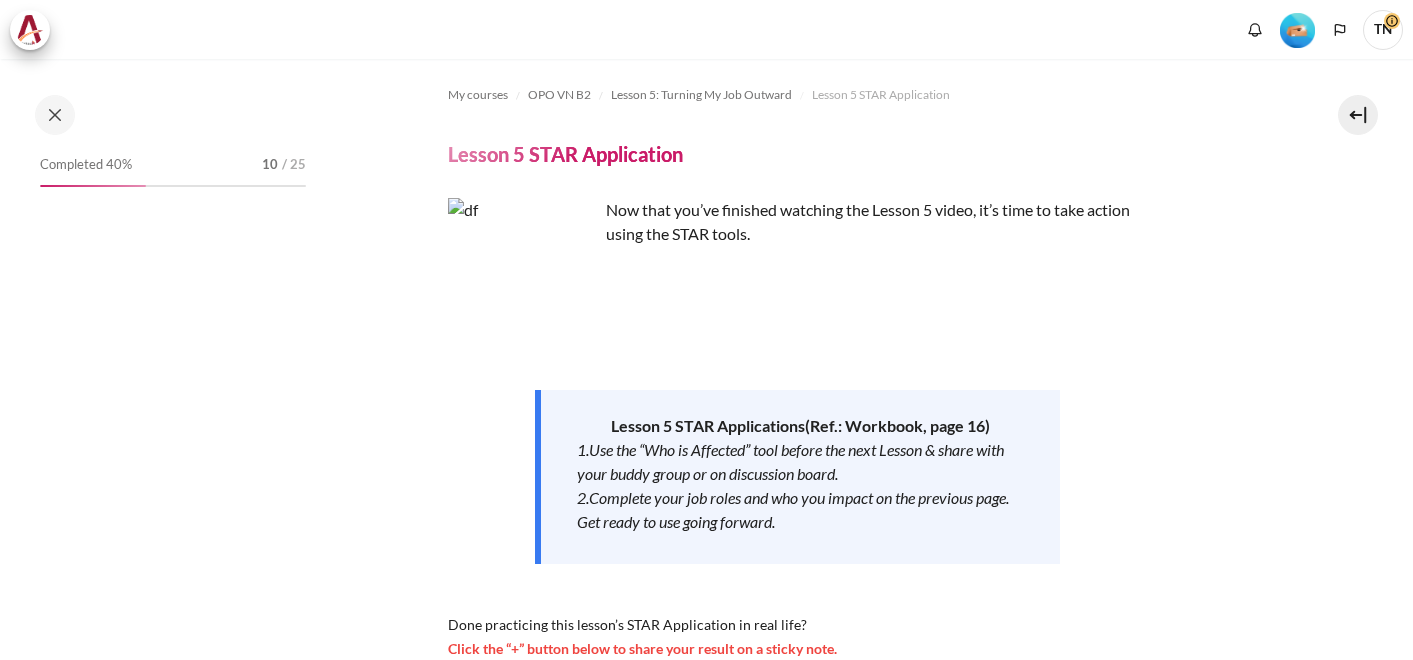 scroll, scrollTop: 0, scrollLeft: 0, axis: both 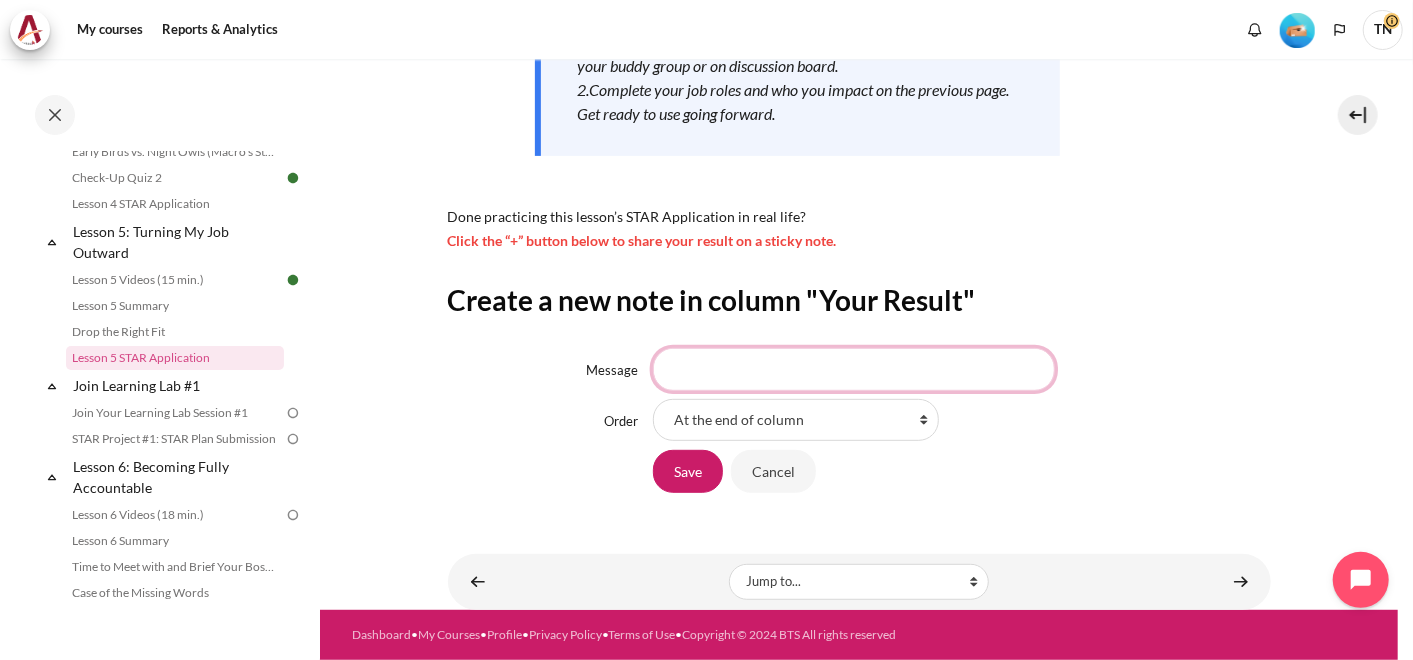 click on "Message" at bounding box center [854, 369] 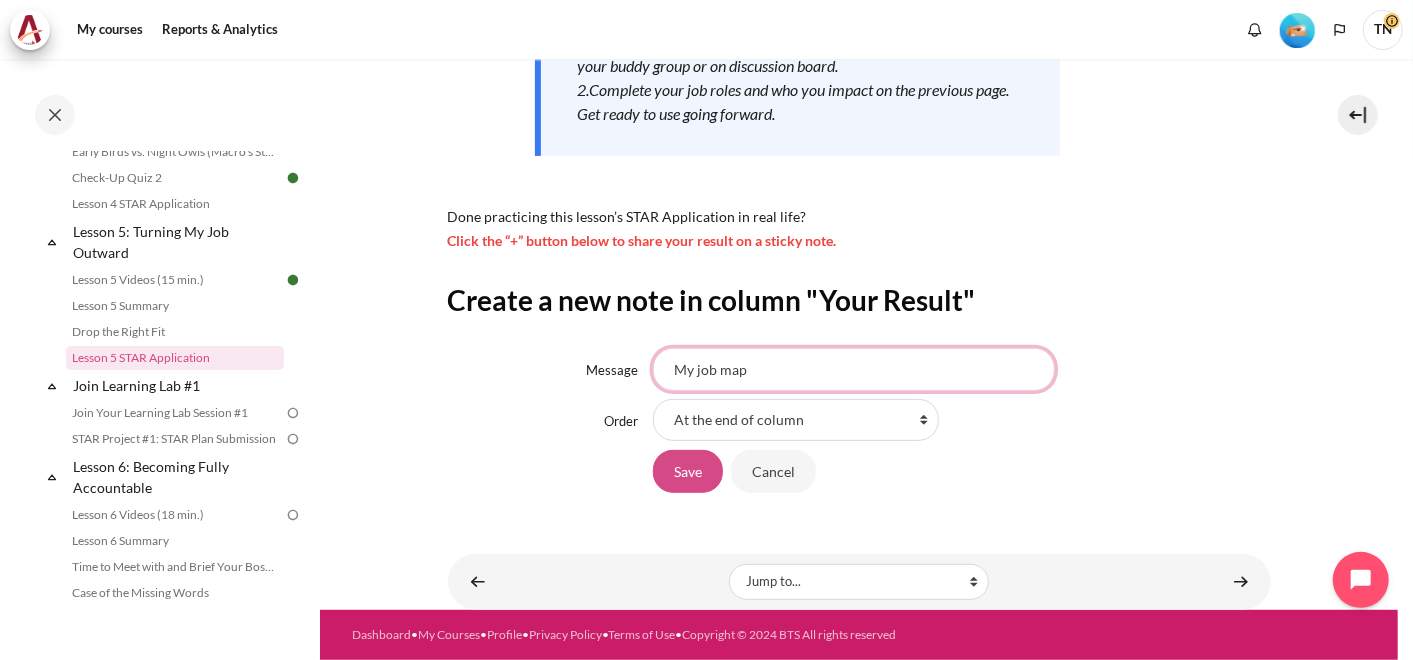 type on "My job map" 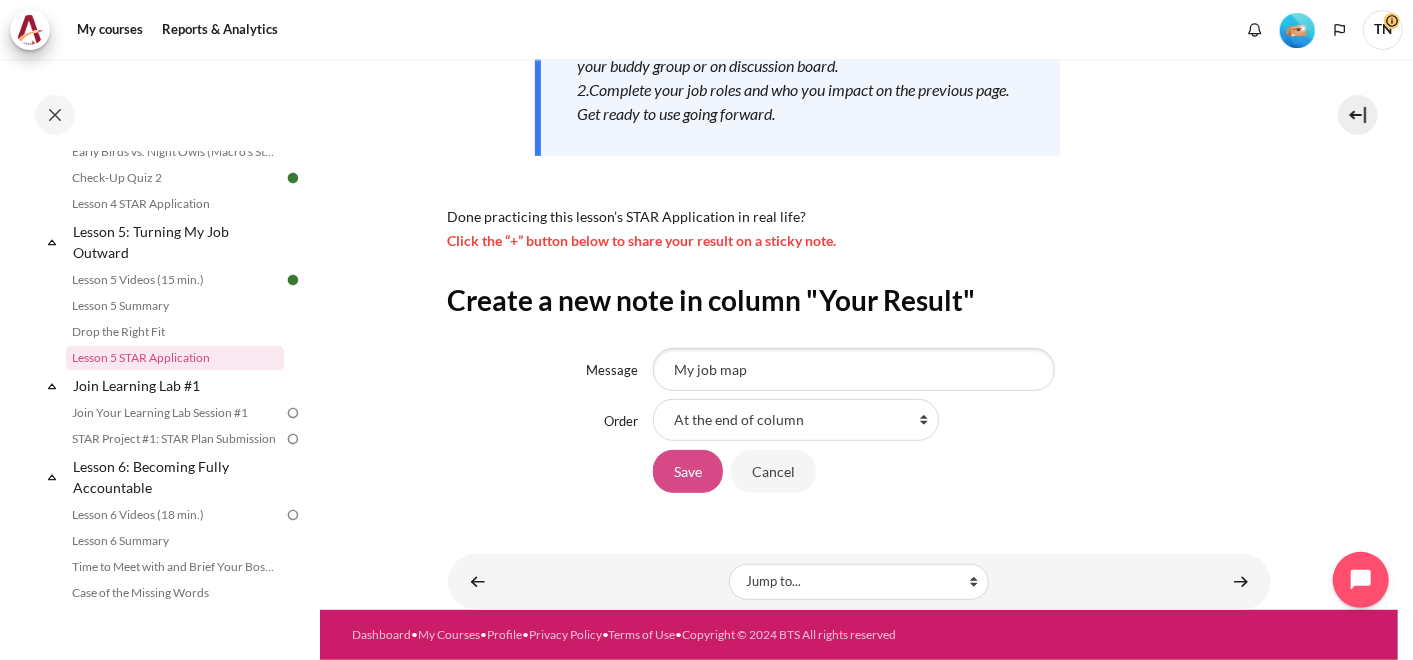 click on "Save" at bounding box center [688, 471] 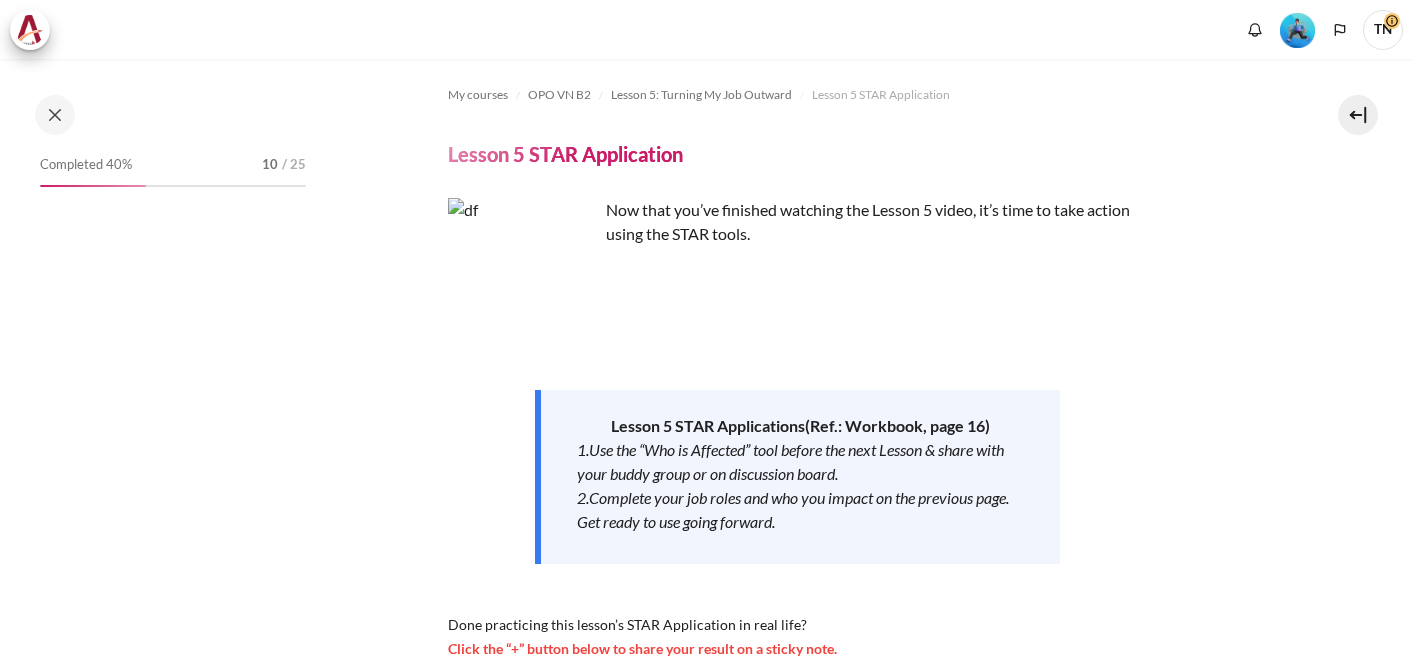 scroll, scrollTop: 0, scrollLeft: 0, axis: both 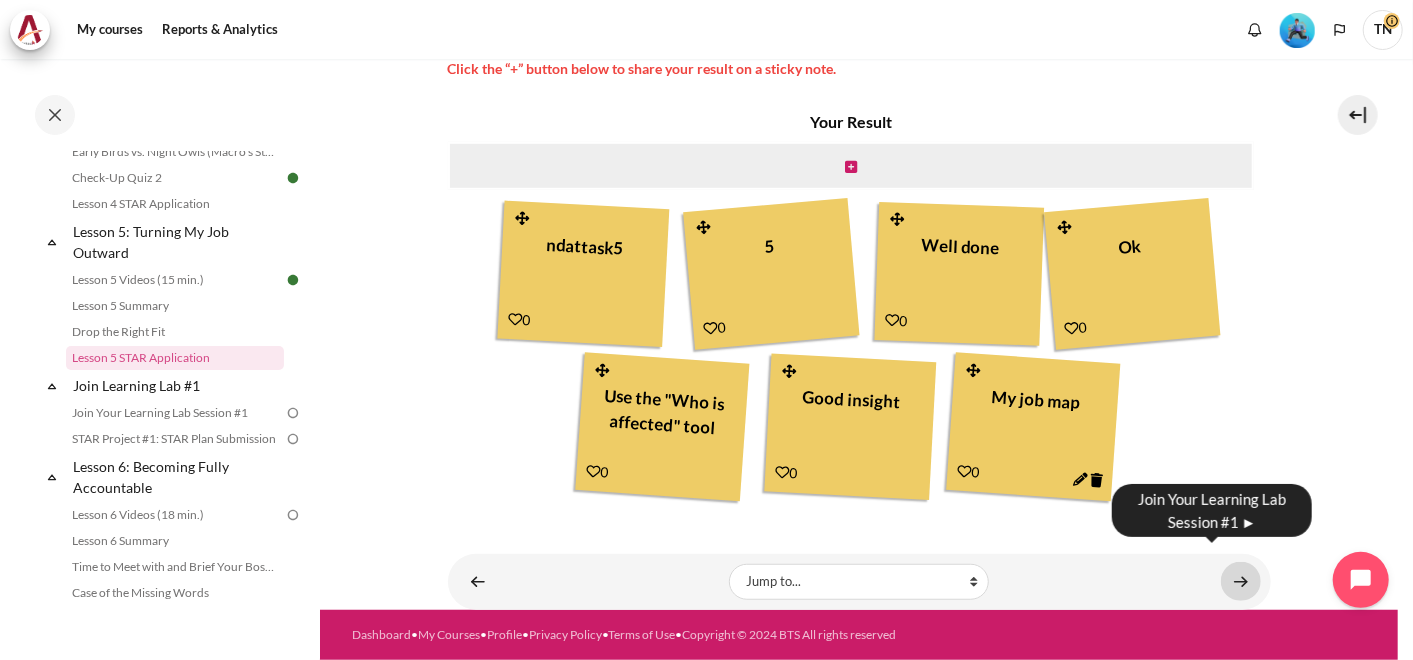 click at bounding box center [1241, 581] 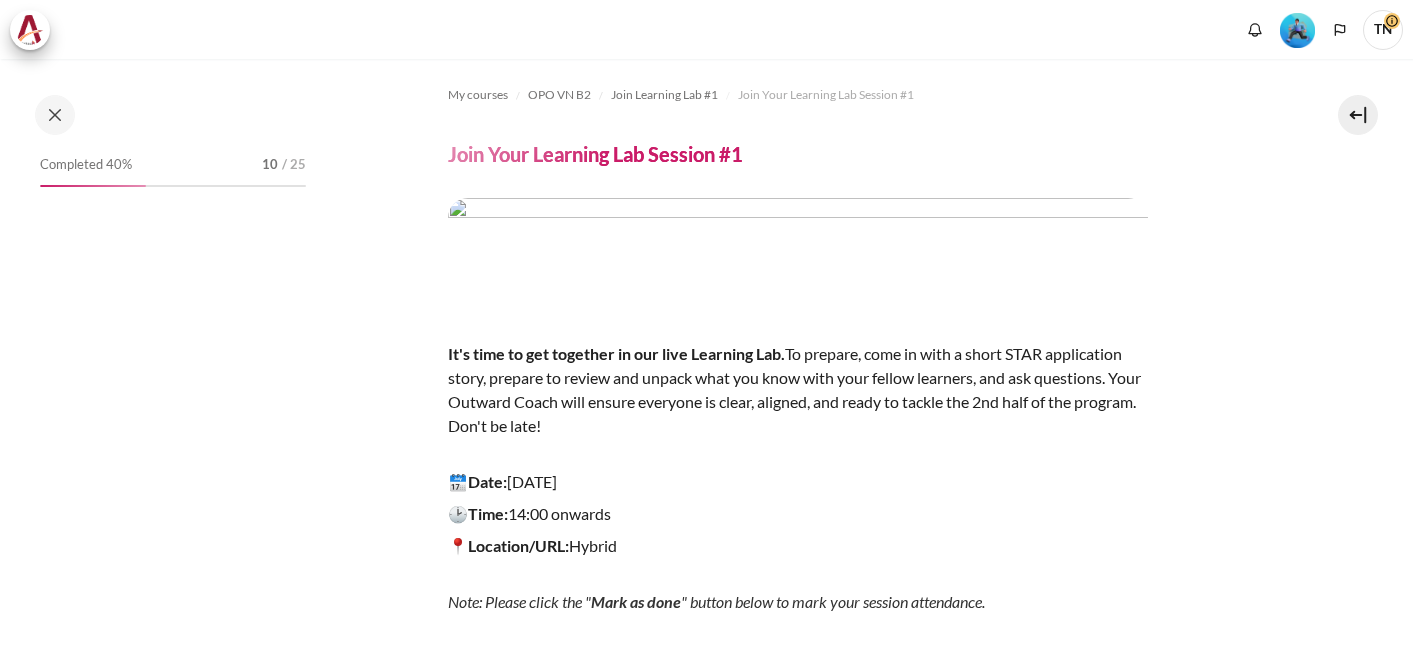 scroll, scrollTop: 0, scrollLeft: 0, axis: both 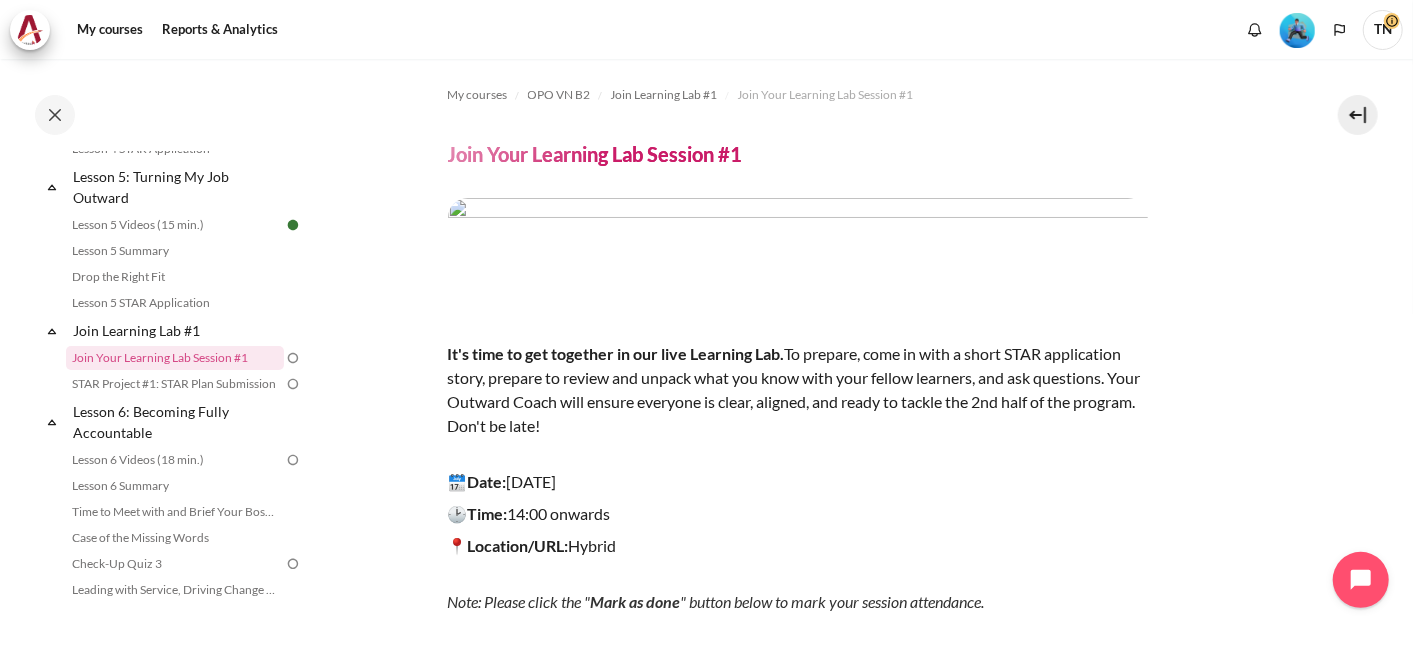 click at bounding box center [1297, 29] 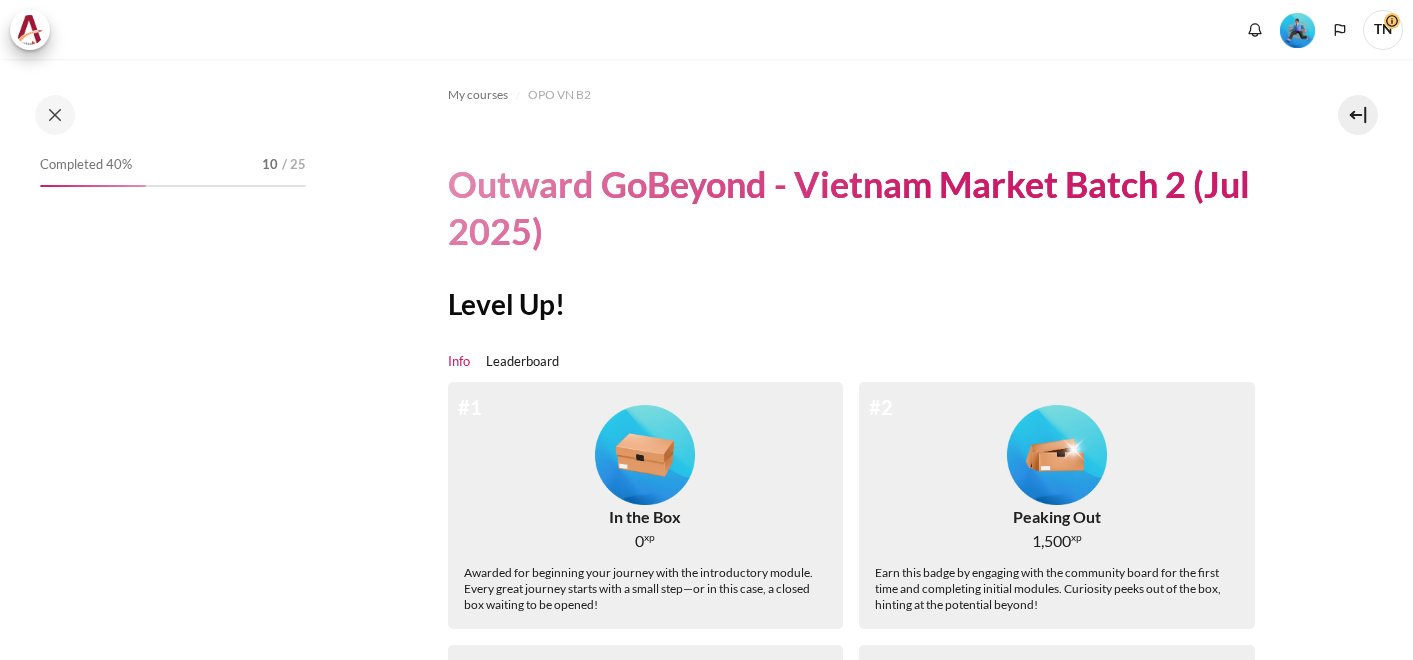 scroll, scrollTop: 0, scrollLeft: 0, axis: both 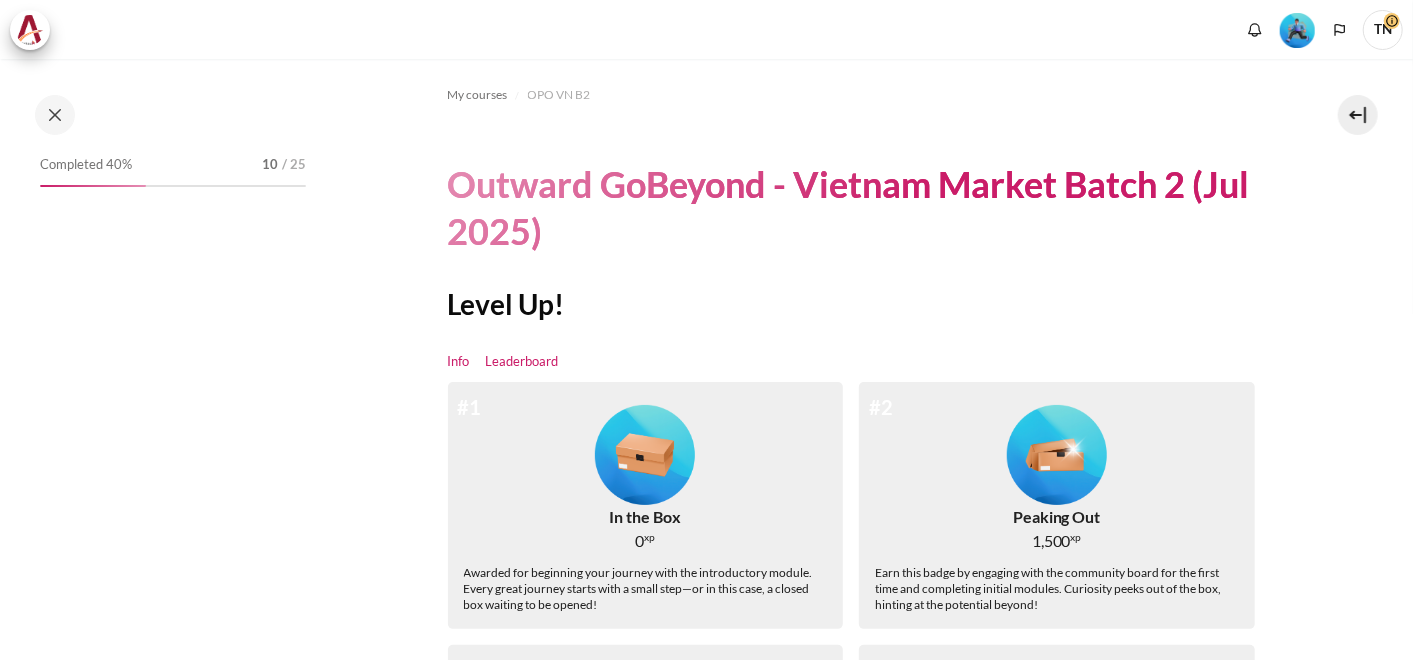 click on "Leaderboard" at bounding box center [522, 362] 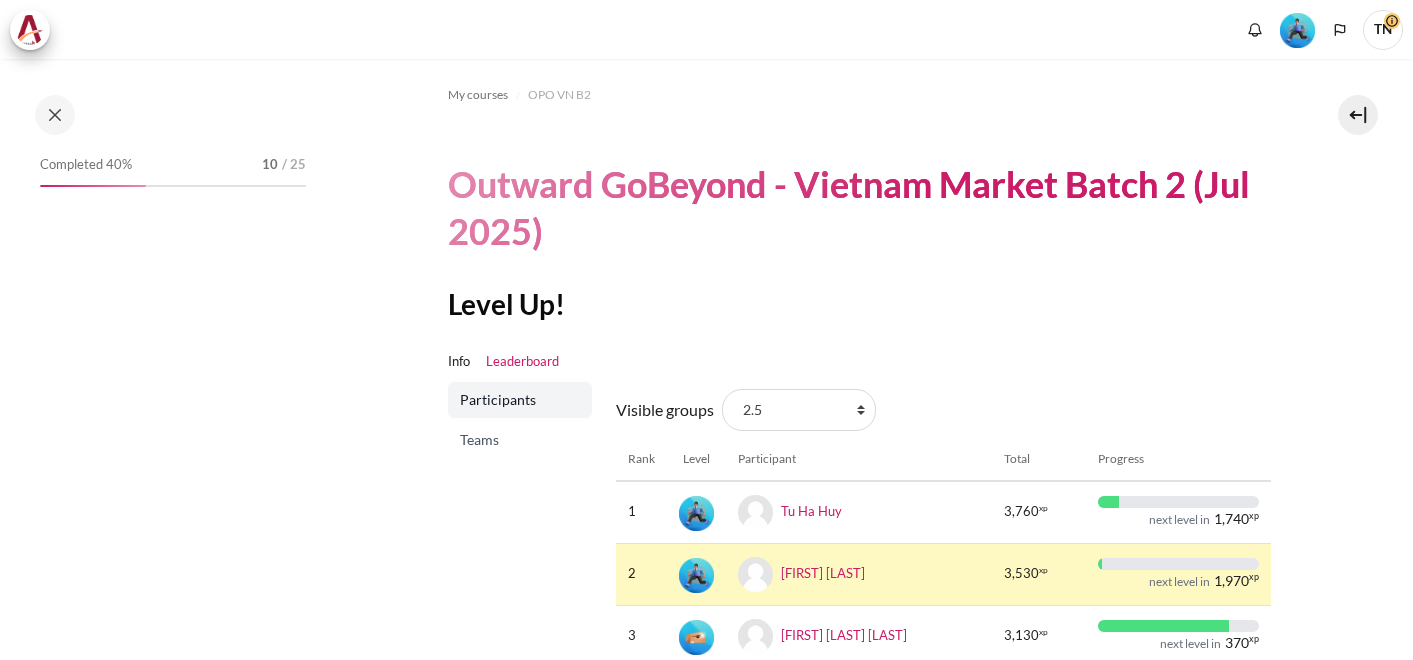 scroll, scrollTop: 0, scrollLeft: 0, axis: both 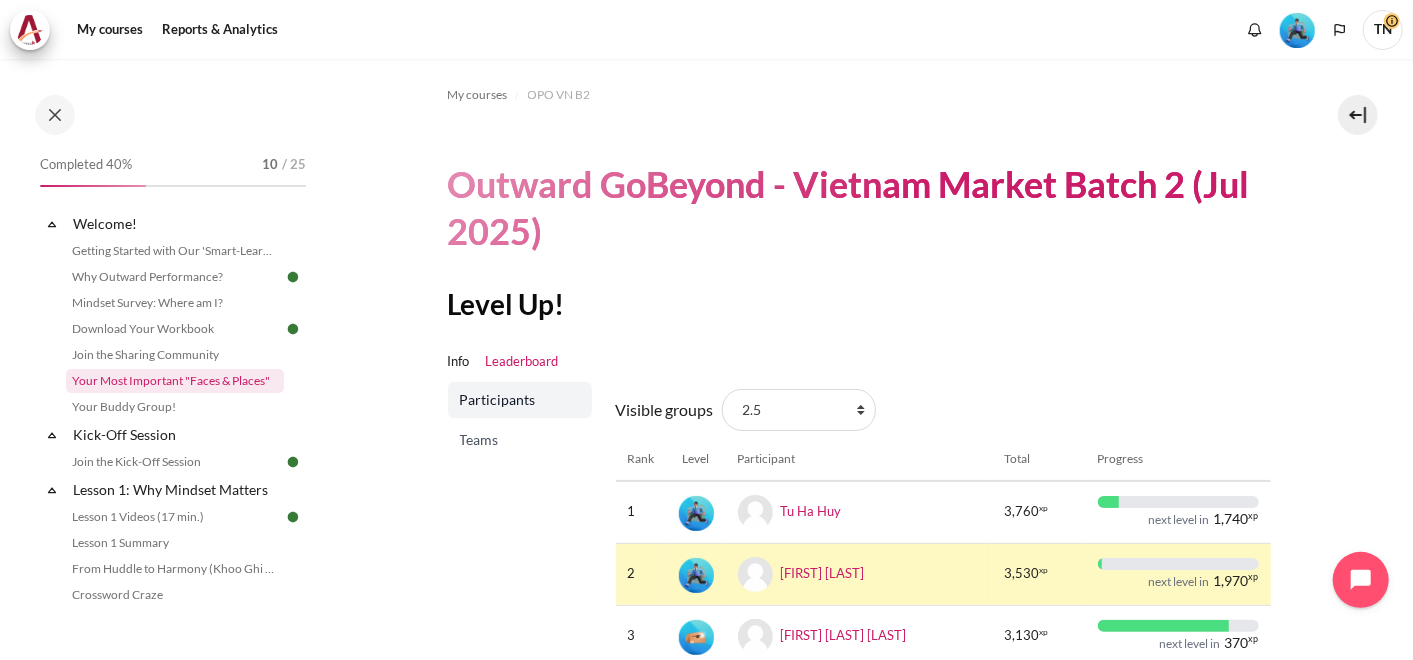 click on "Your Most Important "Faces & Places"" at bounding box center (175, 381) 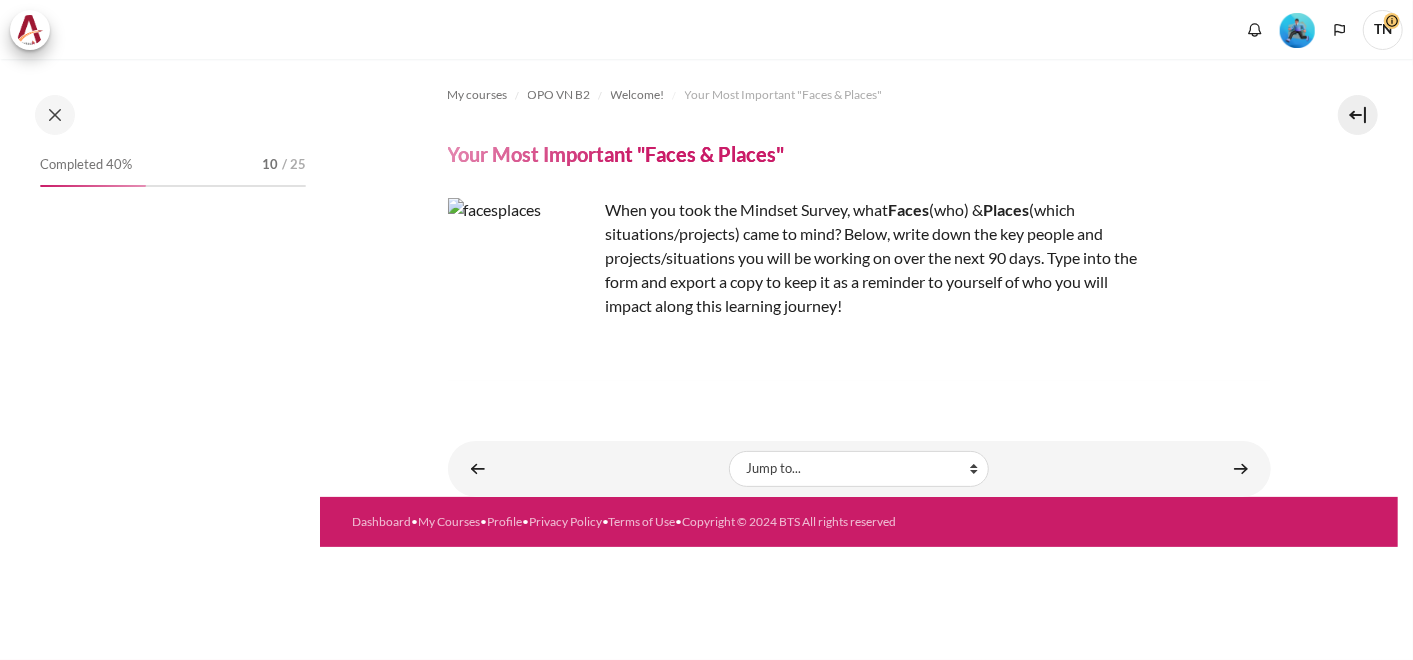 scroll, scrollTop: 0, scrollLeft: 0, axis: both 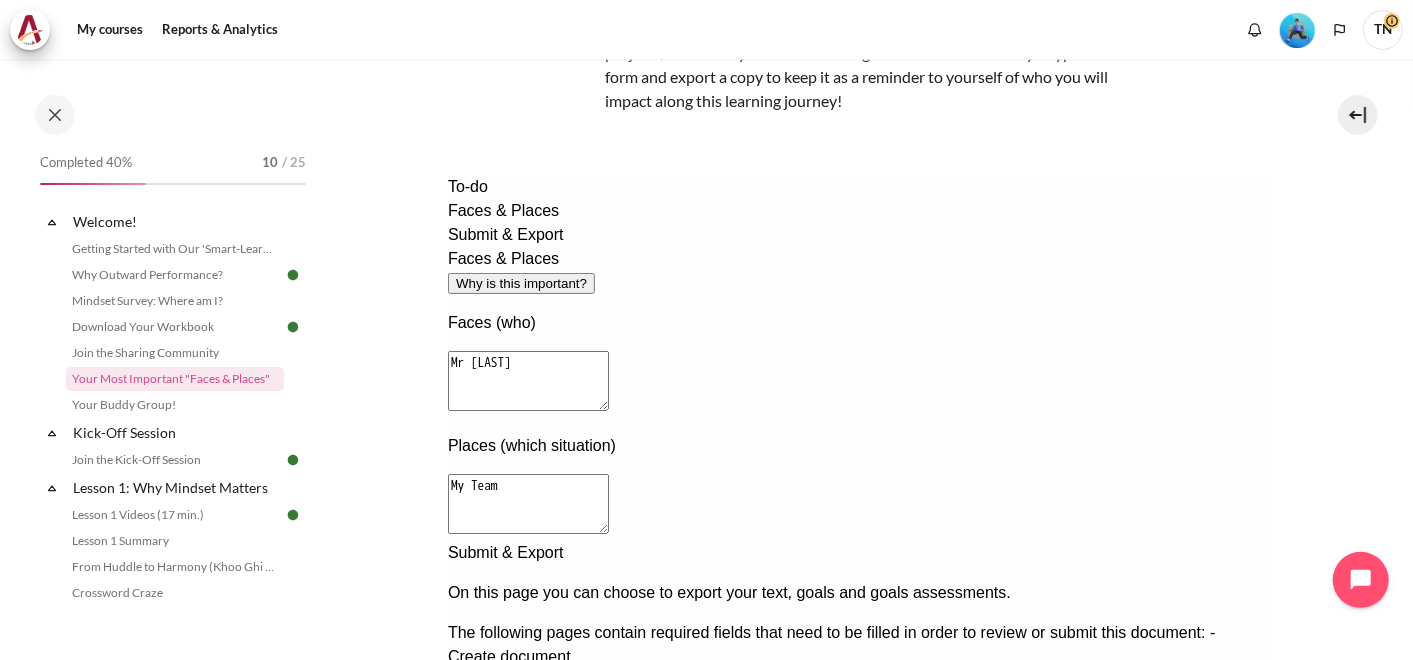 click on "Create document" at bounding box center [858, 656] 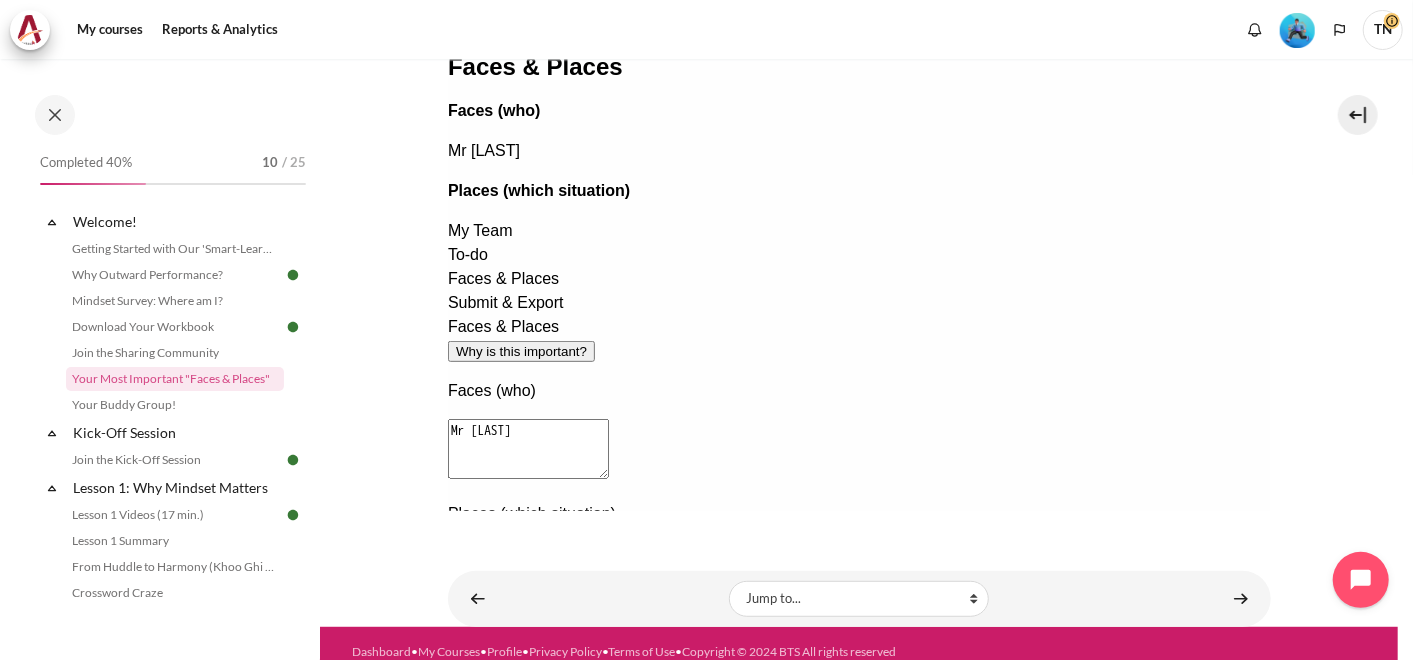 scroll, scrollTop: 428, scrollLeft: 0, axis: vertical 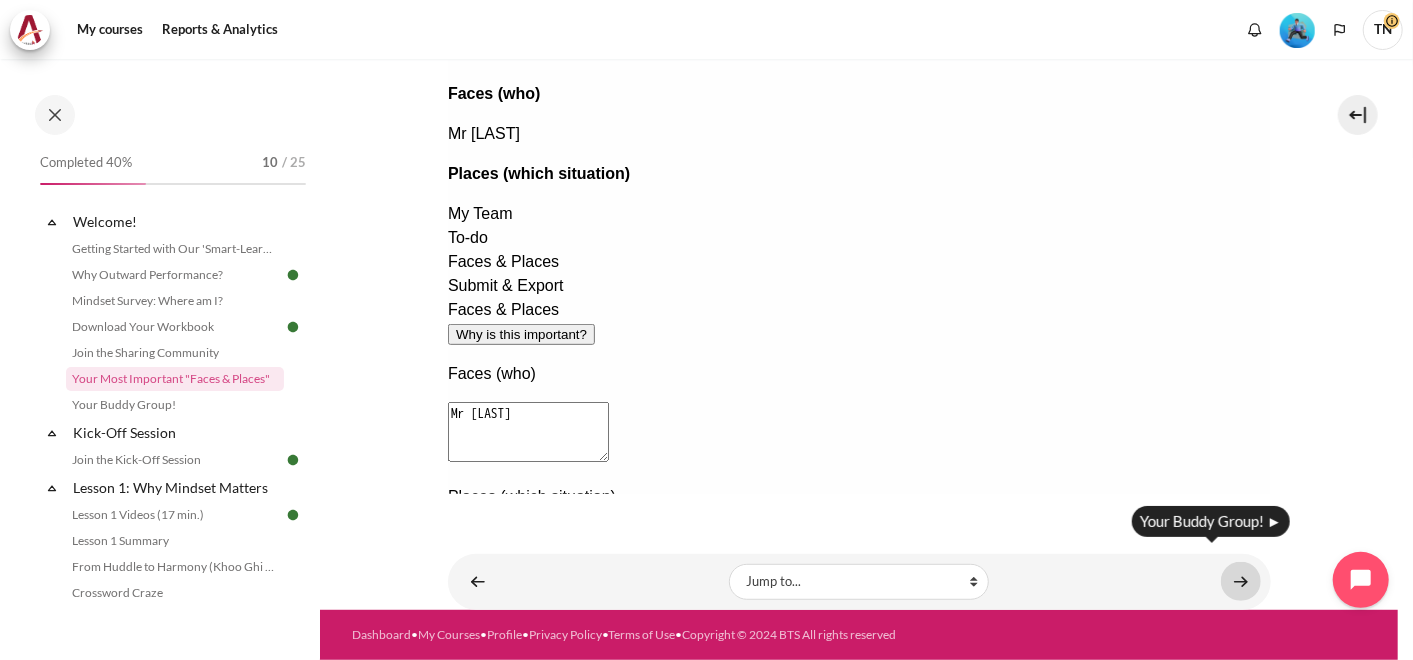 click at bounding box center (1241, 581) 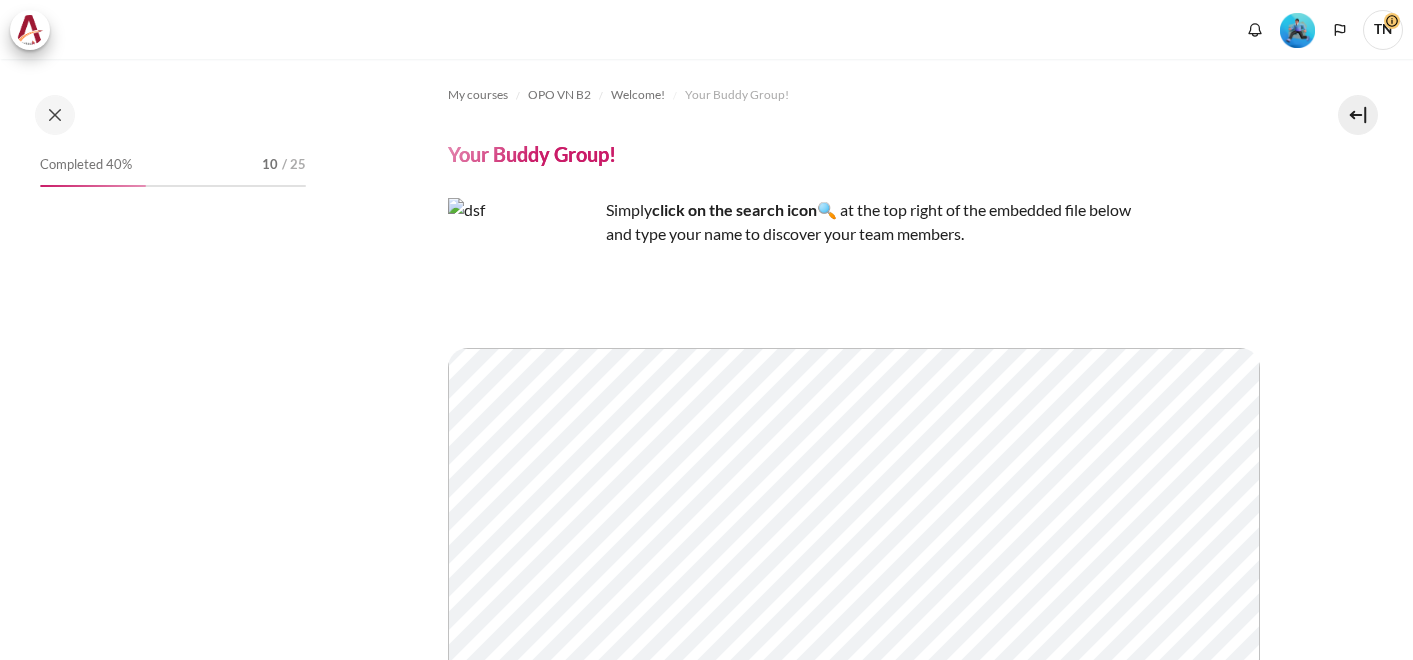 scroll, scrollTop: 0, scrollLeft: 0, axis: both 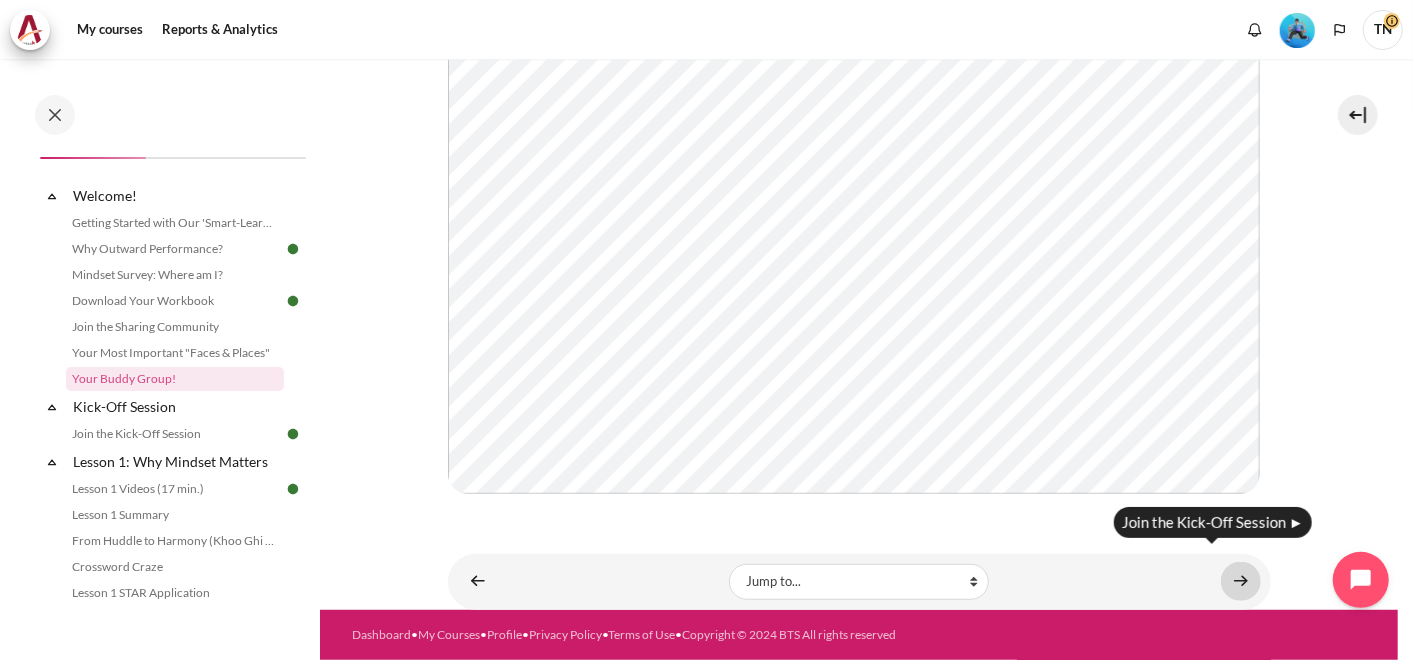 click at bounding box center [1241, 581] 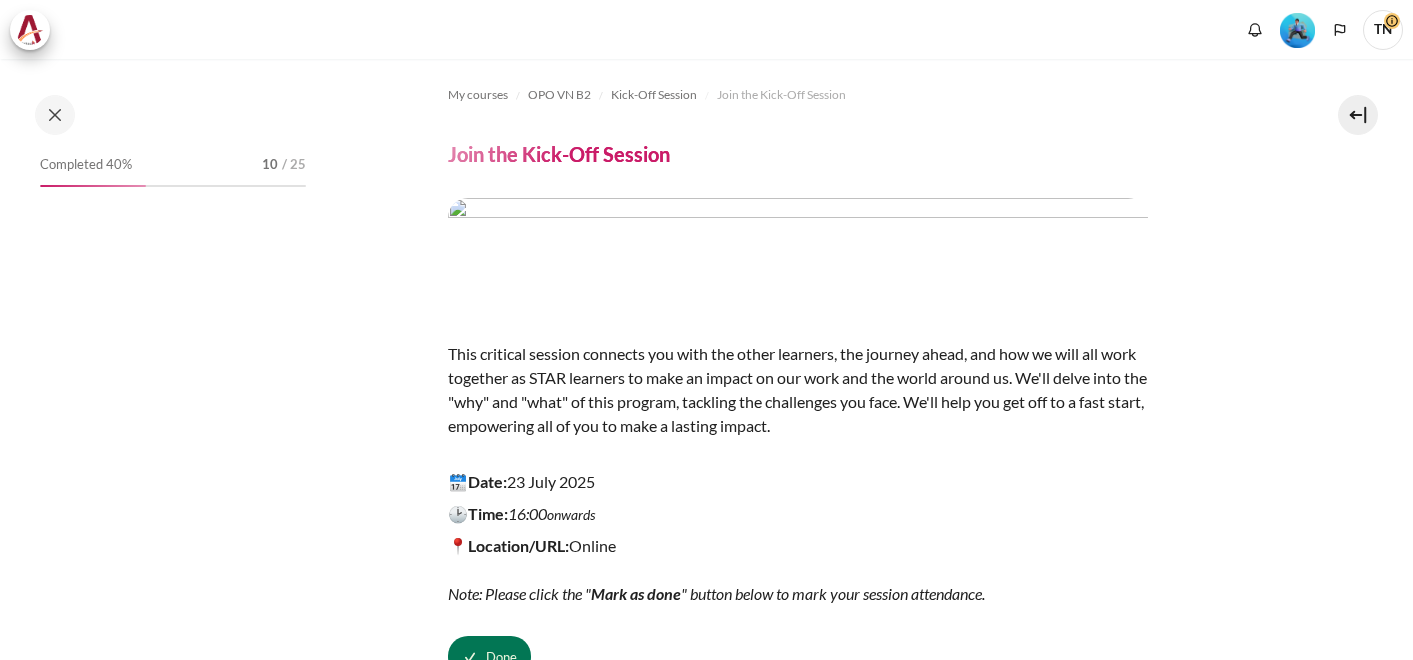 scroll, scrollTop: 0, scrollLeft: 0, axis: both 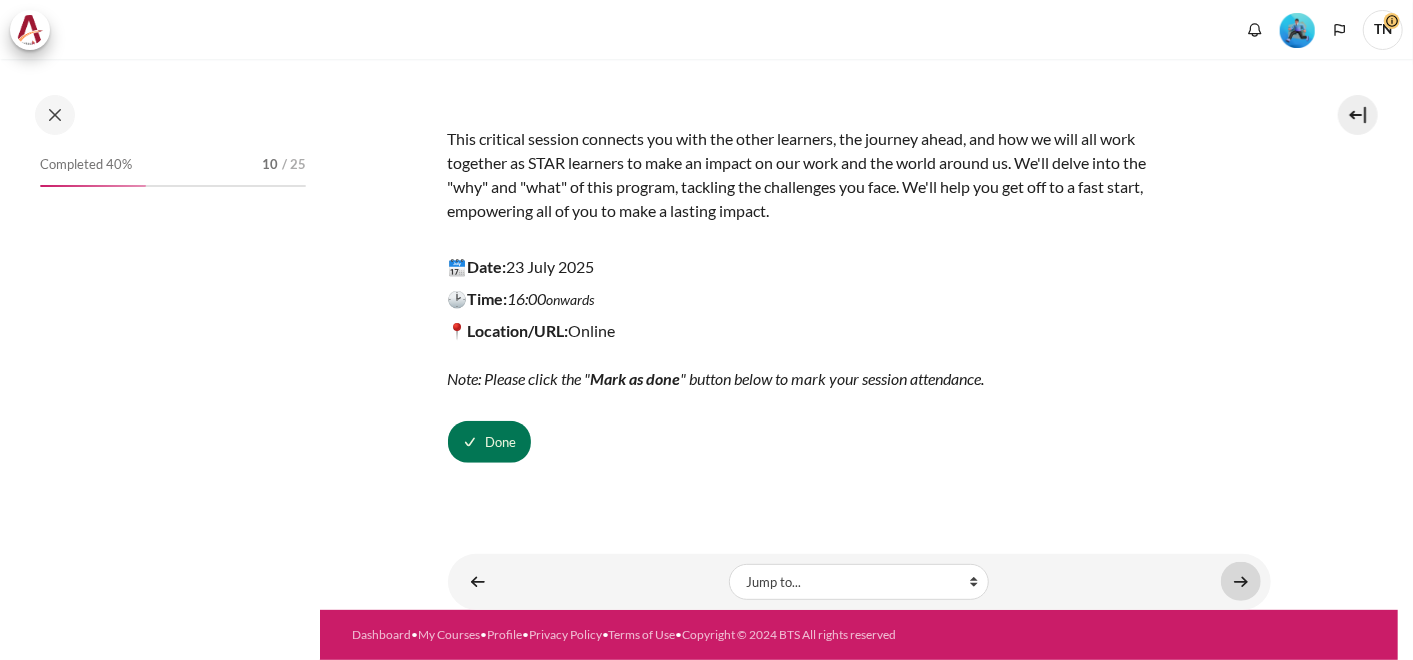 click at bounding box center [1241, 581] 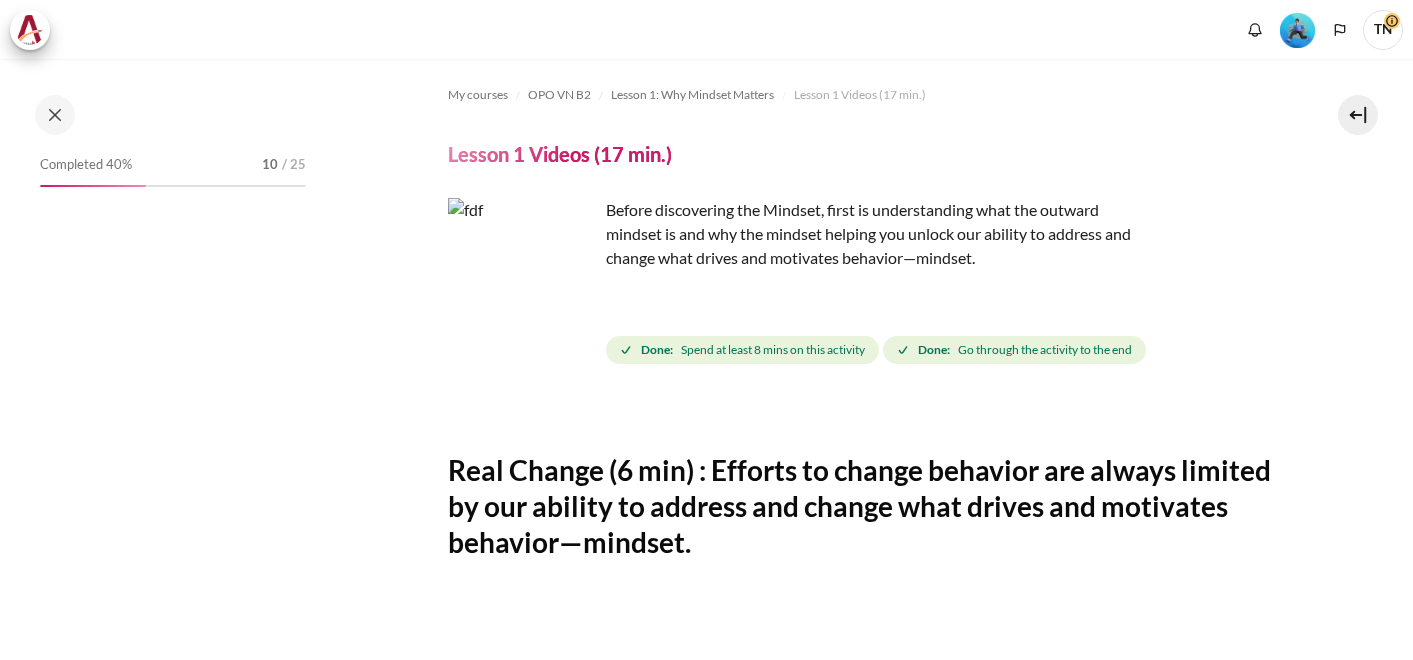 scroll, scrollTop: 0, scrollLeft: 0, axis: both 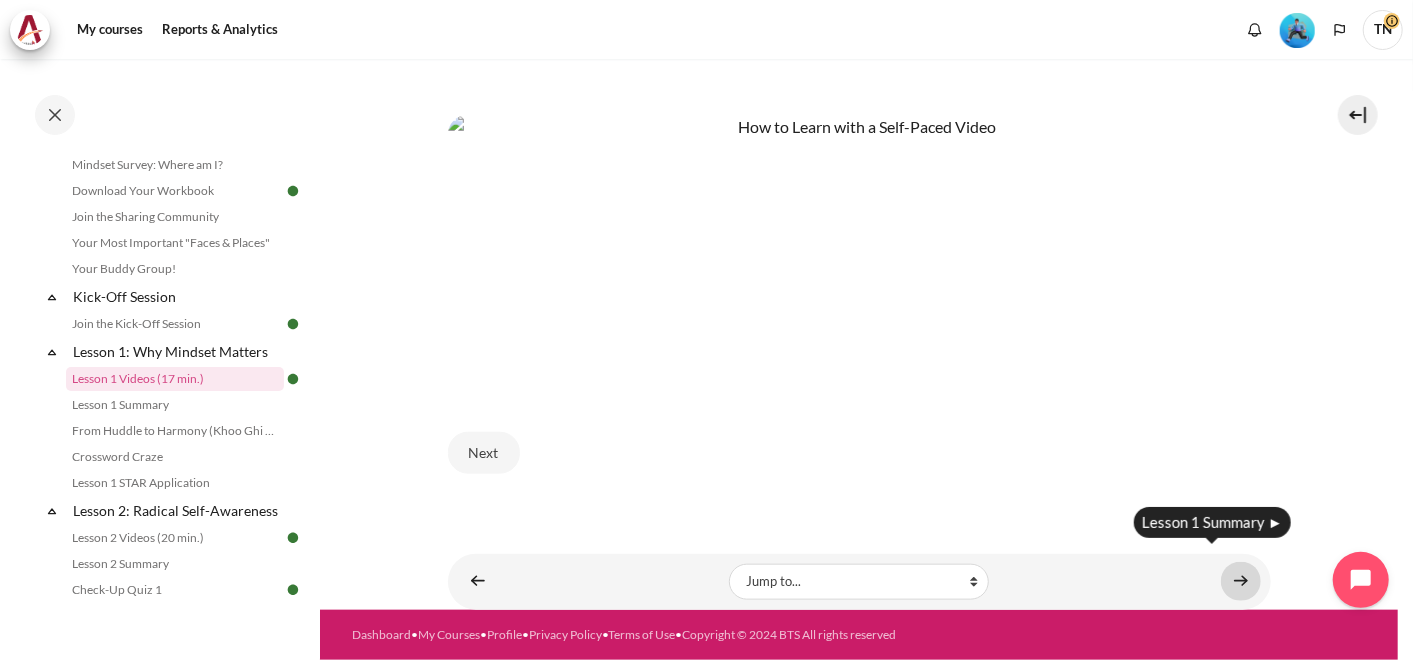 click at bounding box center (1241, 581) 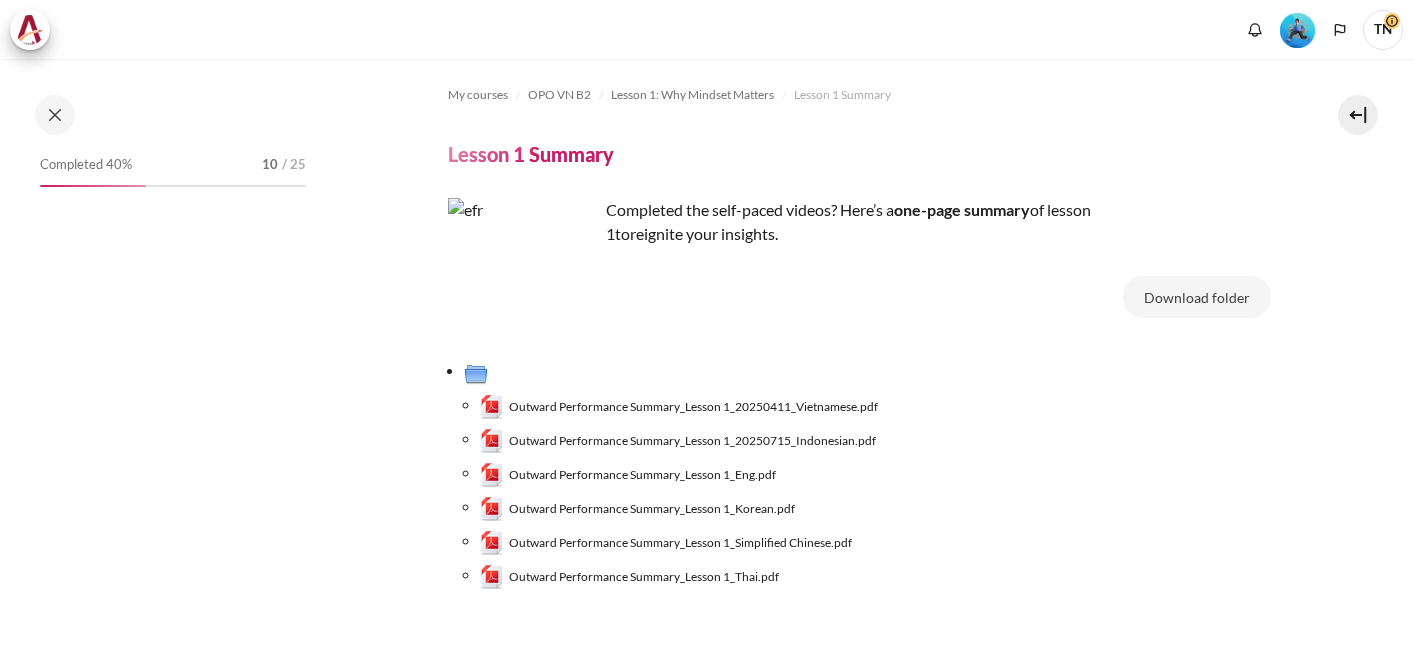 scroll, scrollTop: 0, scrollLeft: 0, axis: both 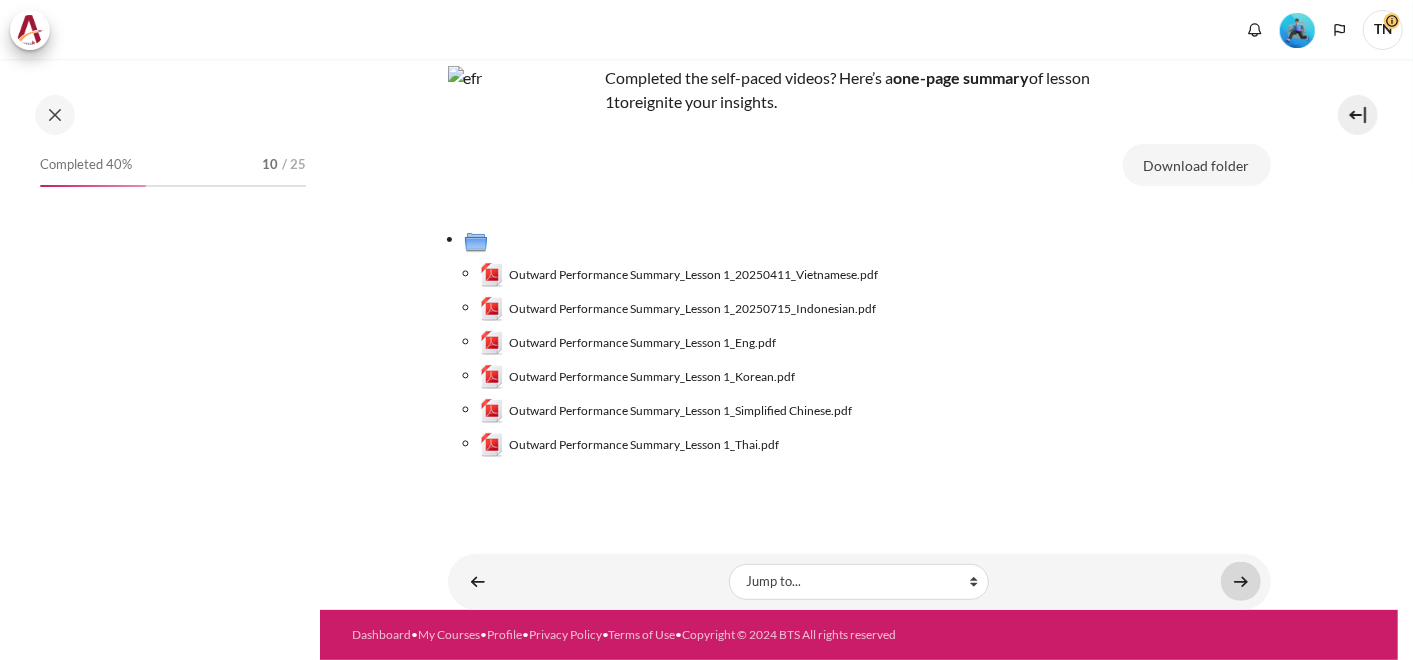 click at bounding box center (1241, 581) 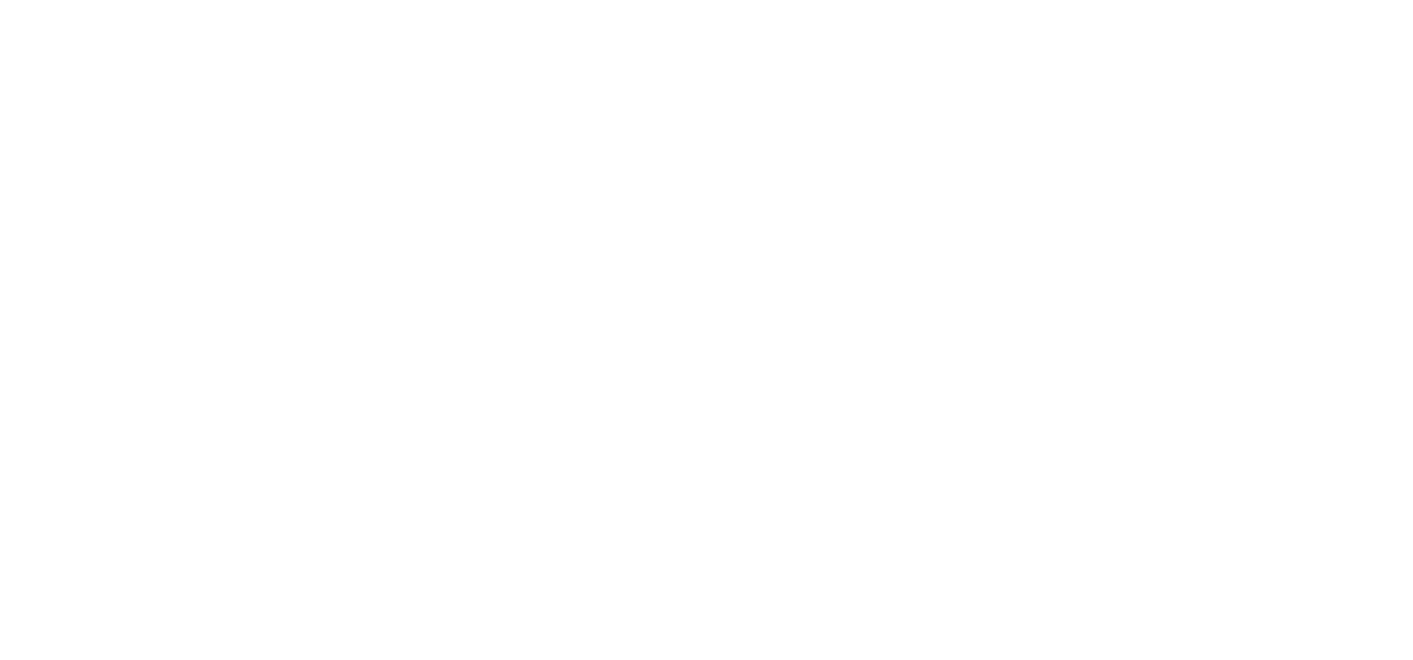 scroll, scrollTop: 0, scrollLeft: 0, axis: both 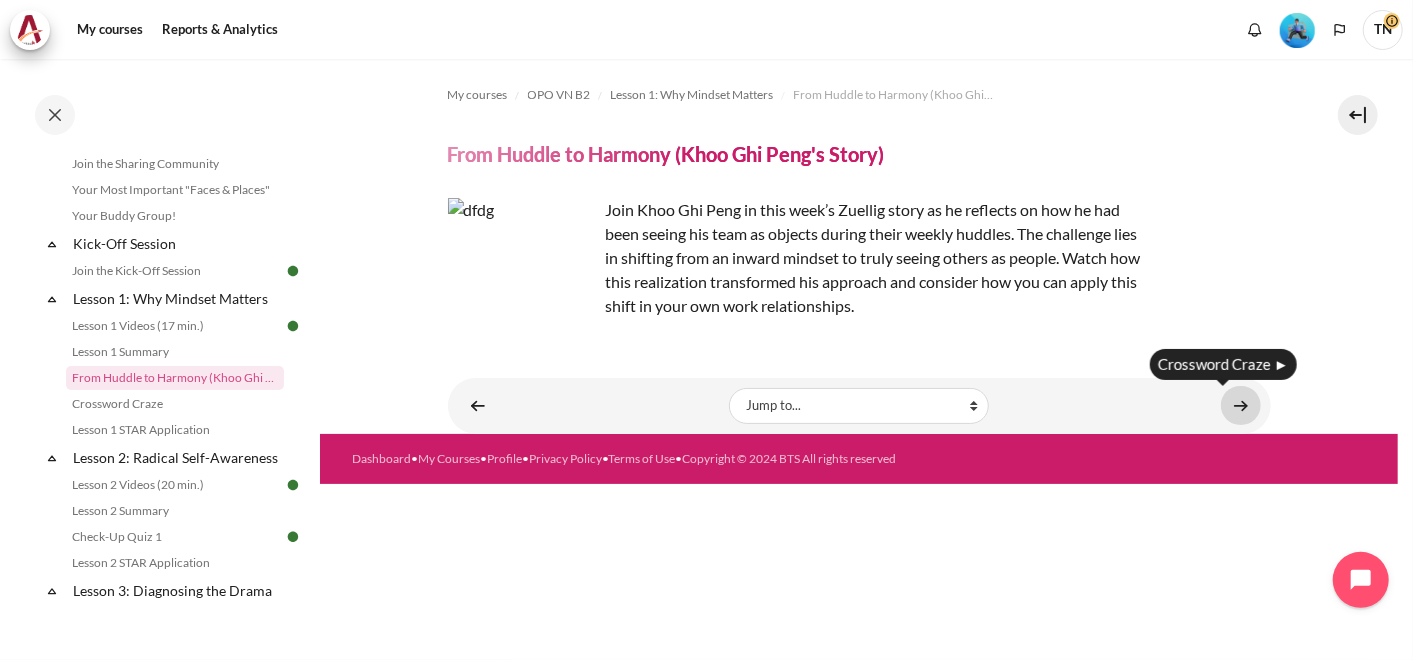 click at bounding box center [1241, 405] 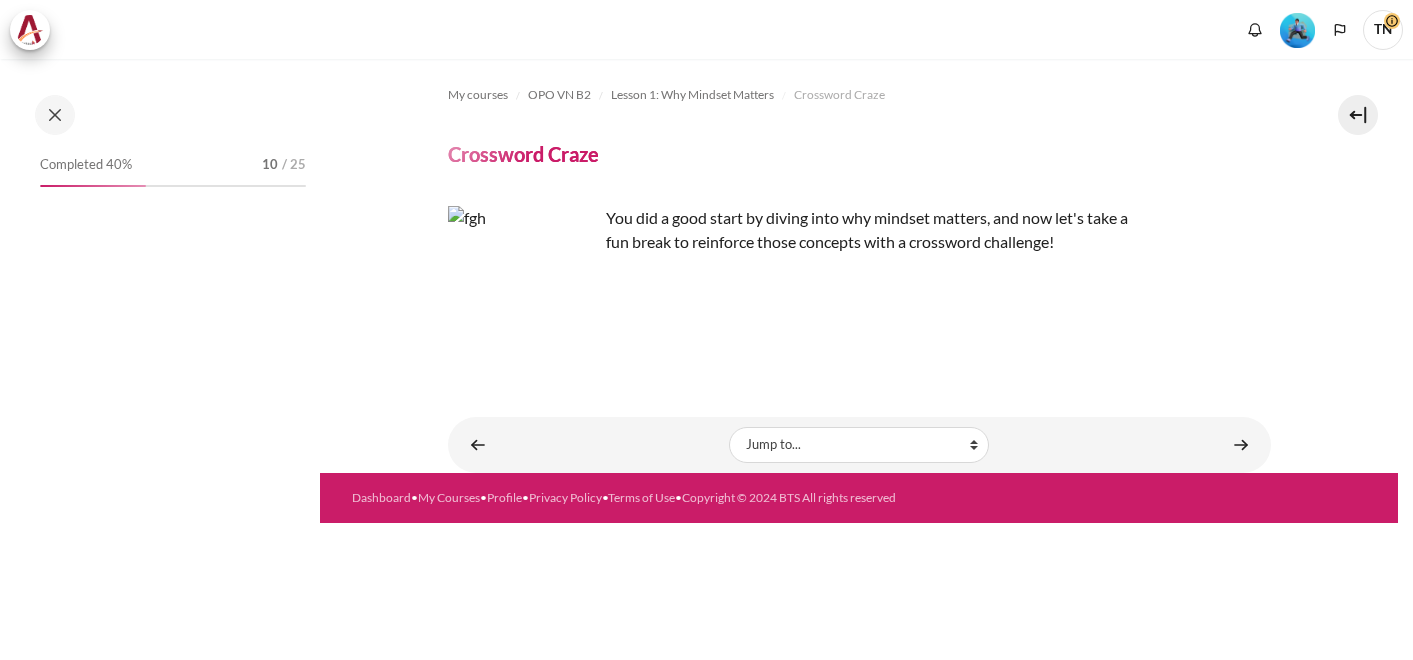 scroll, scrollTop: 0, scrollLeft: 0, axis: both 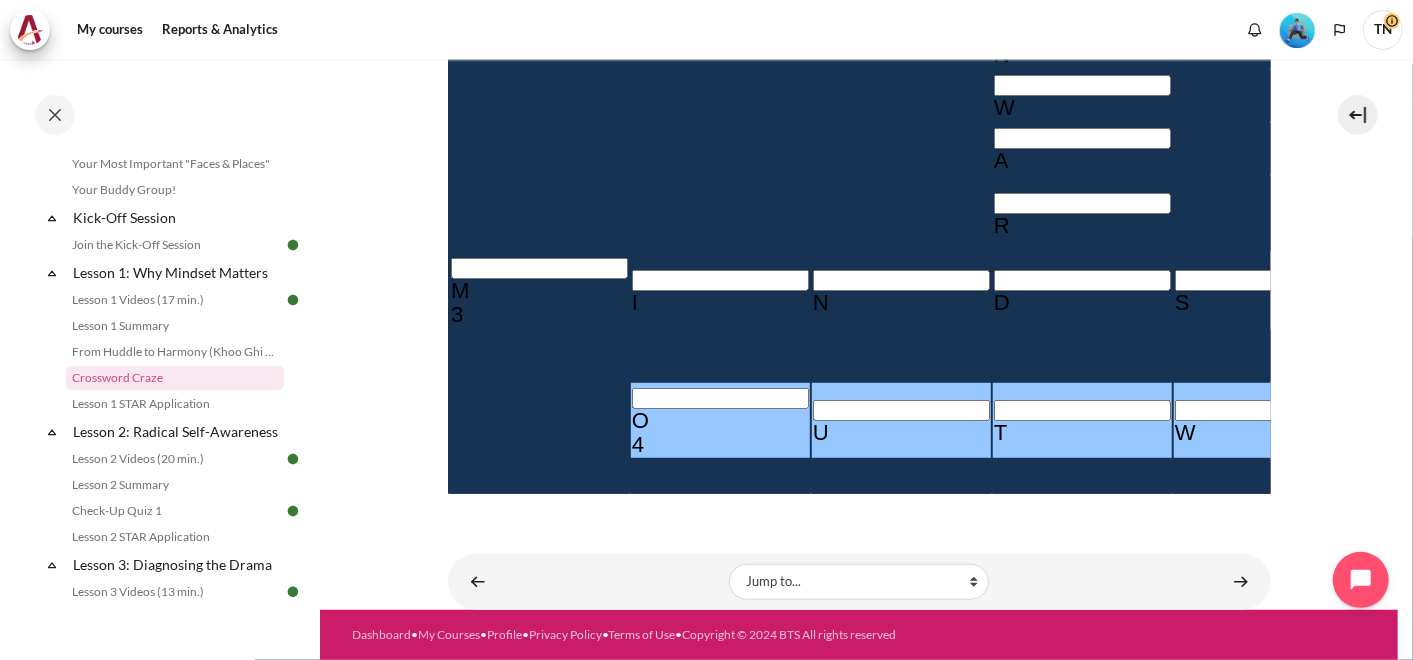 click on "Check Check the characters. The responses will be marked as correct, incorrect, or unanswered." at bounding box center [474, 1141] 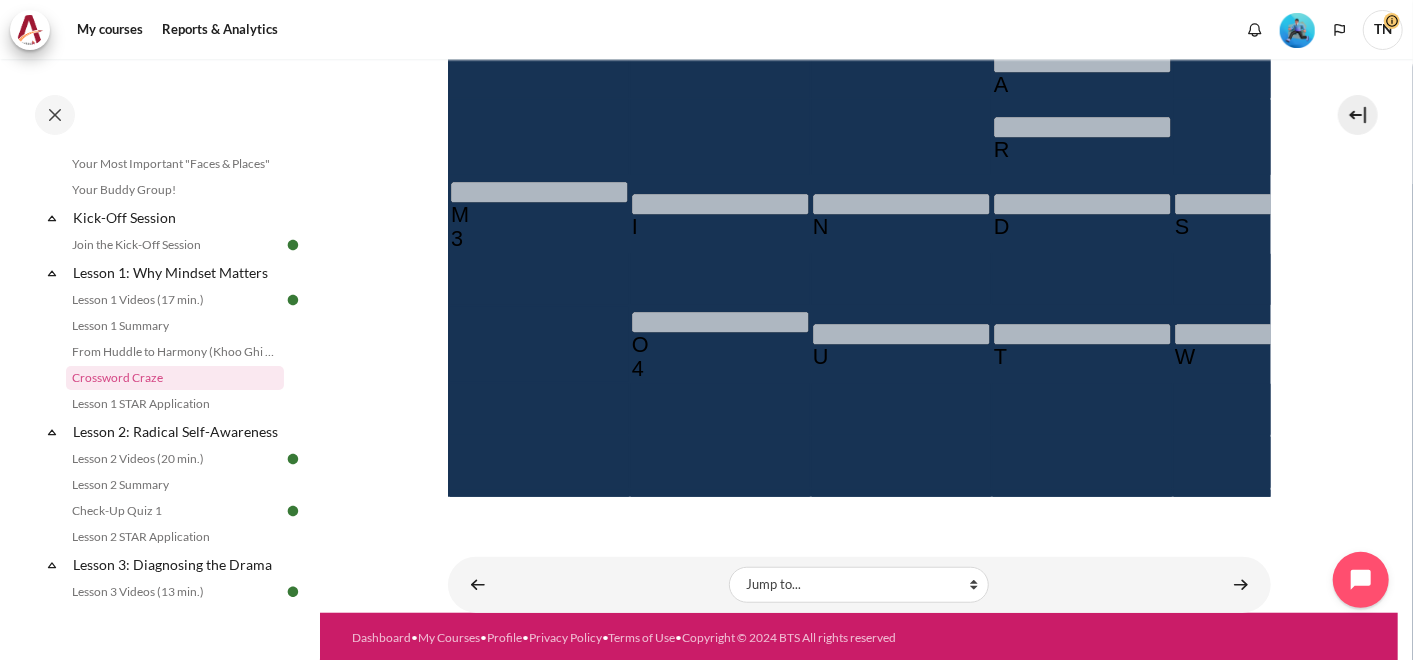 scroll, scrollTop: 658, scrollLeft: 0, axis: vertical 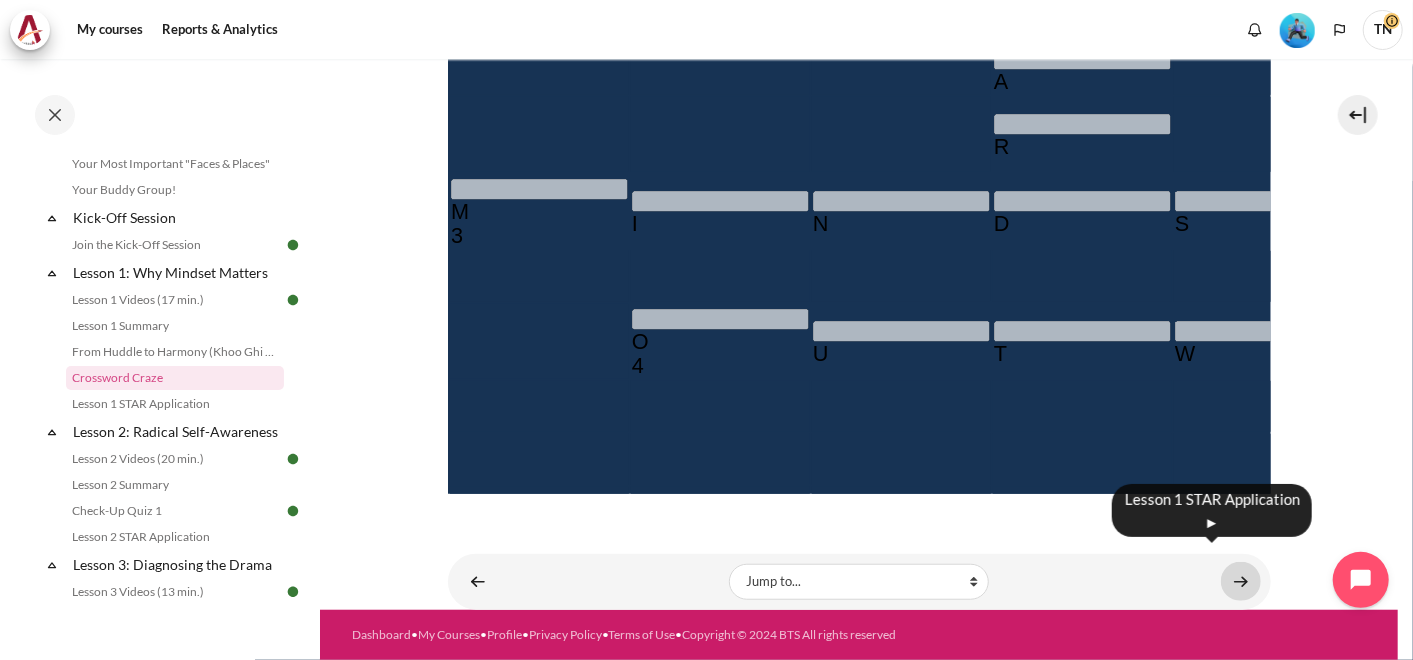 click at bounding box center [1241, 581] 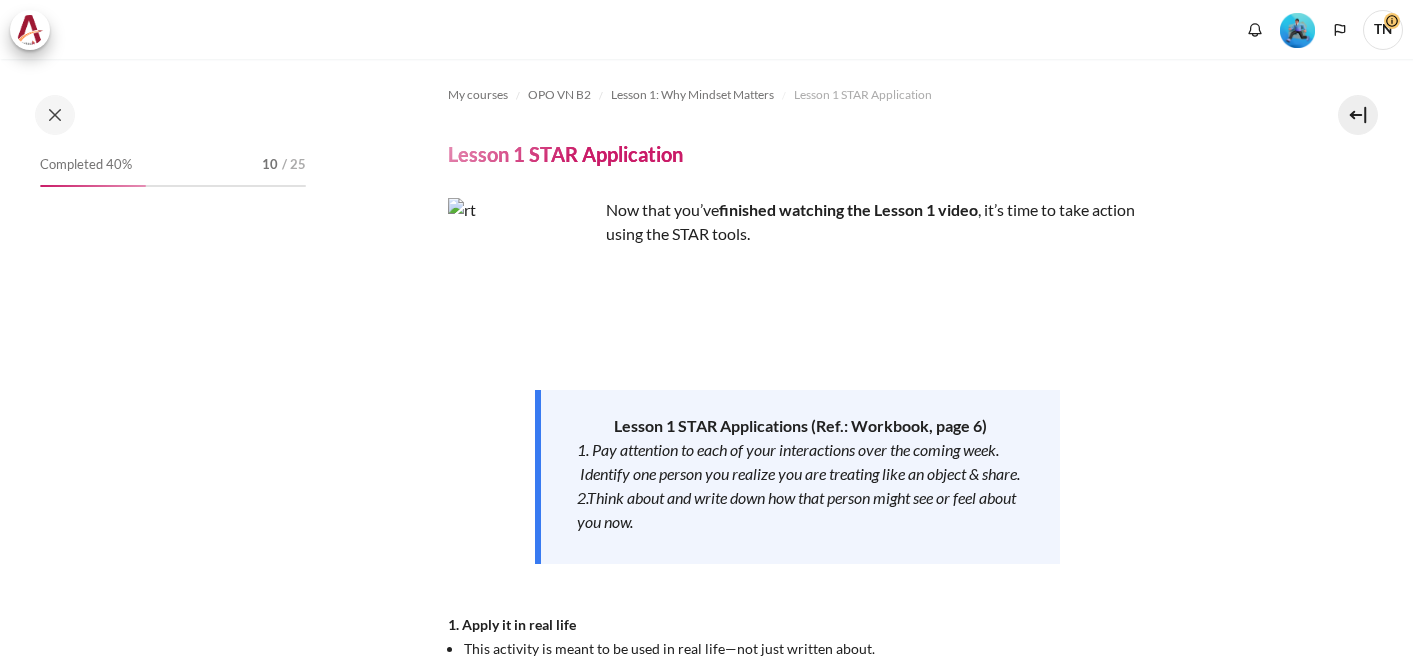 scroll, scrollTop: 0, scrollLeft: 0, axis: both 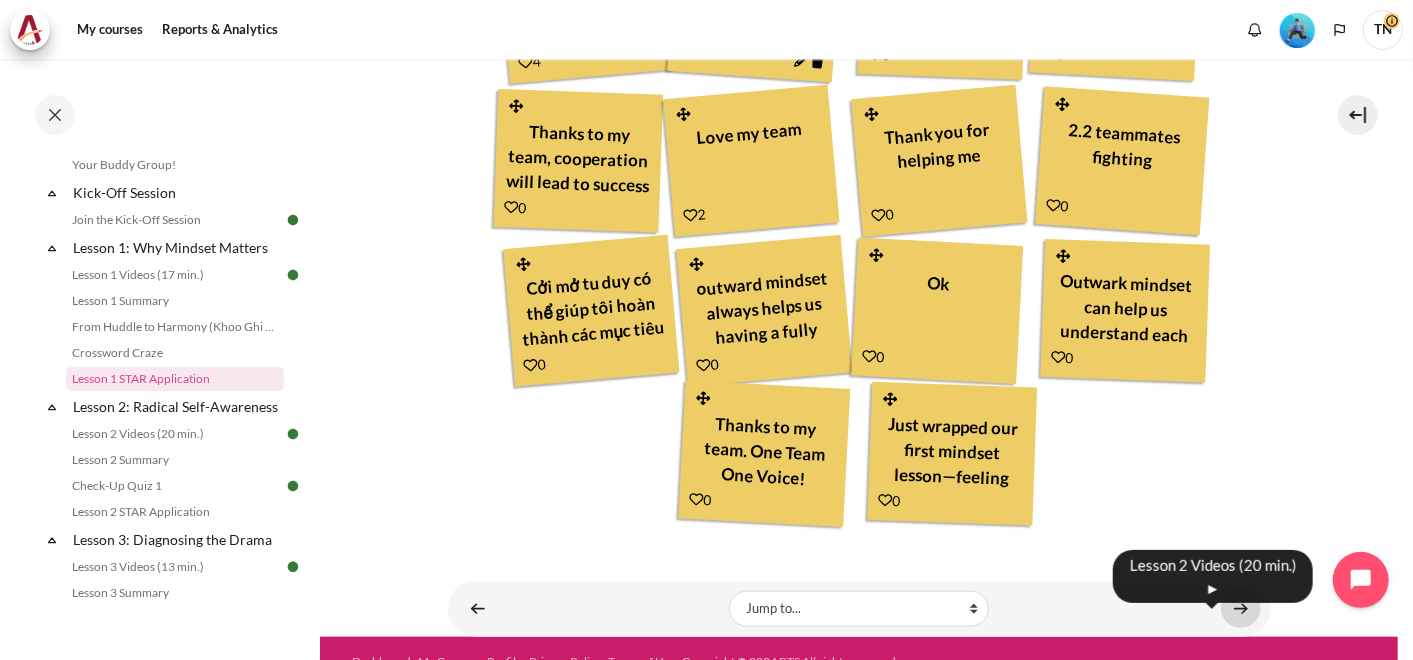 click at bounding box center [1241, 608] 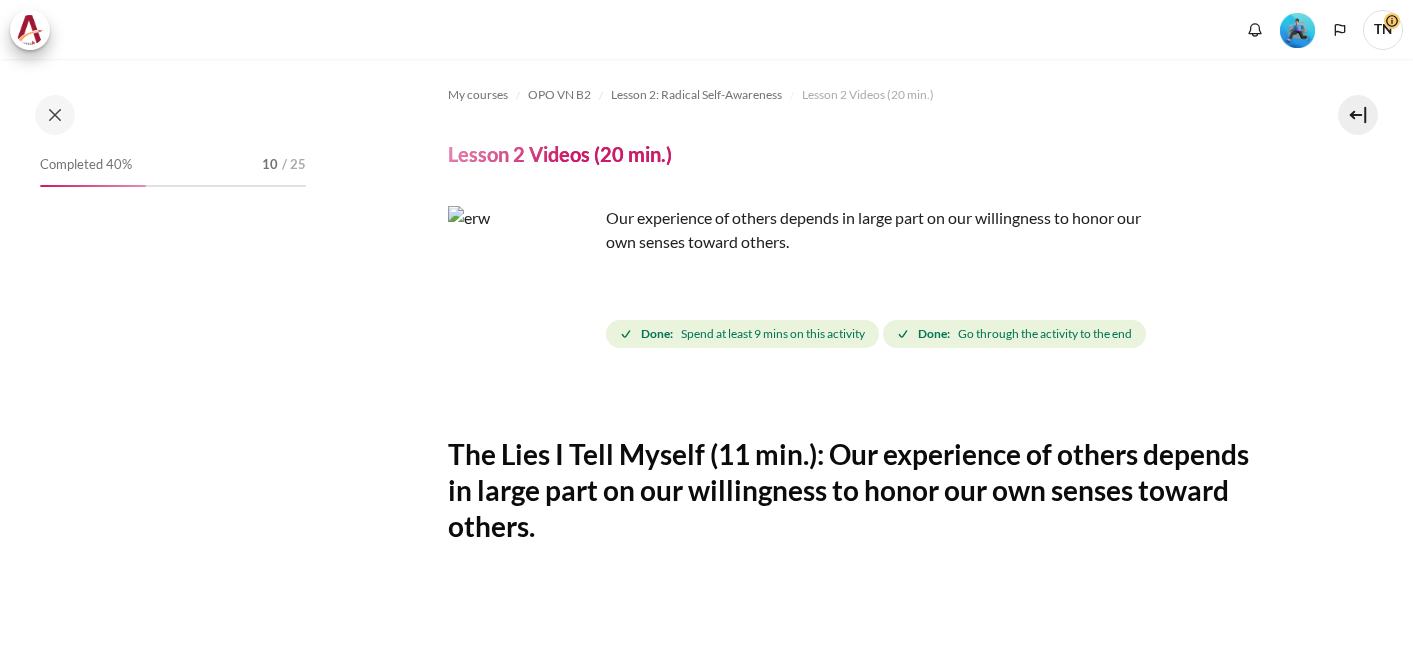 scroll, scrollTop: 0, scrollLeft: 0, axis: both 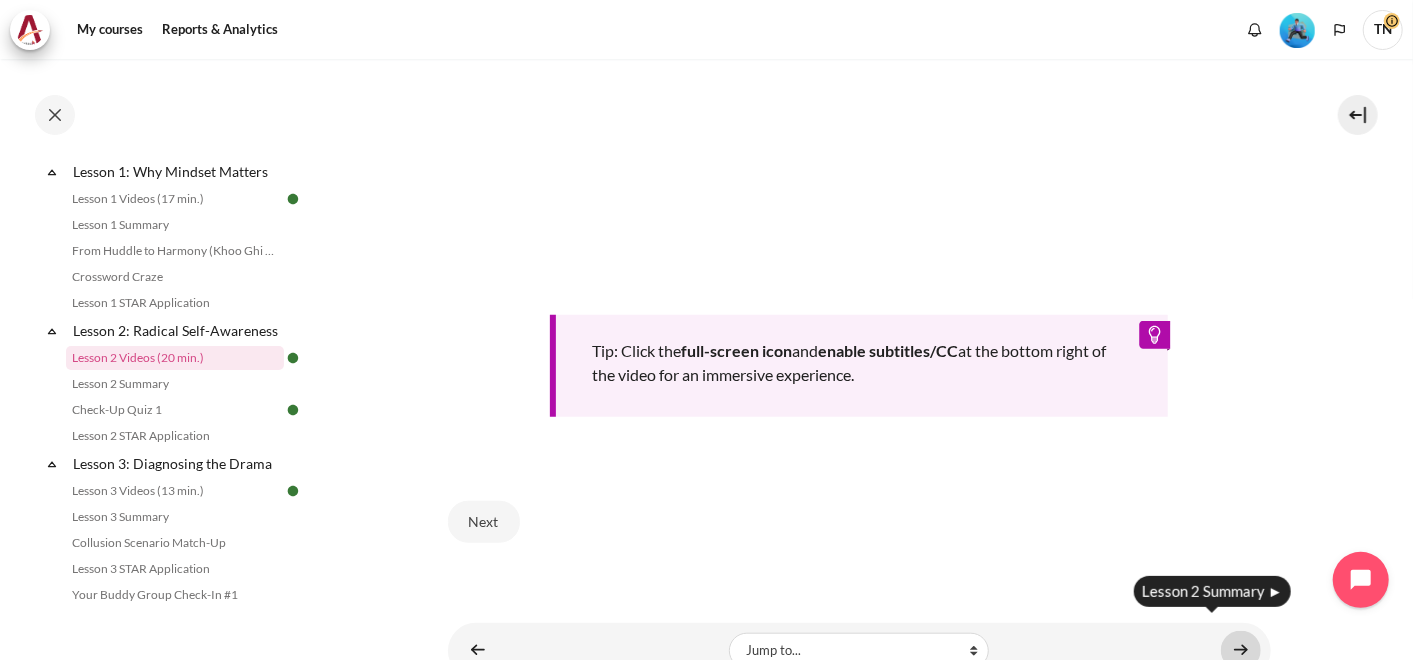 click at bounding box center (1241, 650) 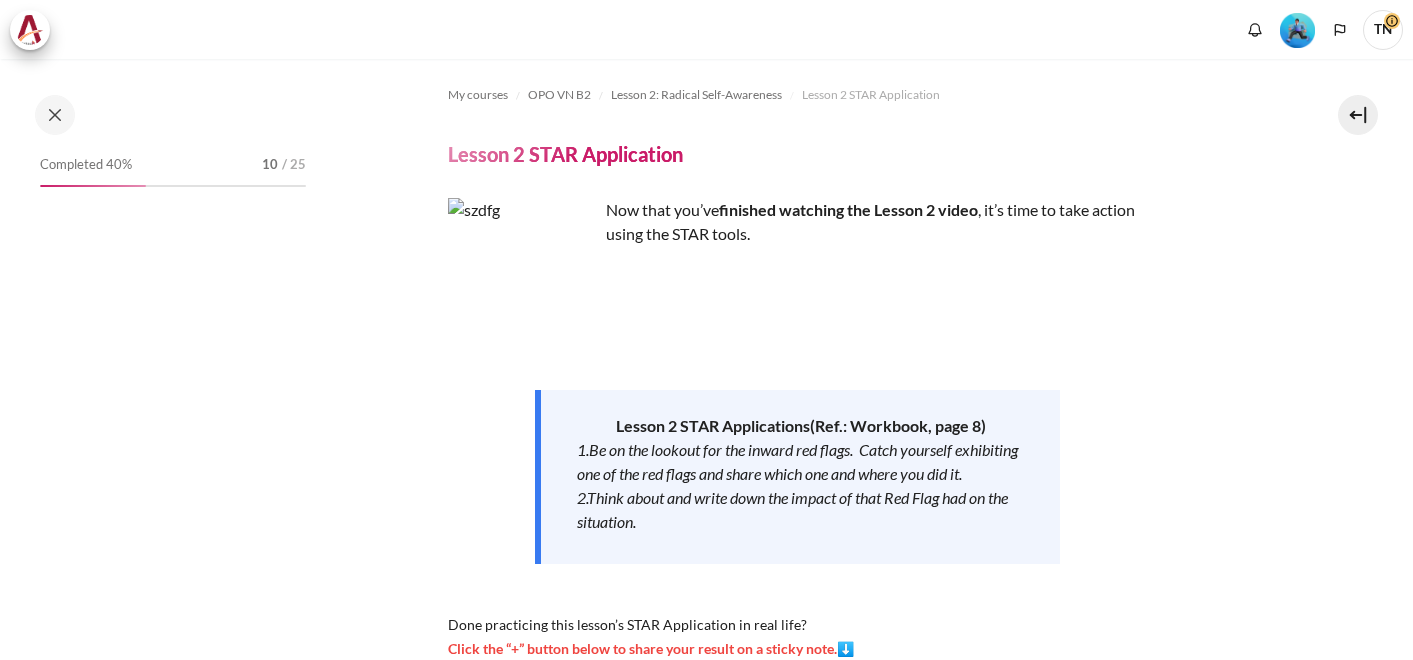 scroll, scrollTop: 0, scrollLeft: 0, axis: both 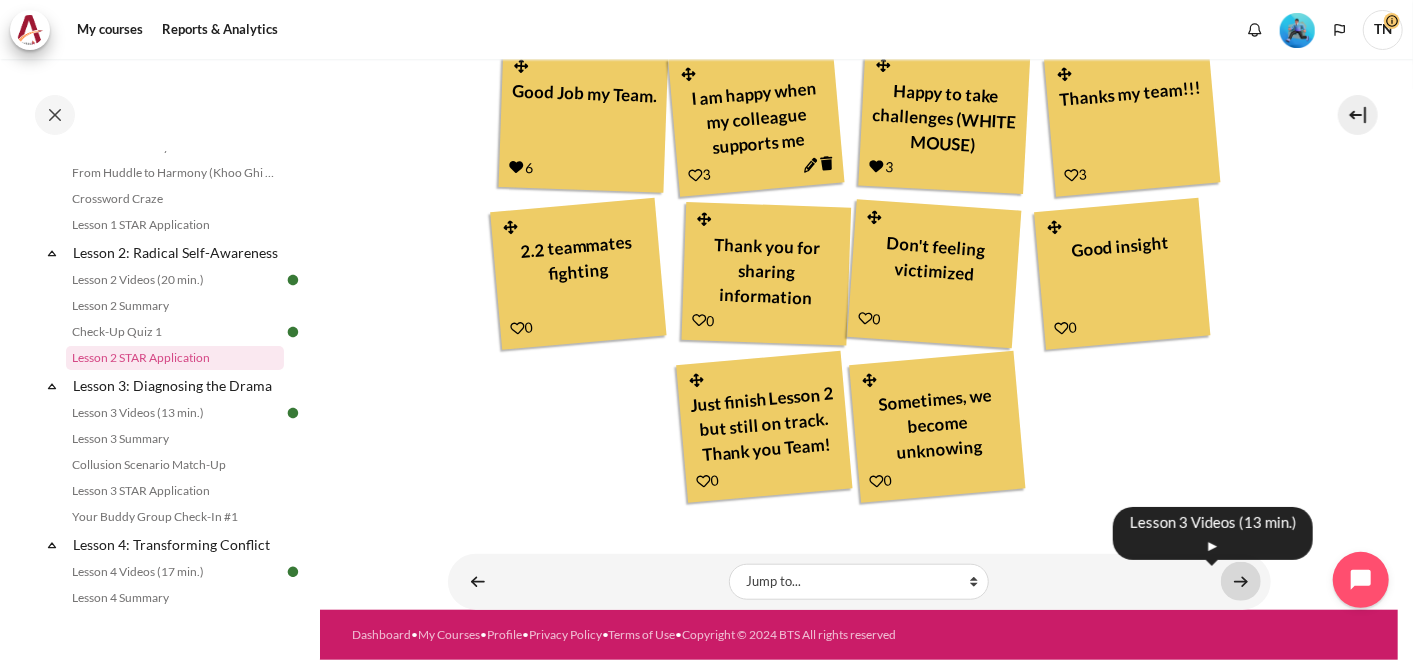 click at bounding box center (1241, 581) 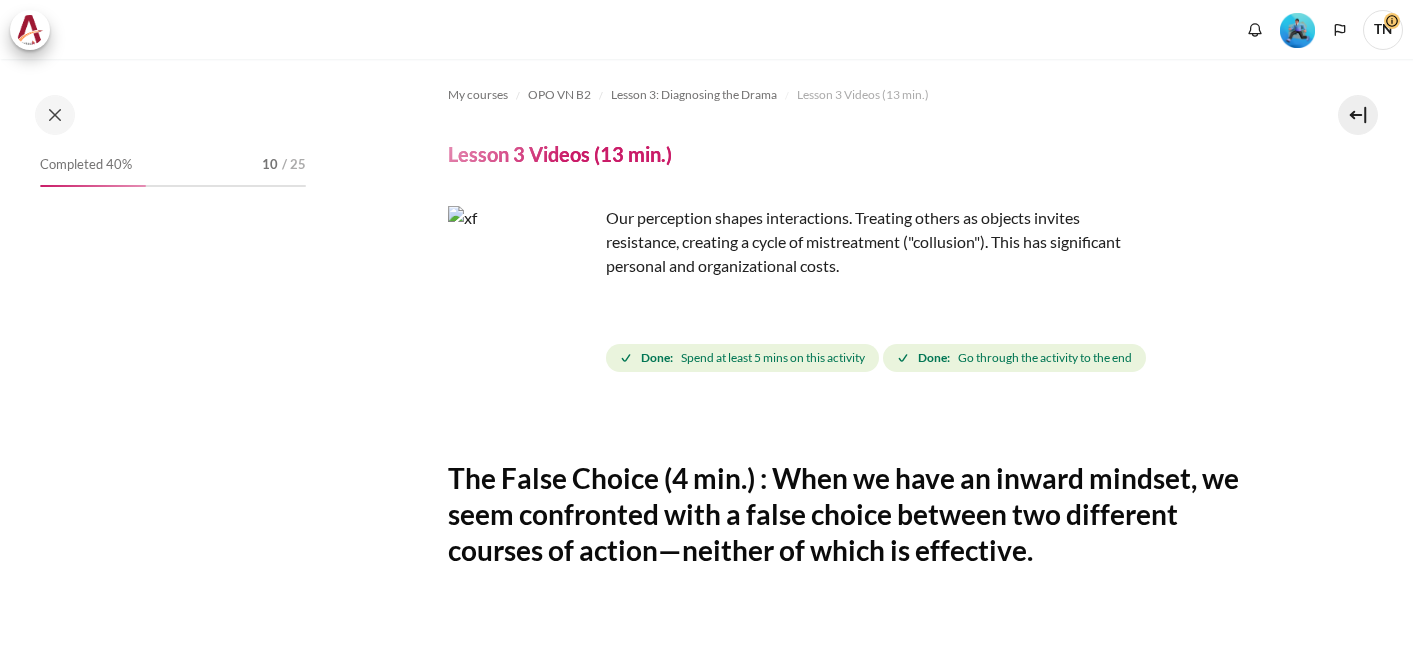 scroll, scrollTop: 0, scrollLeft: 0, axis: both 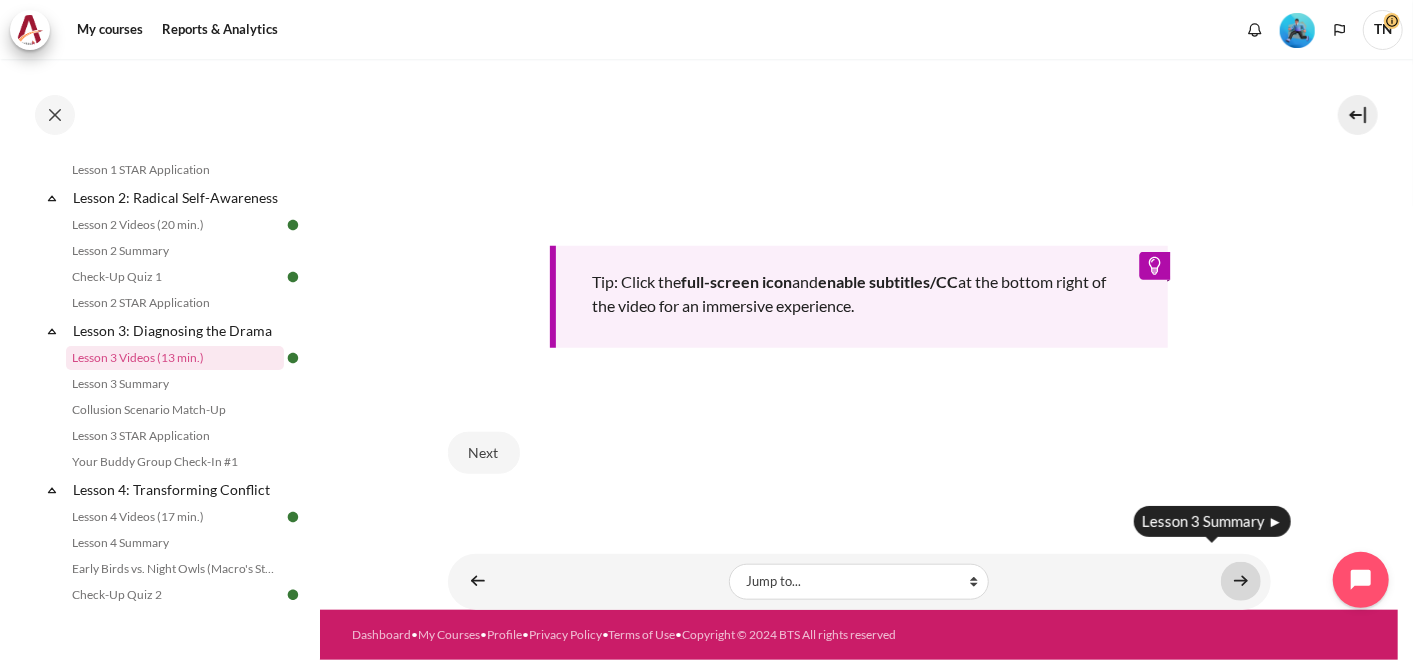 click at bounding box center (1241, 581) 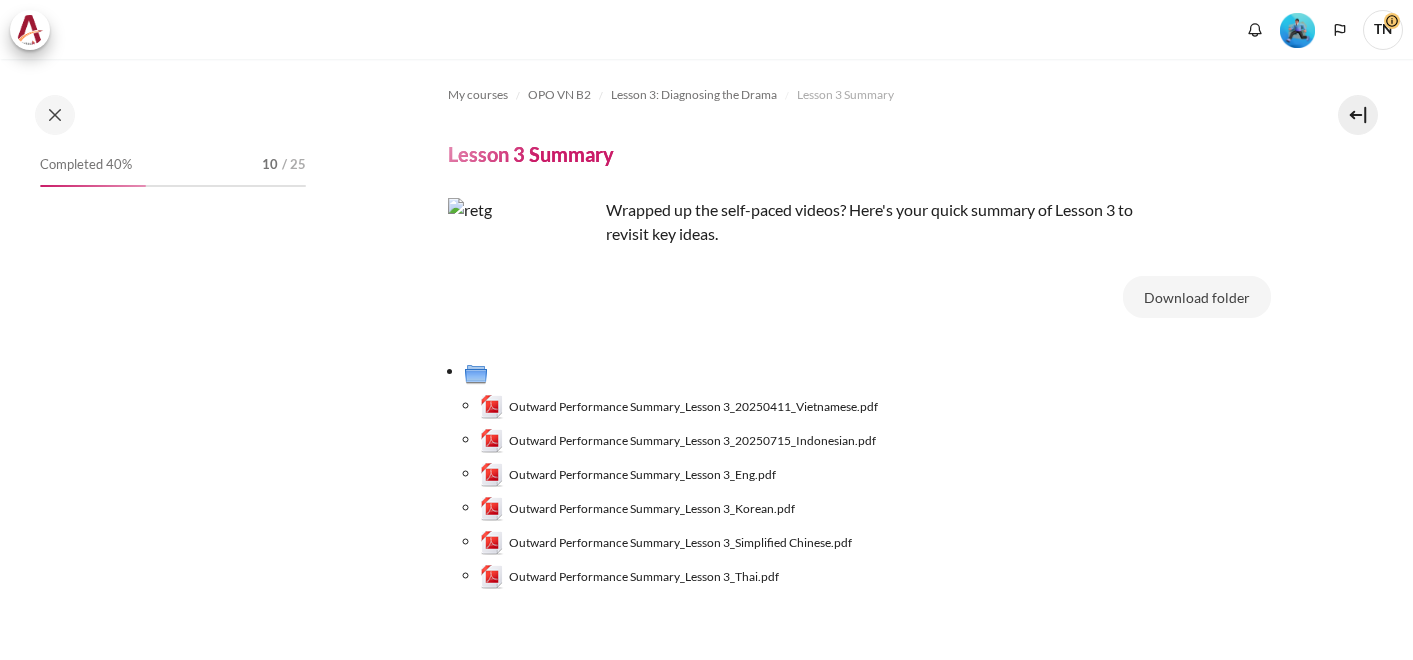 scroll, scrollTop: 0, scrollLeft: 0, axis: both 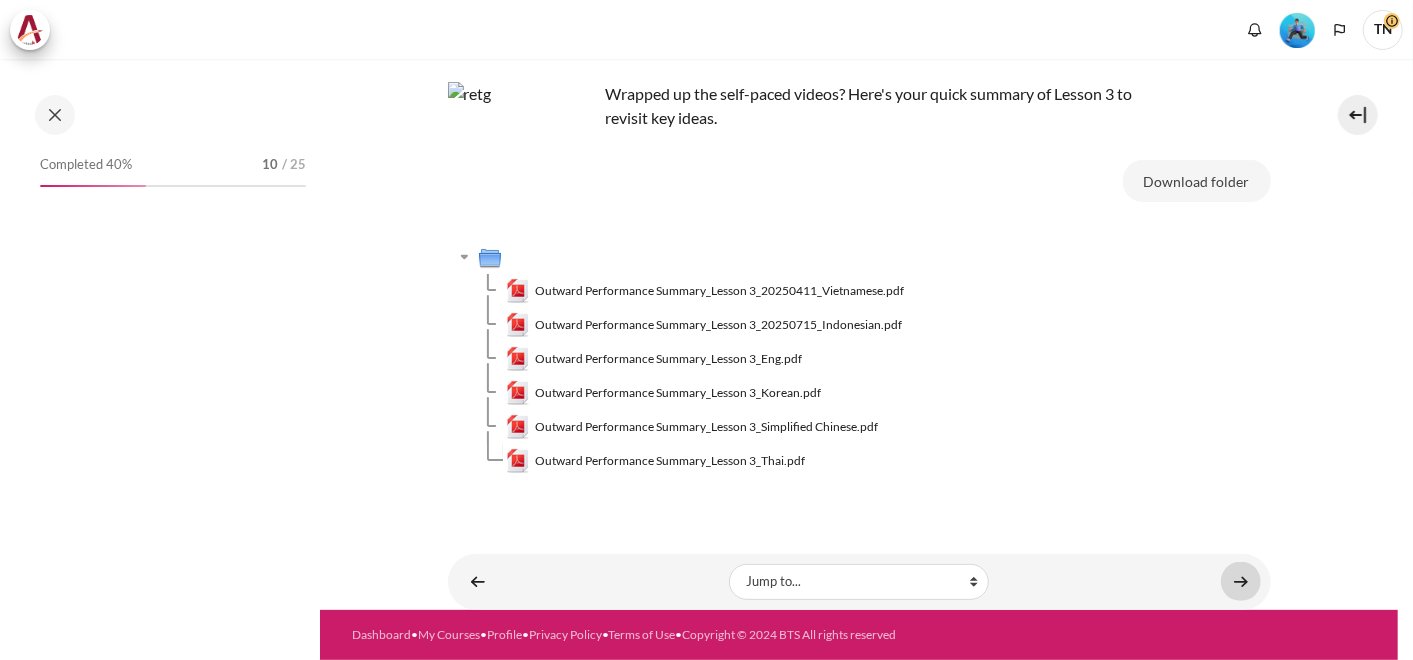 click at bounding box center [1241, 581] 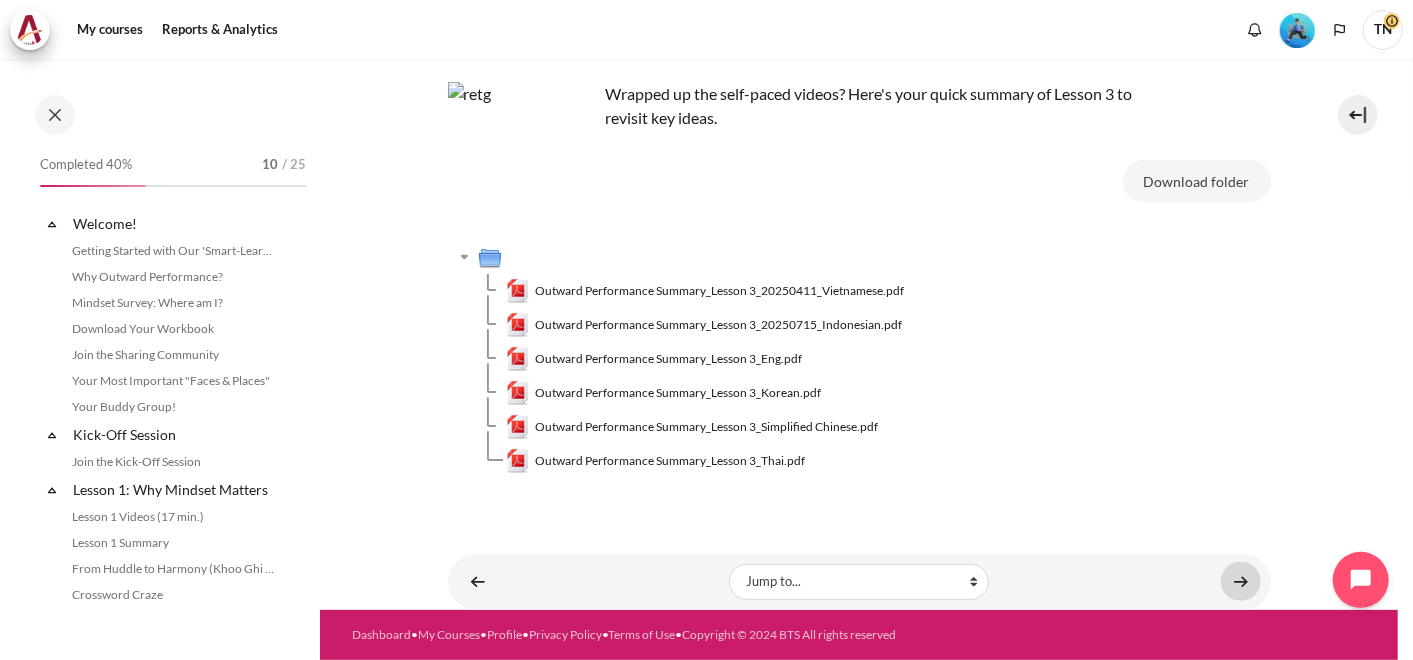 scroll, scrollTop: 477, scrollLeft: 0, axis: vertical 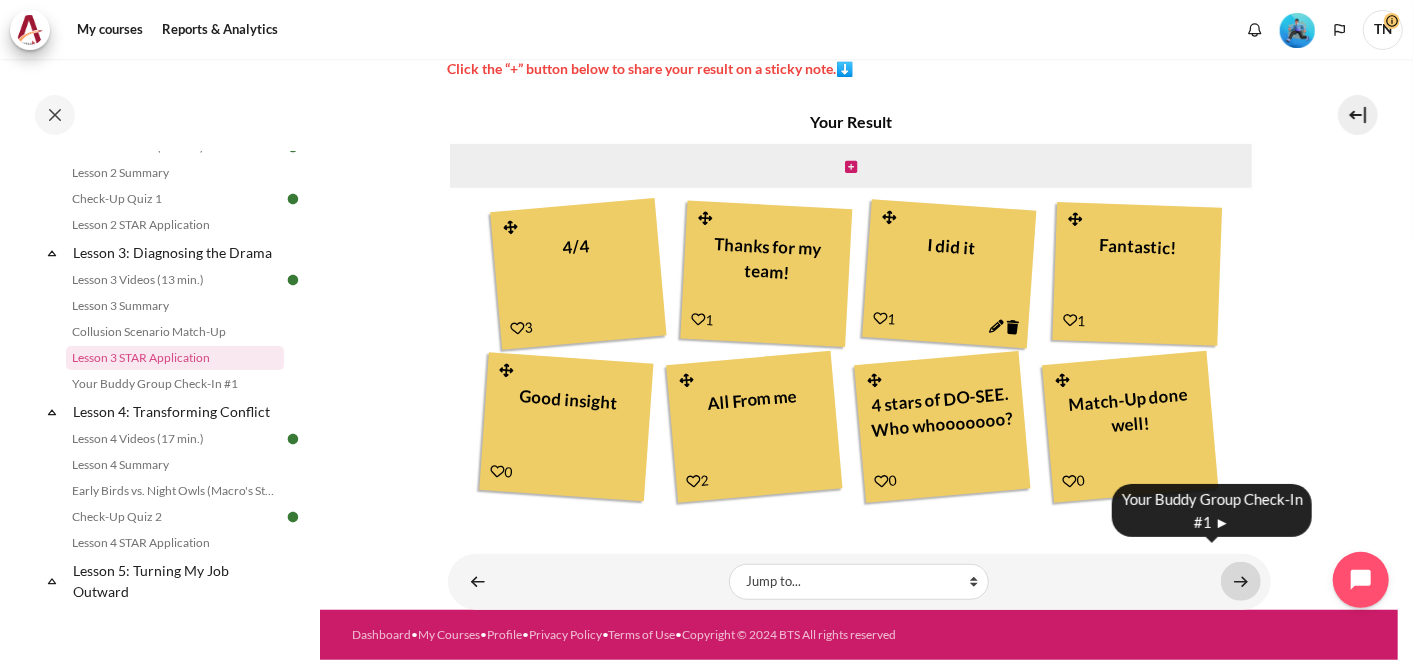 click at bounding box center (1241, 581) 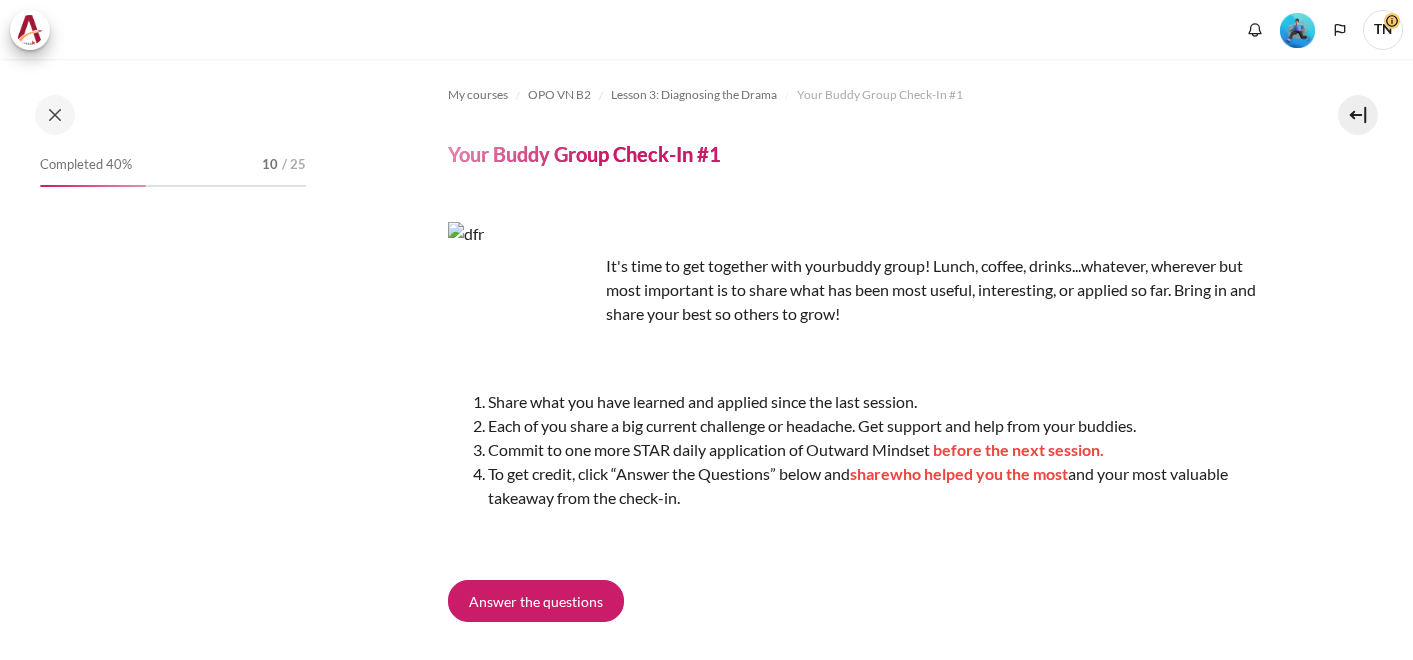 scroll, scrollTop: 0, scrollLeft: 0, axis: both 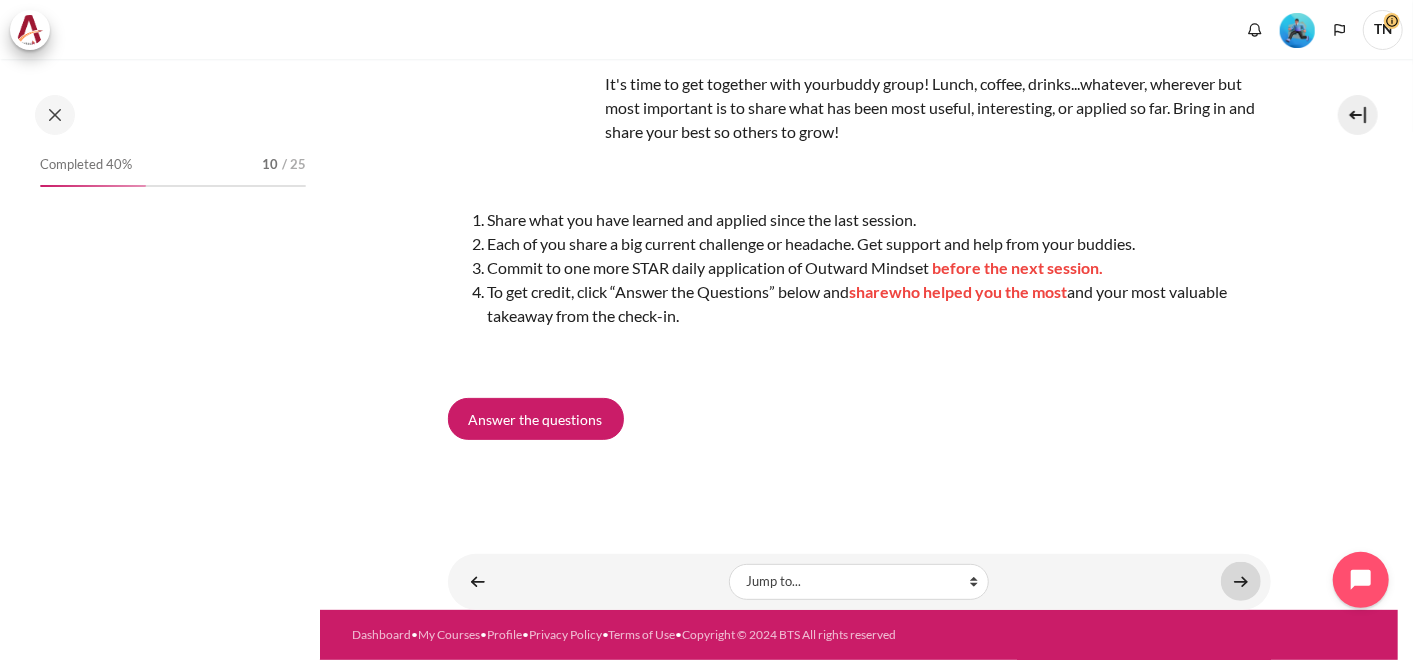 click at bounding box center [1241, 581] 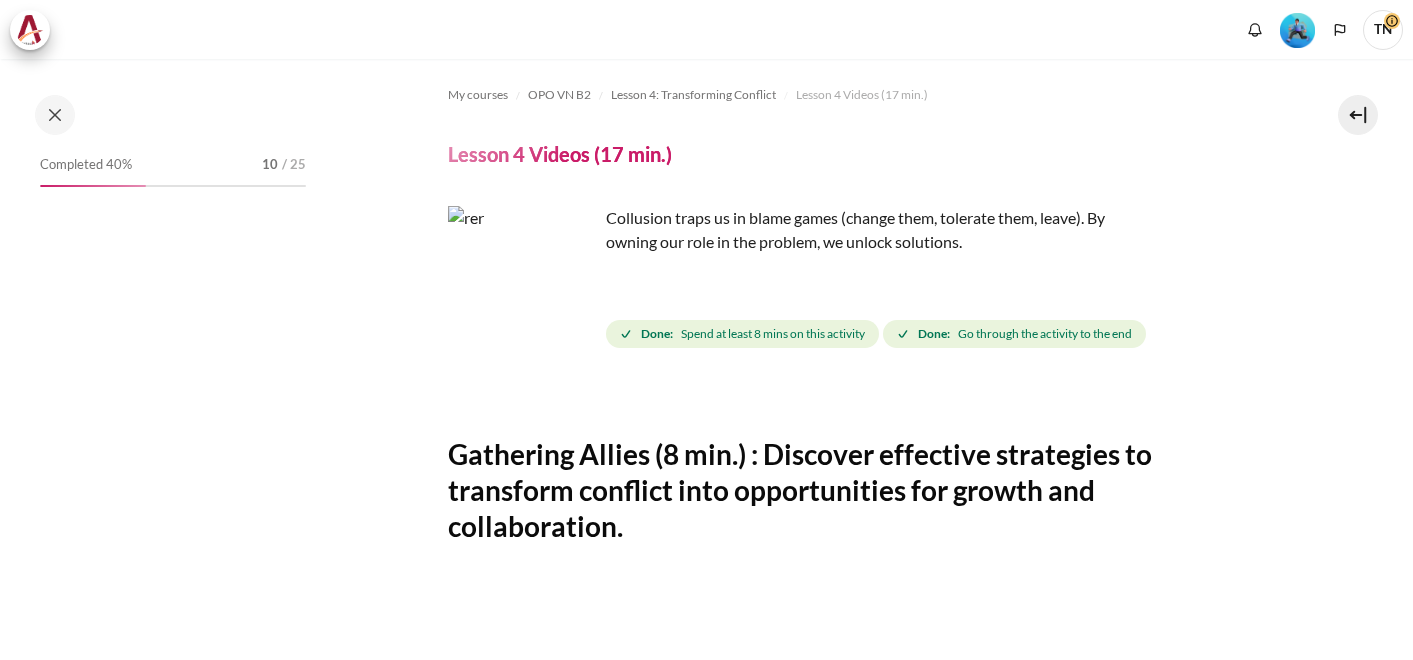 scroll, scrollTop: 0, scrollLeft: 0, axis: both 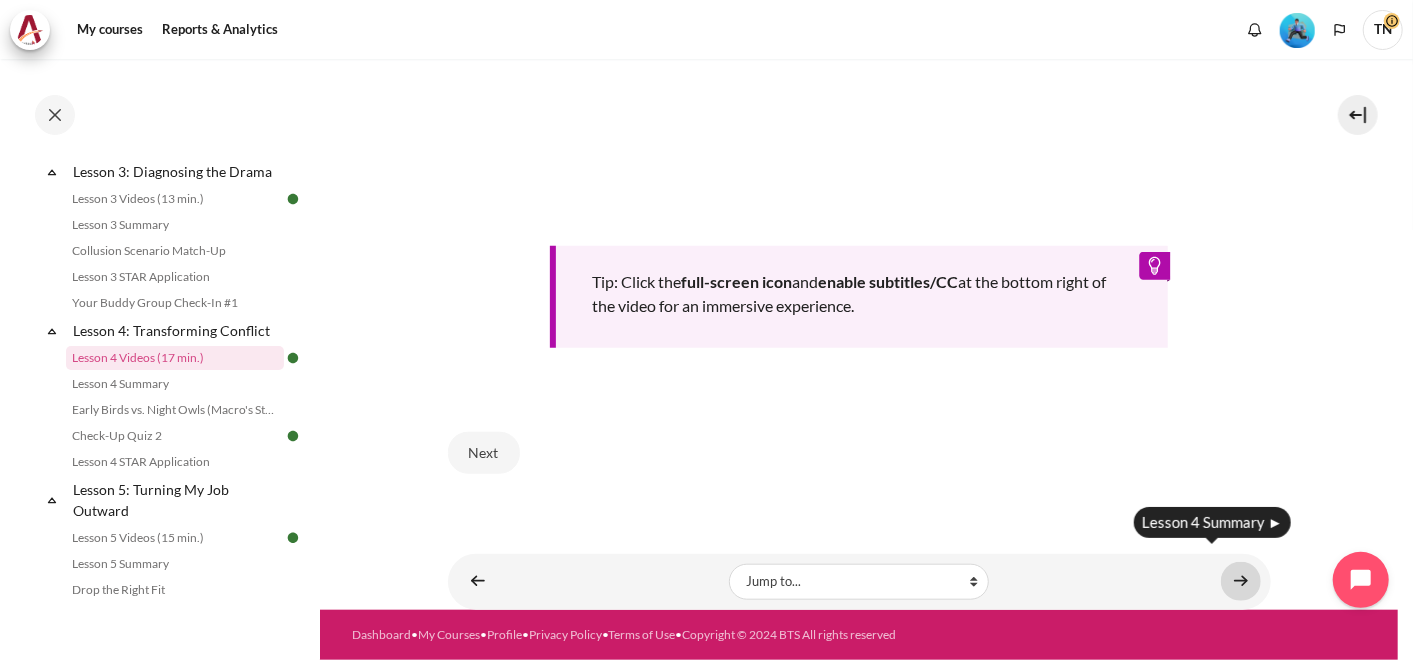 click at bounding box center (1241, 581) 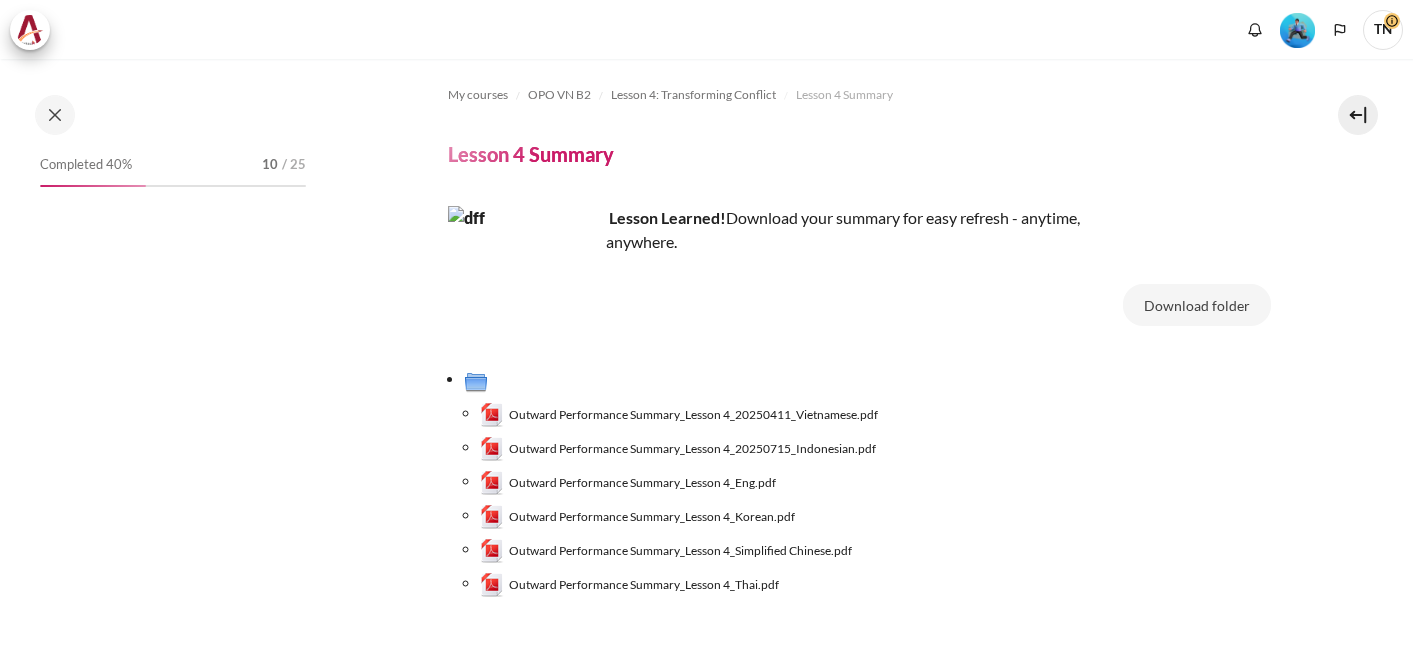 scroll, scrollTop: 0, scrollLeft: 0, axis: both 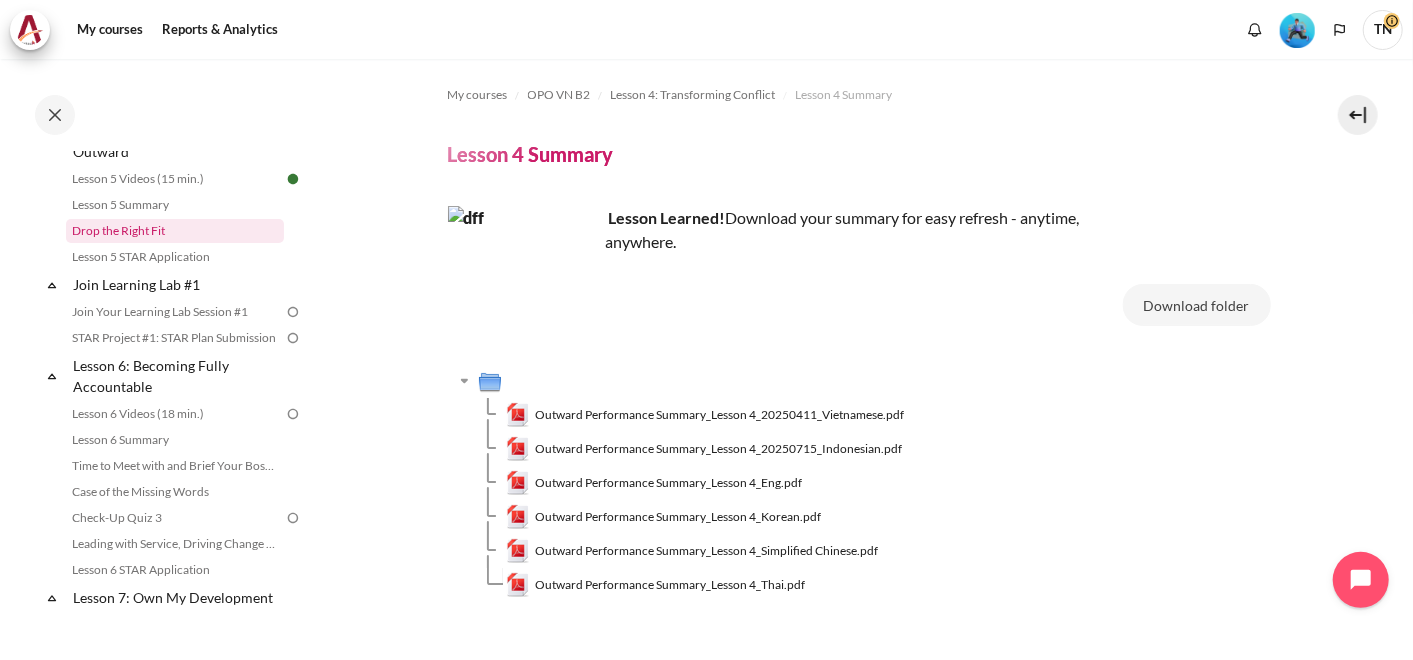 click on "Drop the Right Fit" at bounding box center [175, 231] 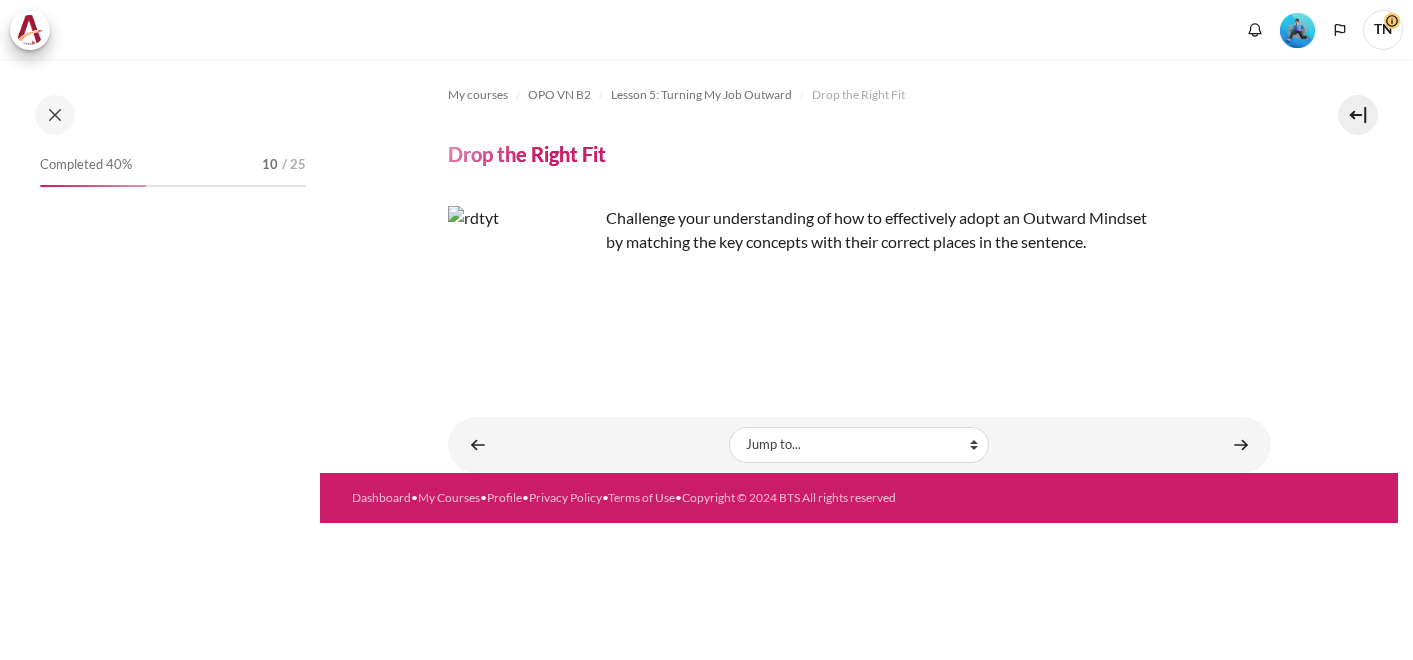 click on "Jump to...
Getting Started with Our 'Smart-Learning' Platform
Why Outward Performance?
Mindset Survey: Where am I?
Download Your Workbook
Join the Sharing Community
Your Most Important "Faces & Places"
Your Buddy Group!
Join the Kick-Off Session
Lesson 1 Videos (17 min.)
Lesson 1 Summary
From Huddle to Harmony (Khoo Ghi Peng's Story)
Crossword Craze
Lesson 1 STAR Application
Lesson 2 Videos (20 min.)
Lesson 2 Summary
Check-Up Quiz 1
Lesson 2 STAR Application
Lesson 3 Videos (13 min.)
Lesson 3 Summary
Collusion Scenario Match-Up" at bounding box center (859, 445) 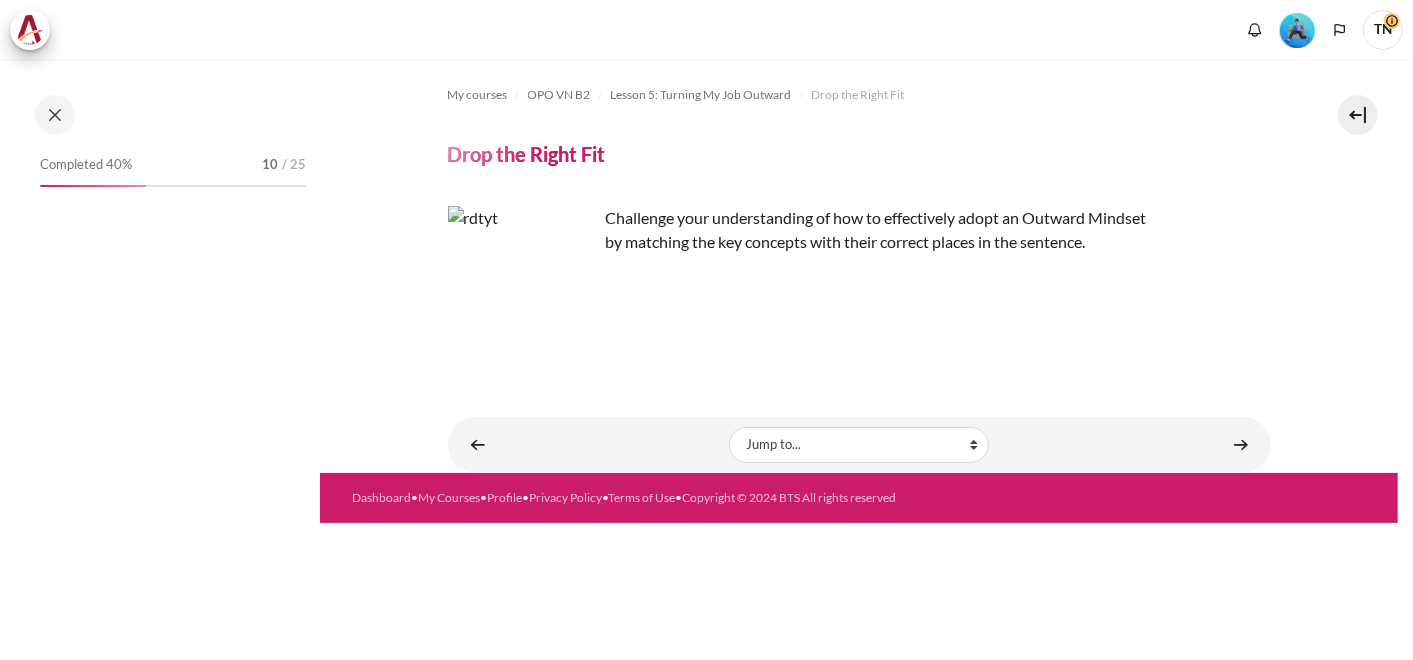 scroll, scrollTop: 0, scrollLeft: 0, axis: both 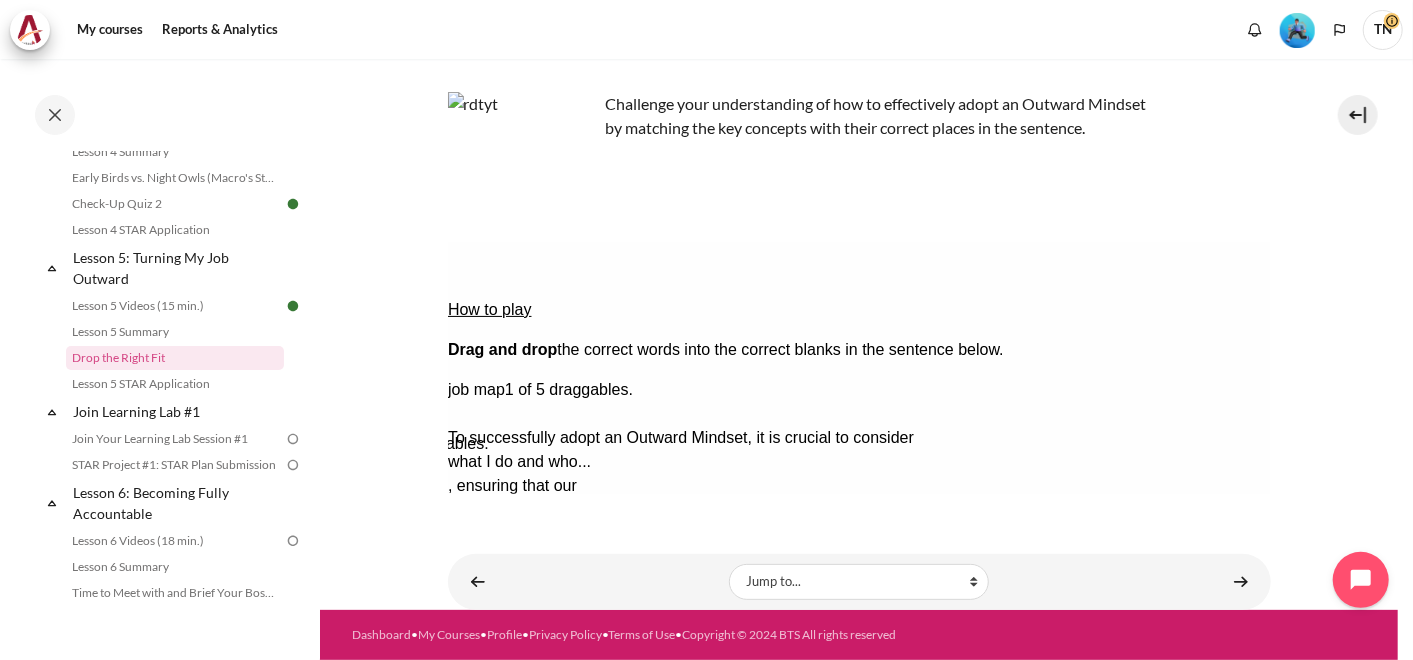 drag, startPoint x: 1126, startPoint y: 364, endPoint x: 875, endPoint y: 391, distance: 252.44801 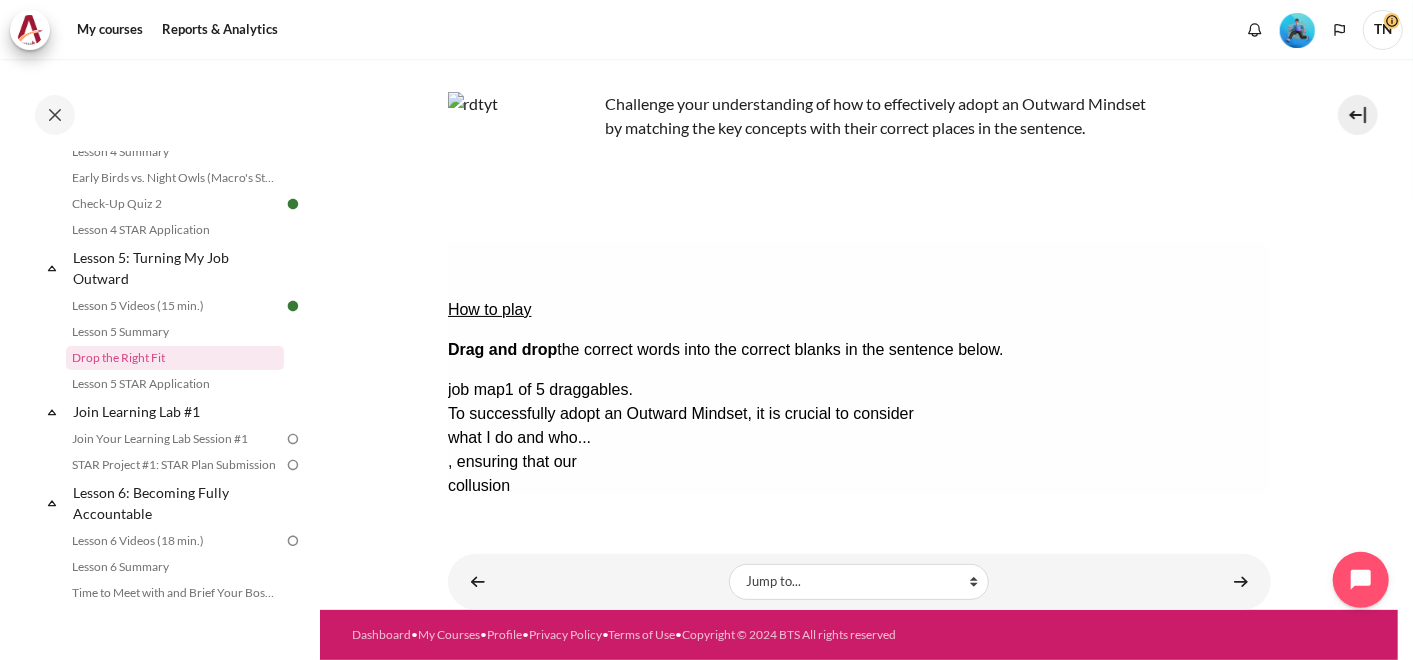 scroll, scrollTop: 131, scrollLeft: 0, axis: vertical 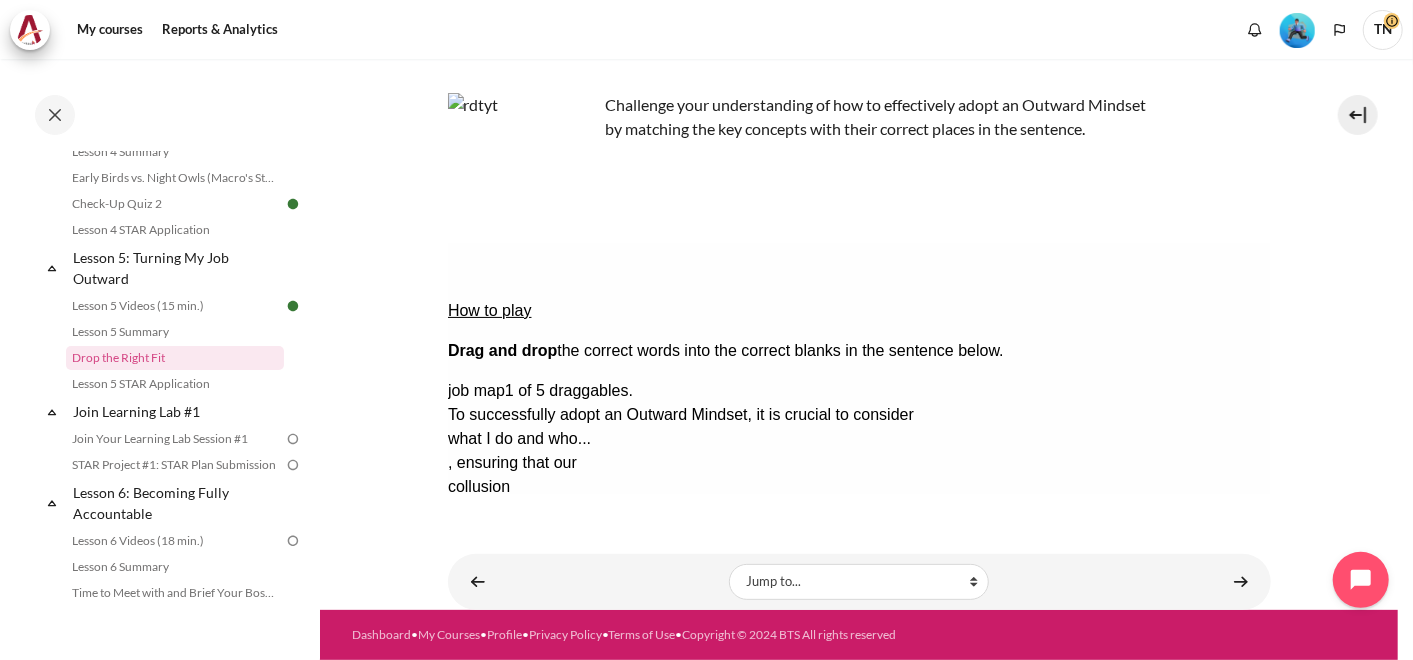 click on "Check Check the answers. The responses will be marked as correct, incorrect, or unanswered." at bounding box center (474, 630) 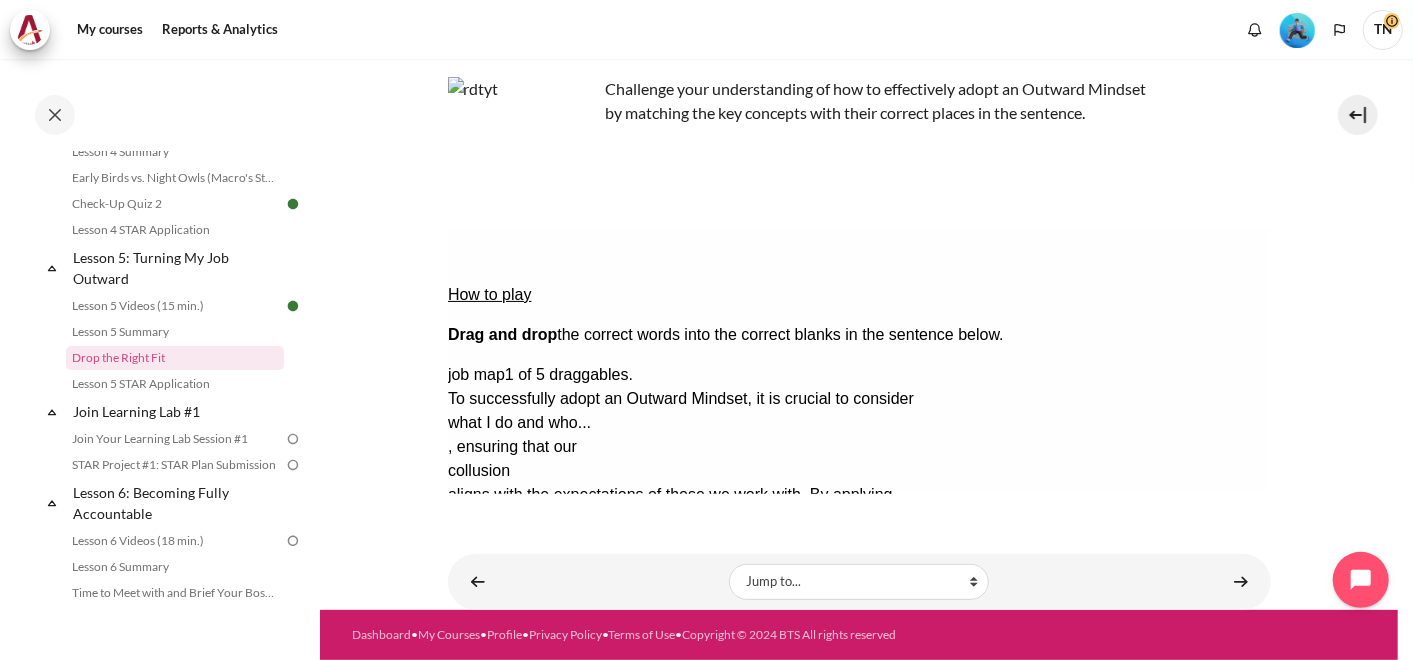 scroll, scrollTop: 131, scrollLeft: 0, axis: vertical 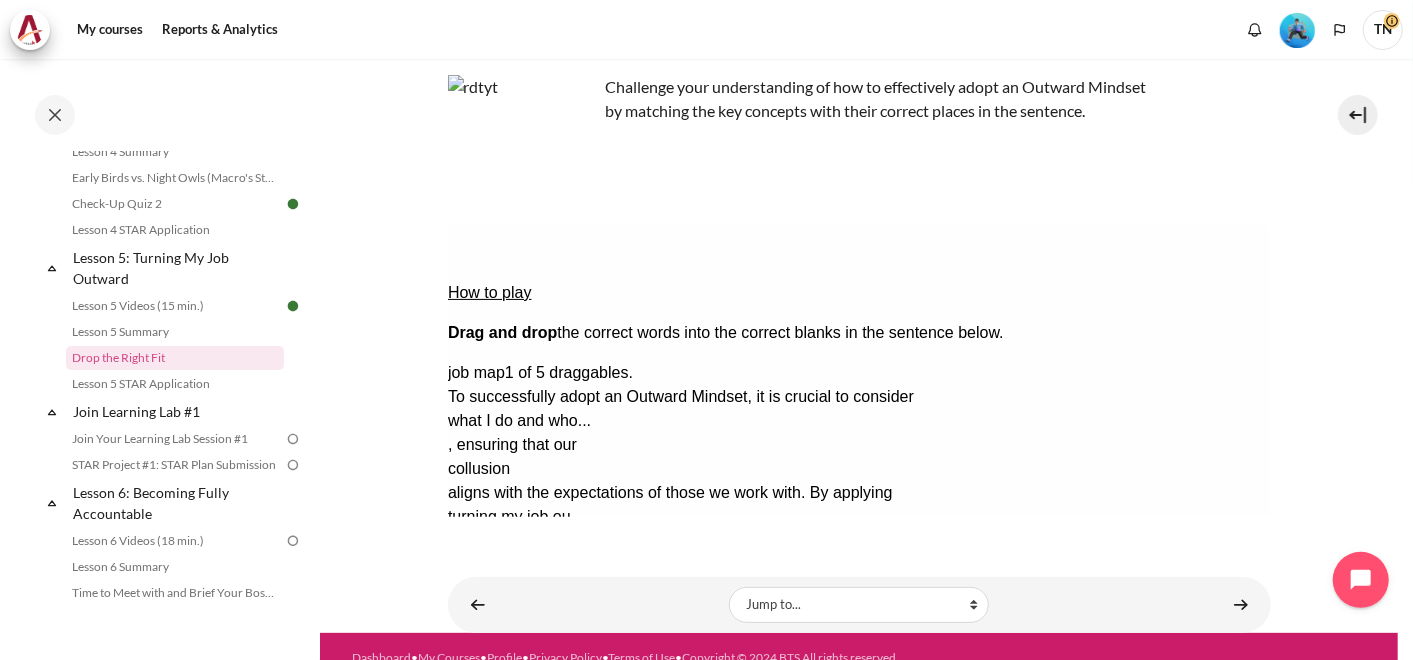 click on "Show solution Show the solution. The task will be marked with its correct solution." at bounding box center [496, 672] 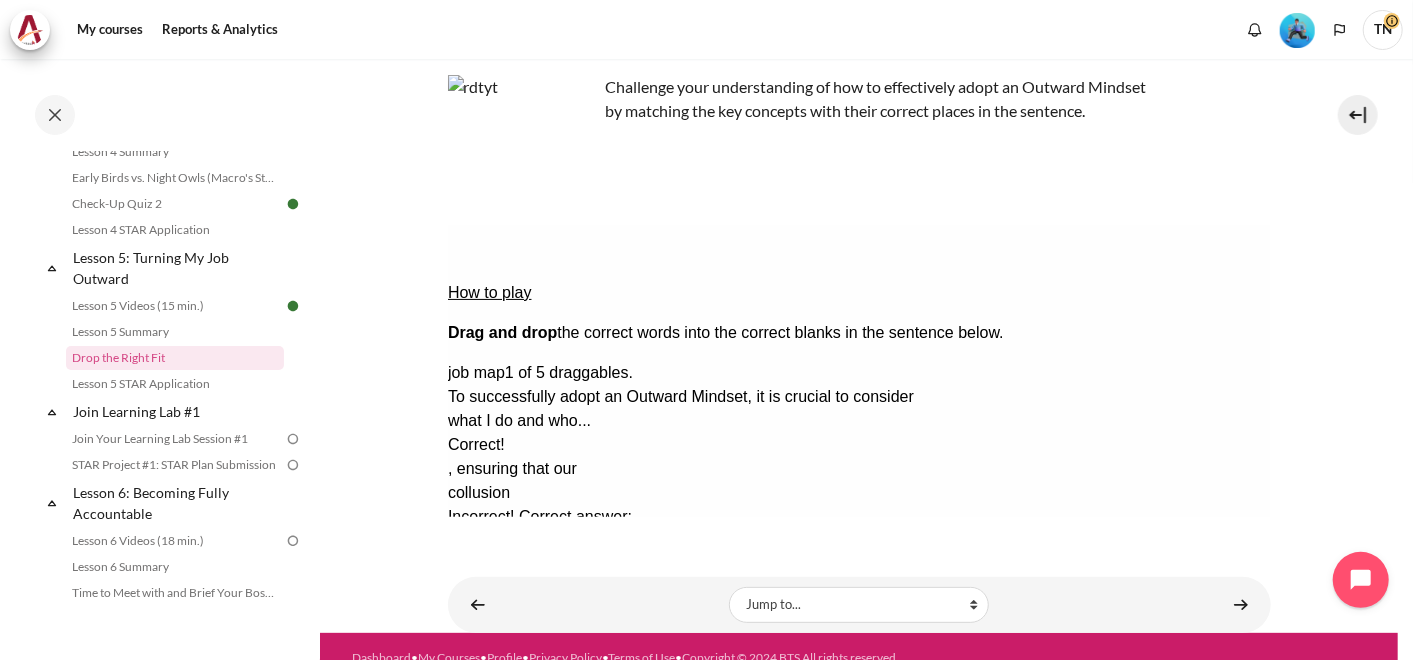 click on "Retry Retry the task. Reset all responses and start the task over again." at bounding box center (471, 792) 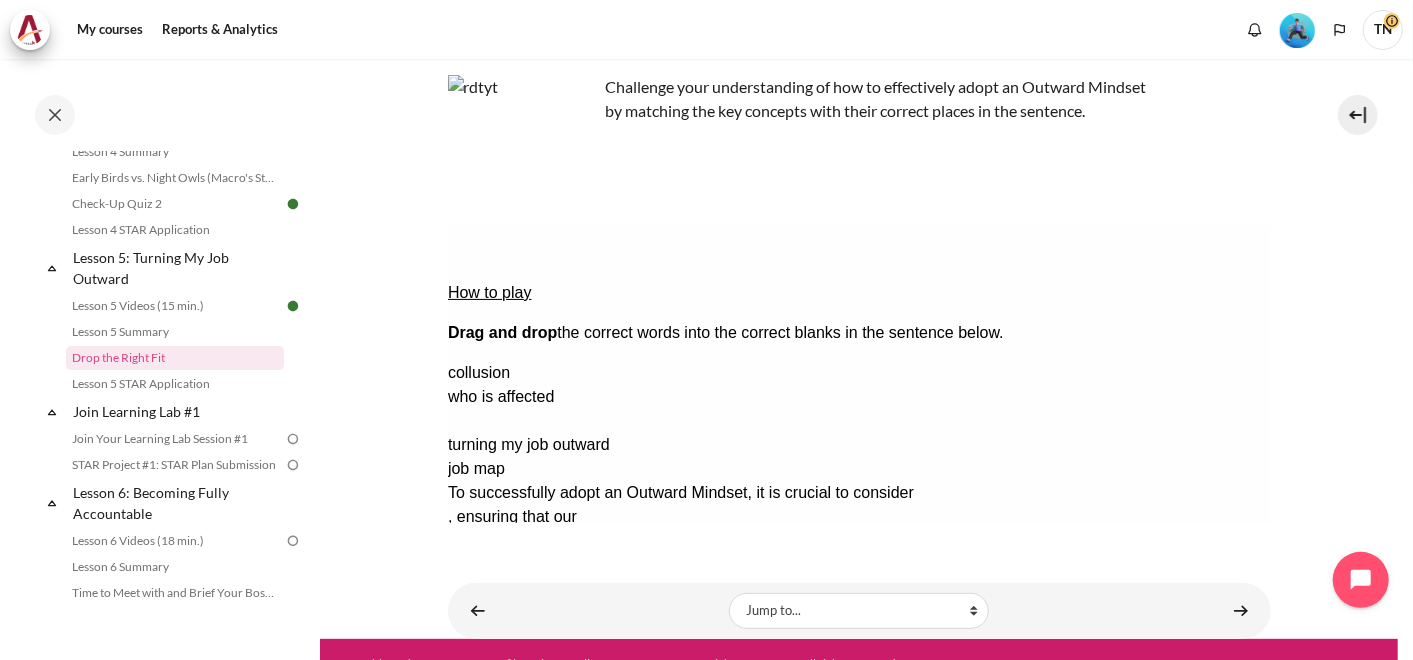 drag, startPoint x: 1134, startPoint y: 374, endPoint x: 558, endPoint y: 332, distance: 577.52924 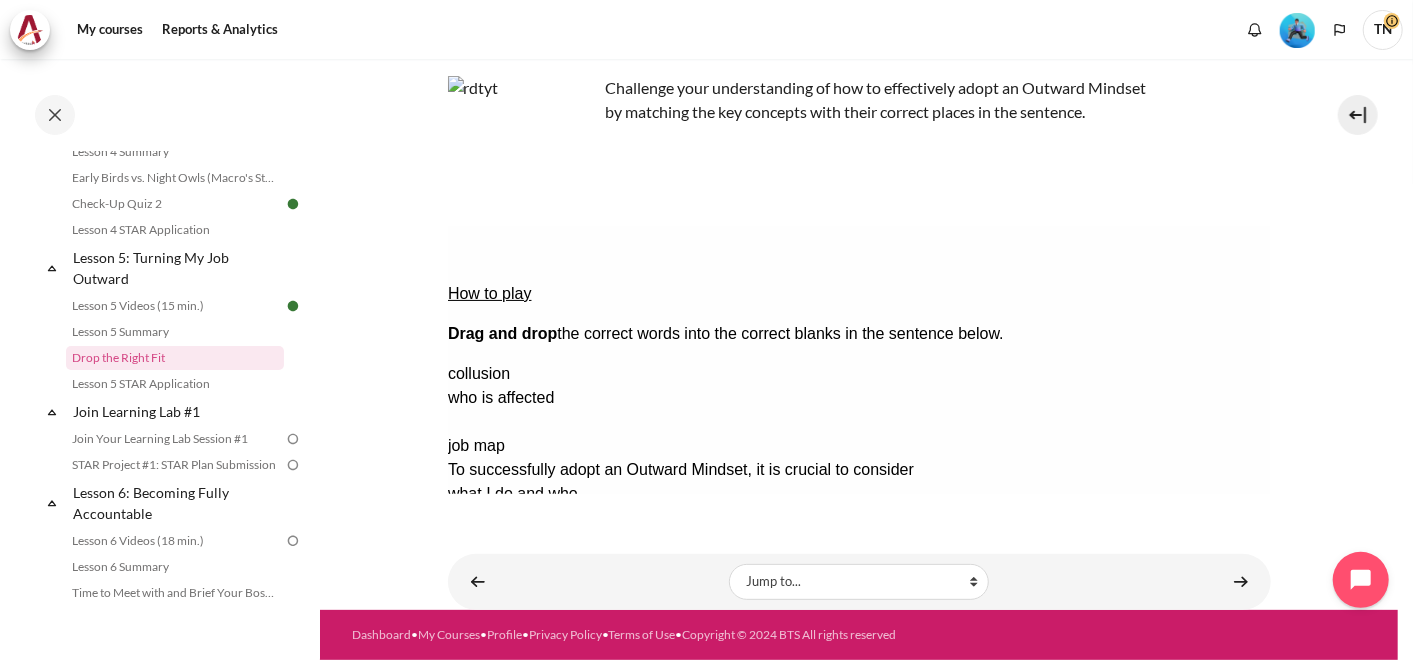 drag, startPoint x: 1173, startPoint y: 372, endPoint x: 909, endPoint y: 360, distance: 264.27258 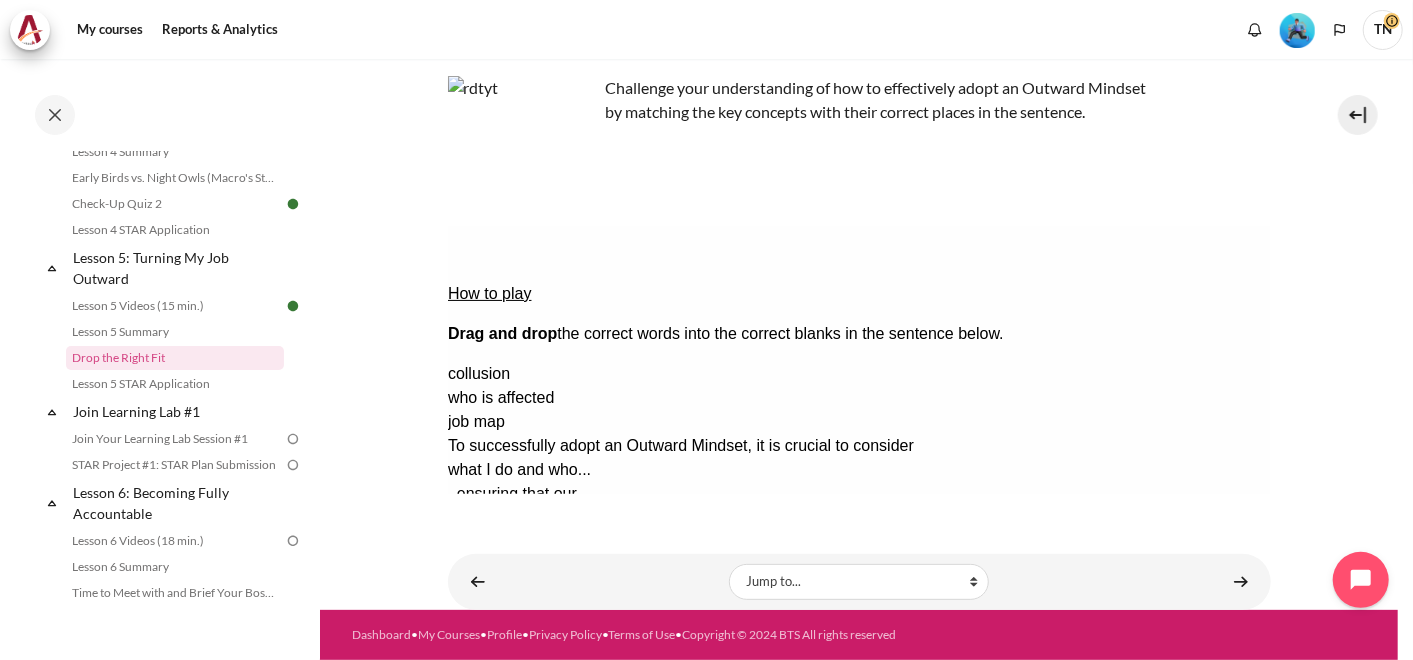 scroll, scrollTop: 131, scrollLeft: 0, axis: vertical 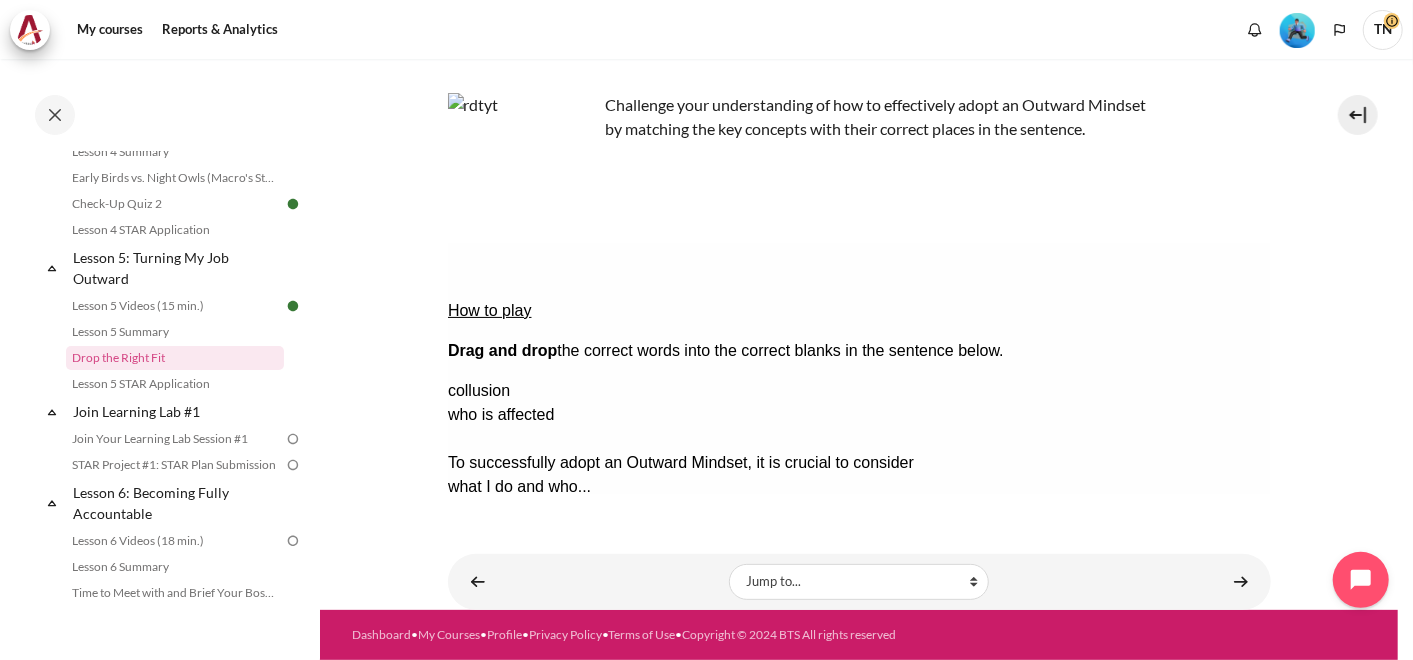 drag, startPoint x: 1212, startPoint y: 389, endPoint x: 727, endPoint y: 352, distance: 486.4093 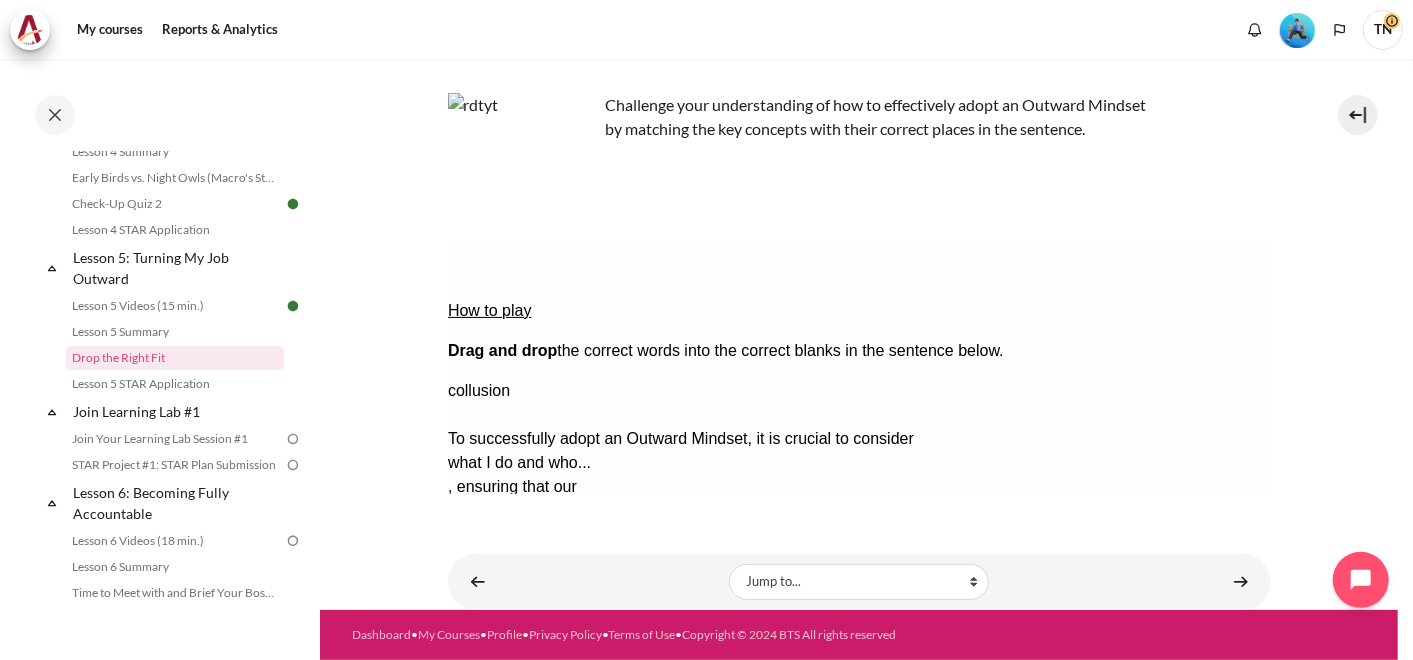 drag, startPoint x: 1186, startPoint y: 359, endPoint x: 583, endPoint y: 402, distance: 604.53125 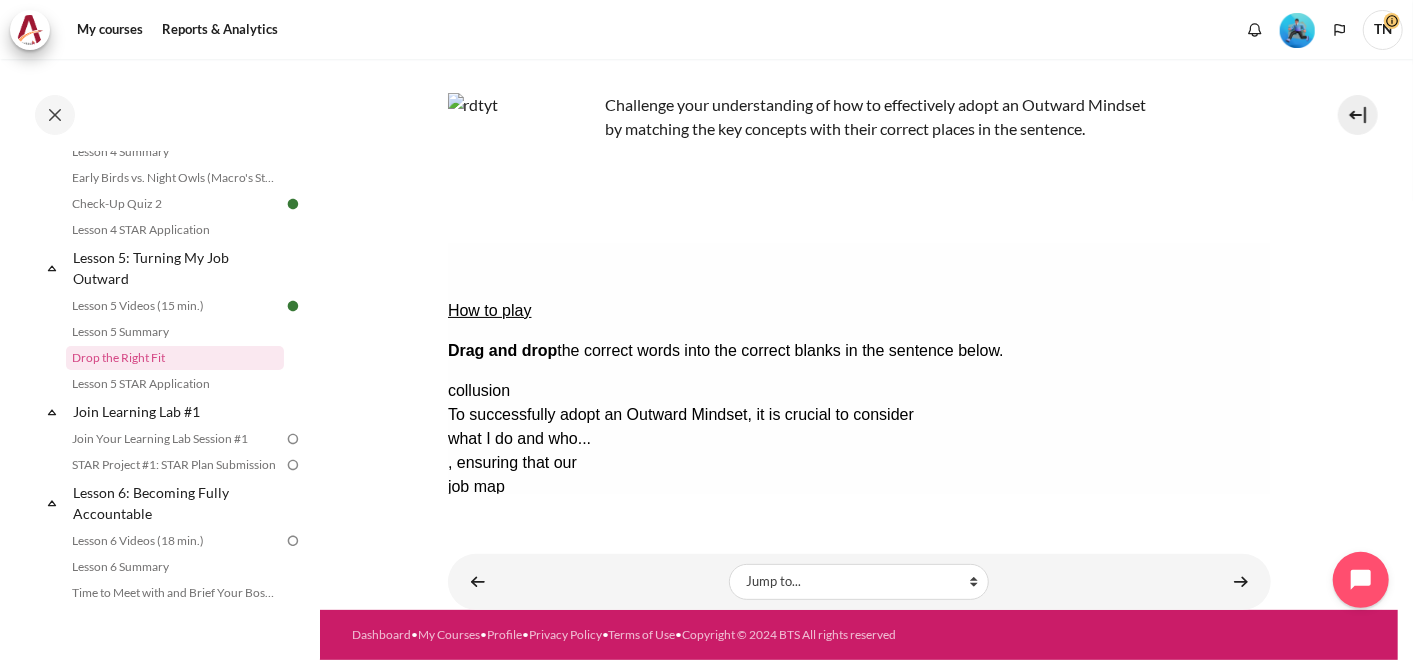 click on "Check Check the answers. The responses will be marked as correct, incorrect, or unanswered." at bounding box center [474, 630] 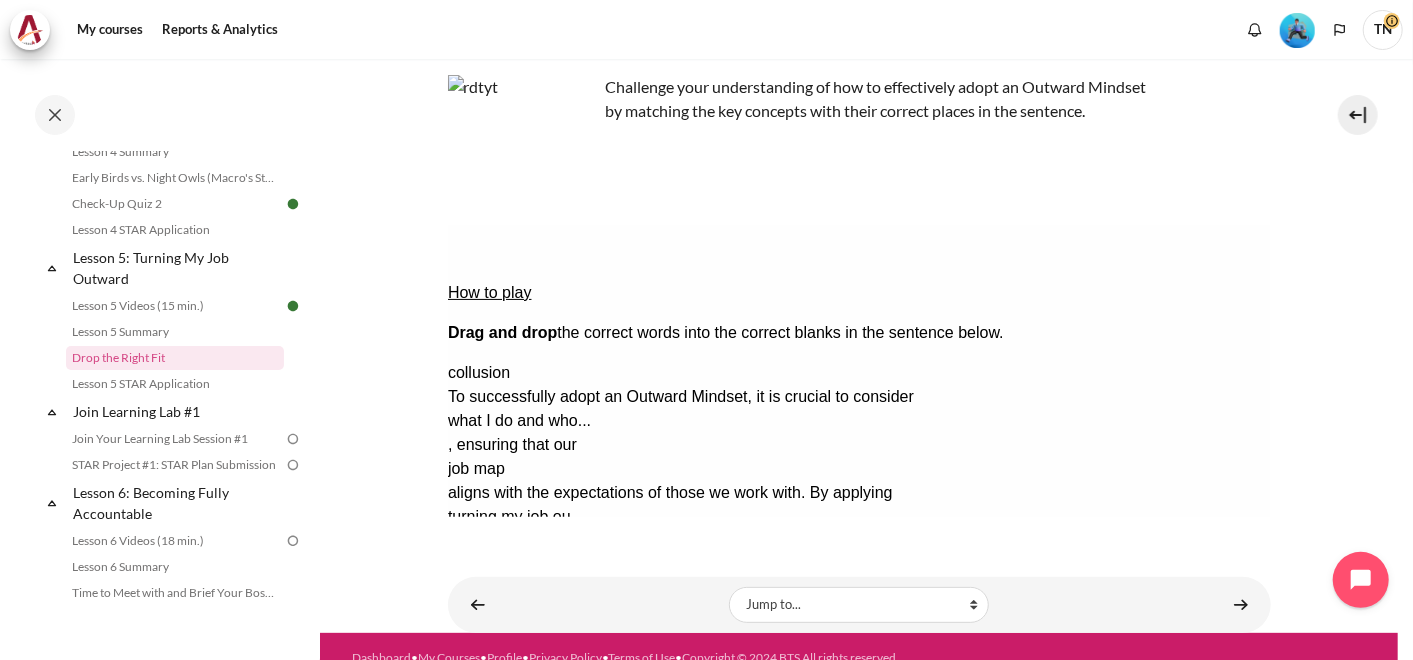scroll, scrollTop: 171, scrollLeft: 0, axis: vertical 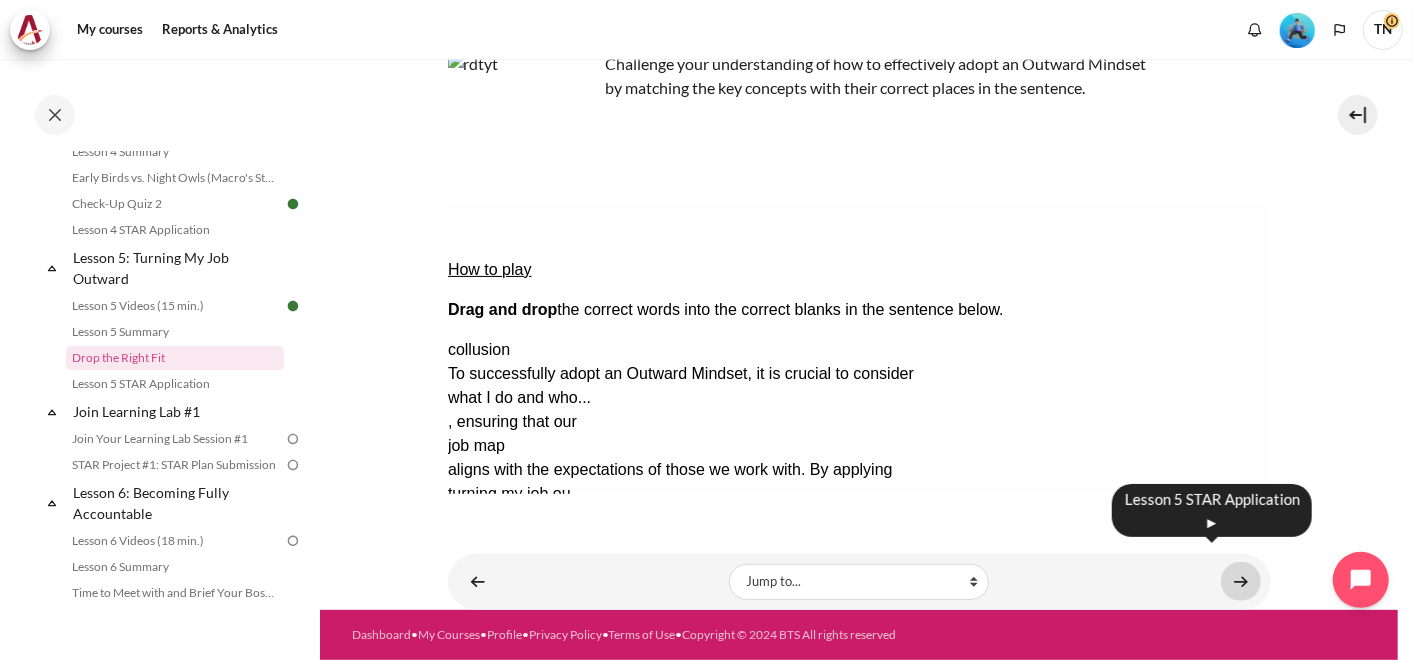 click at bounding box center (1241, 581) 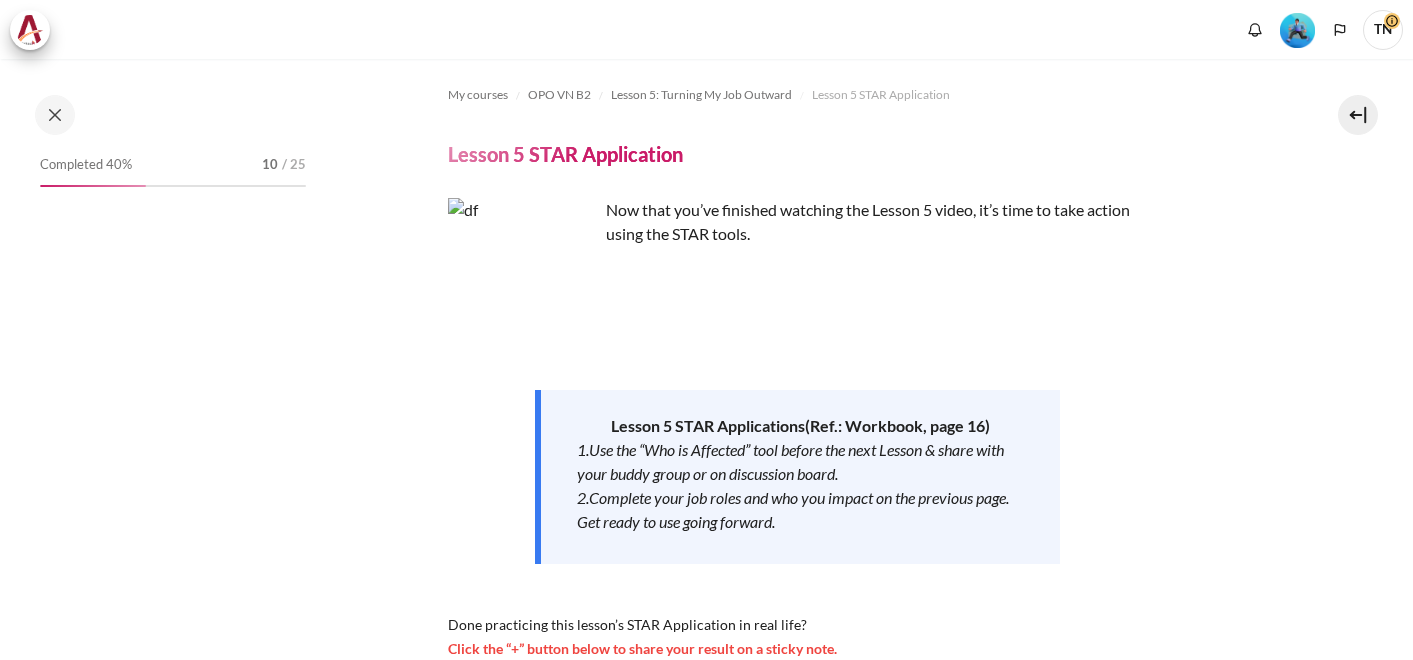 scroll, scrollTop: 0, scrollLeft: 0, axis: both 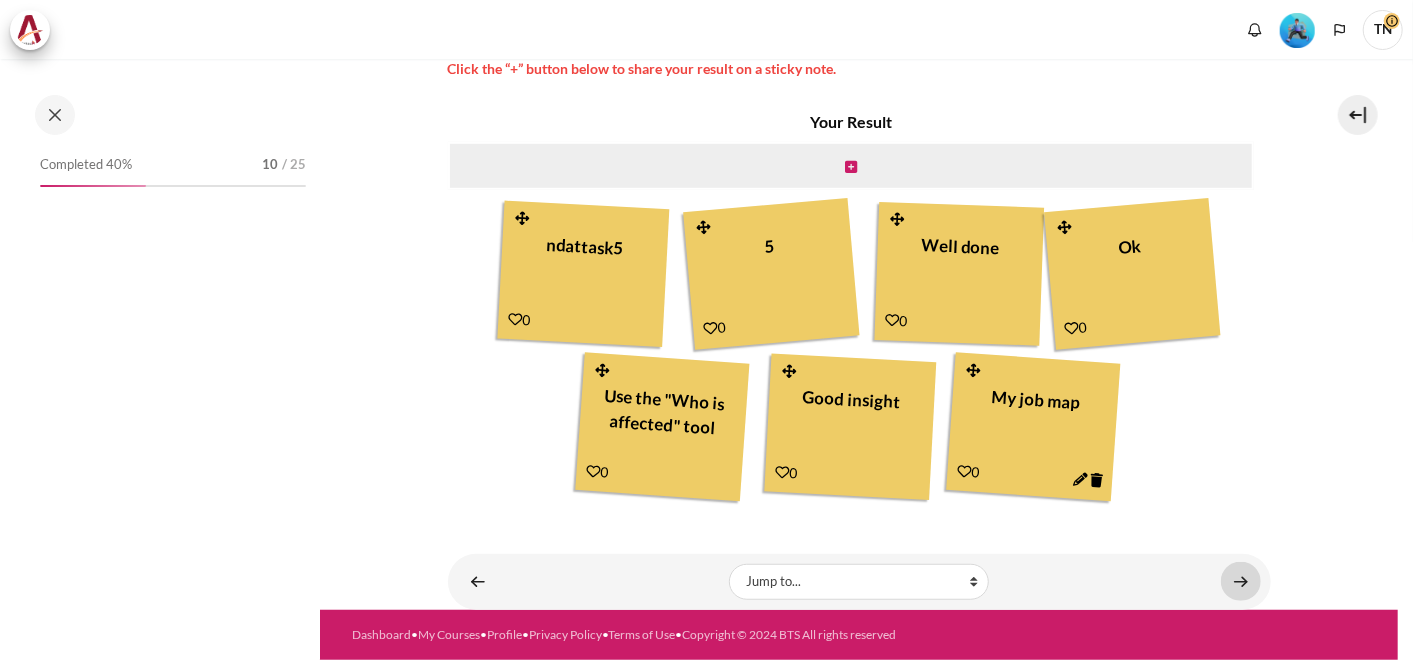 click at bounding box center (1241, 581) 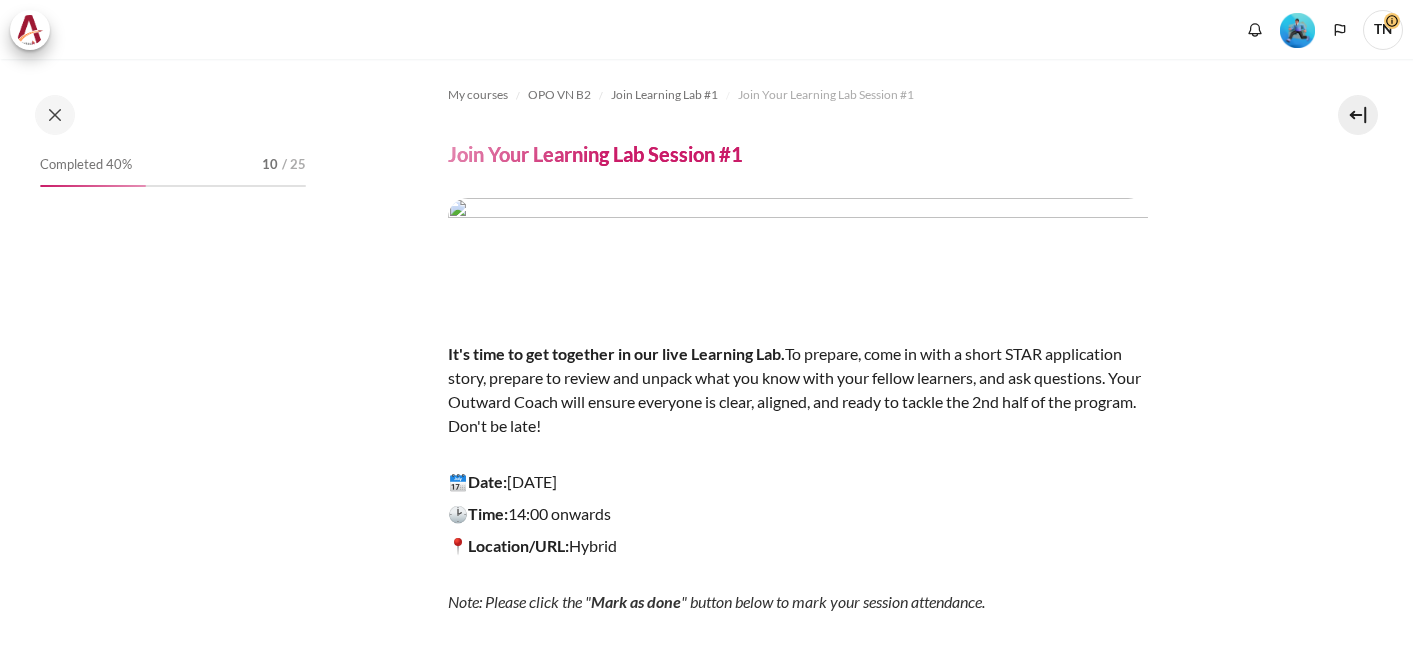 scroll, scrollTop: 0, scrollLeft: 0, axis: both 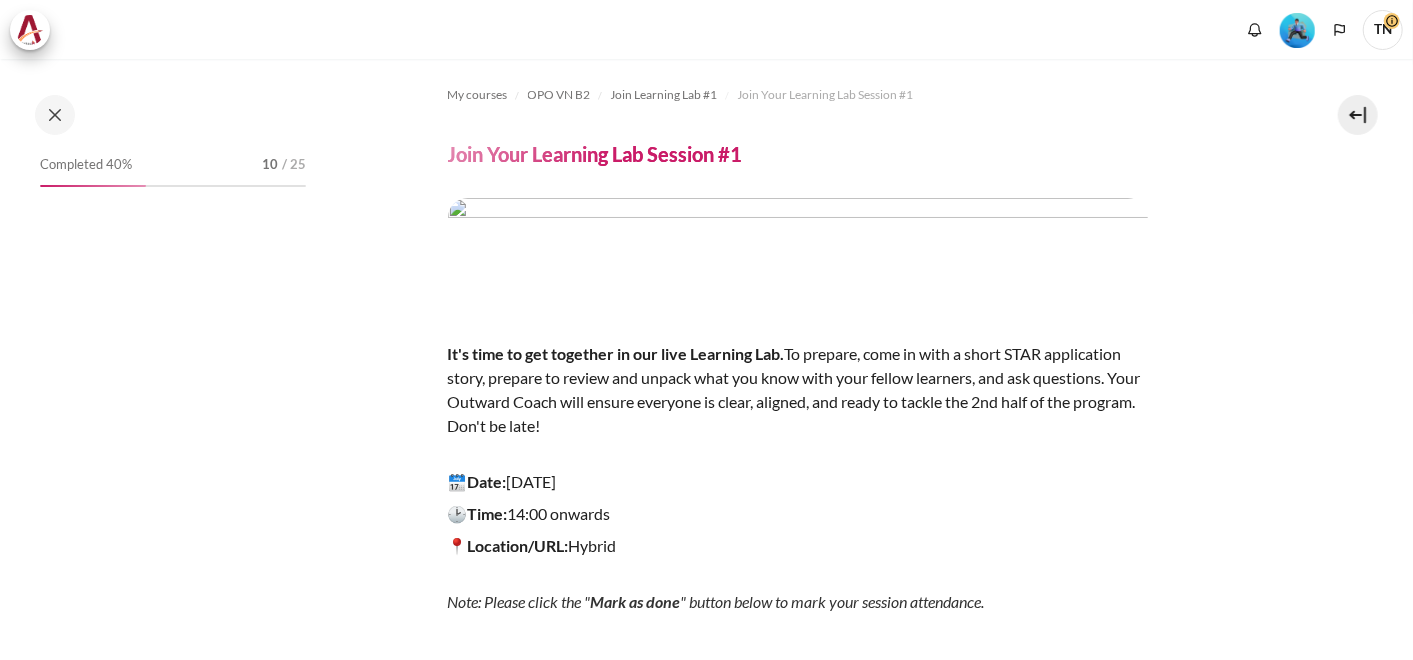 click at bounding box center (1297, 30) 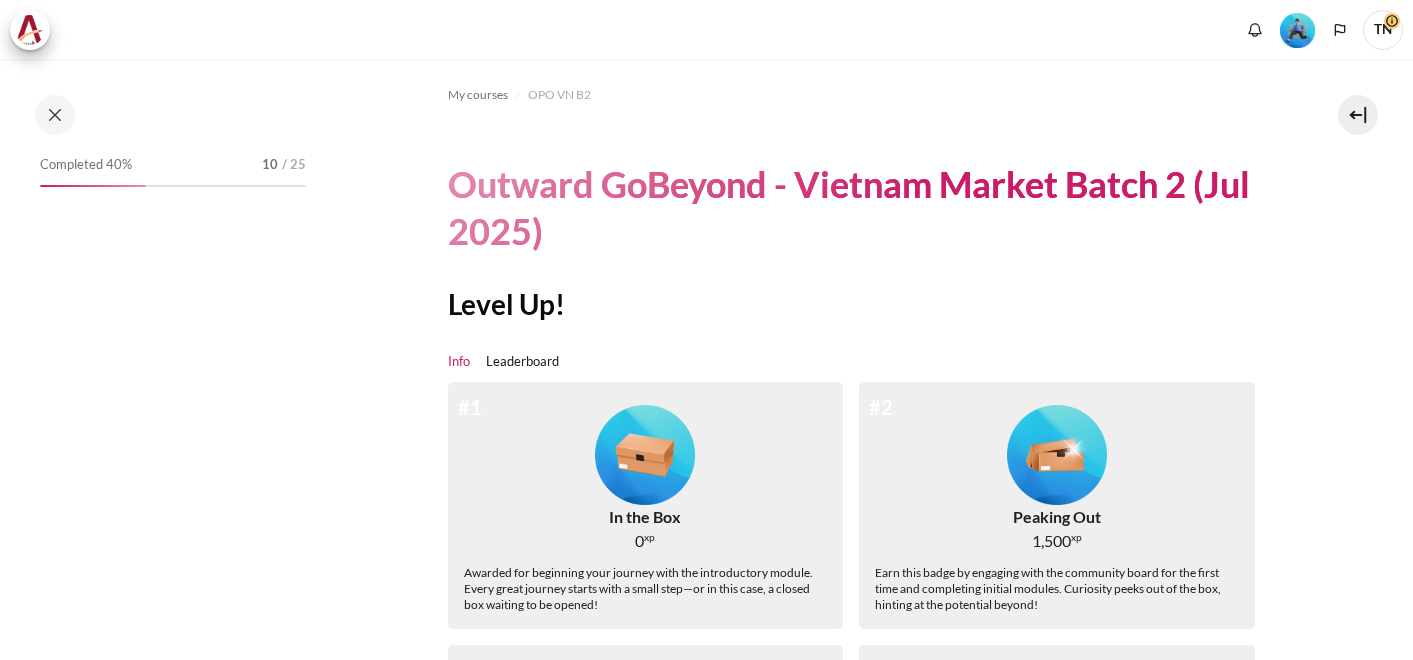 scroll, scrollTop: 0, scrollLeft: 0, axis: both 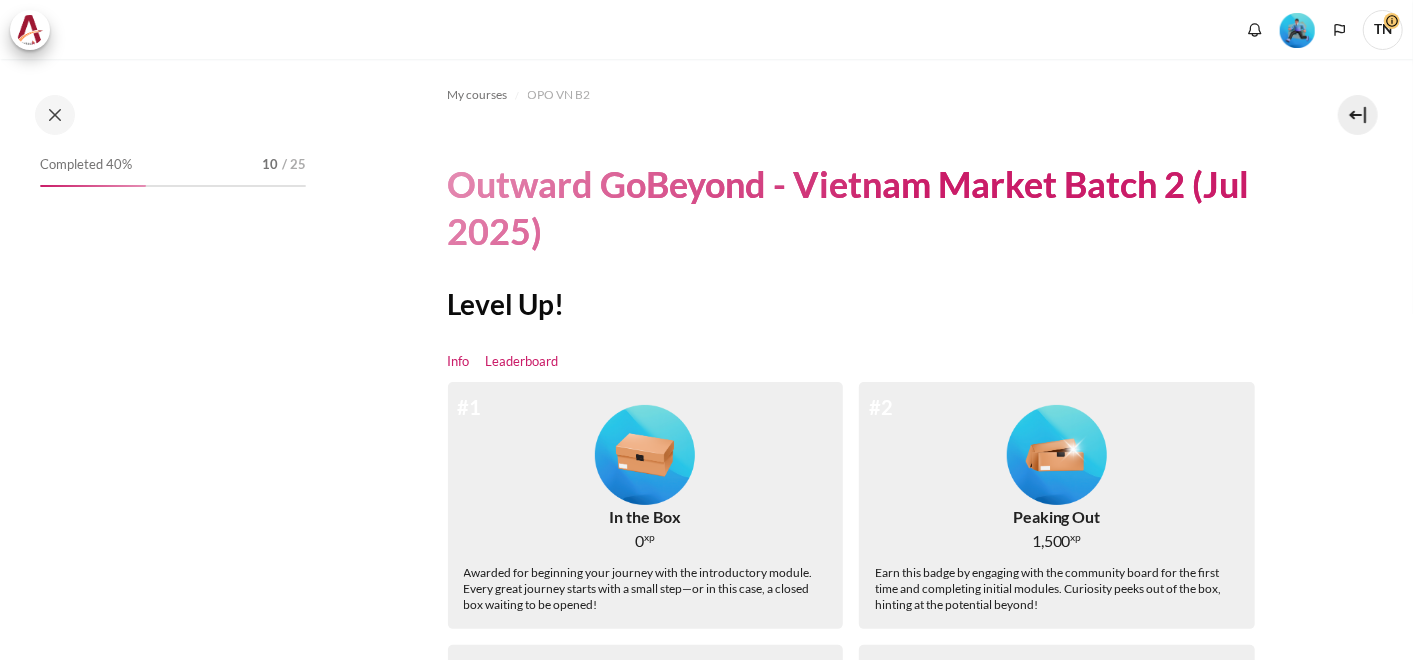 click on "Leaderboard" at bounding box center (522, 362) 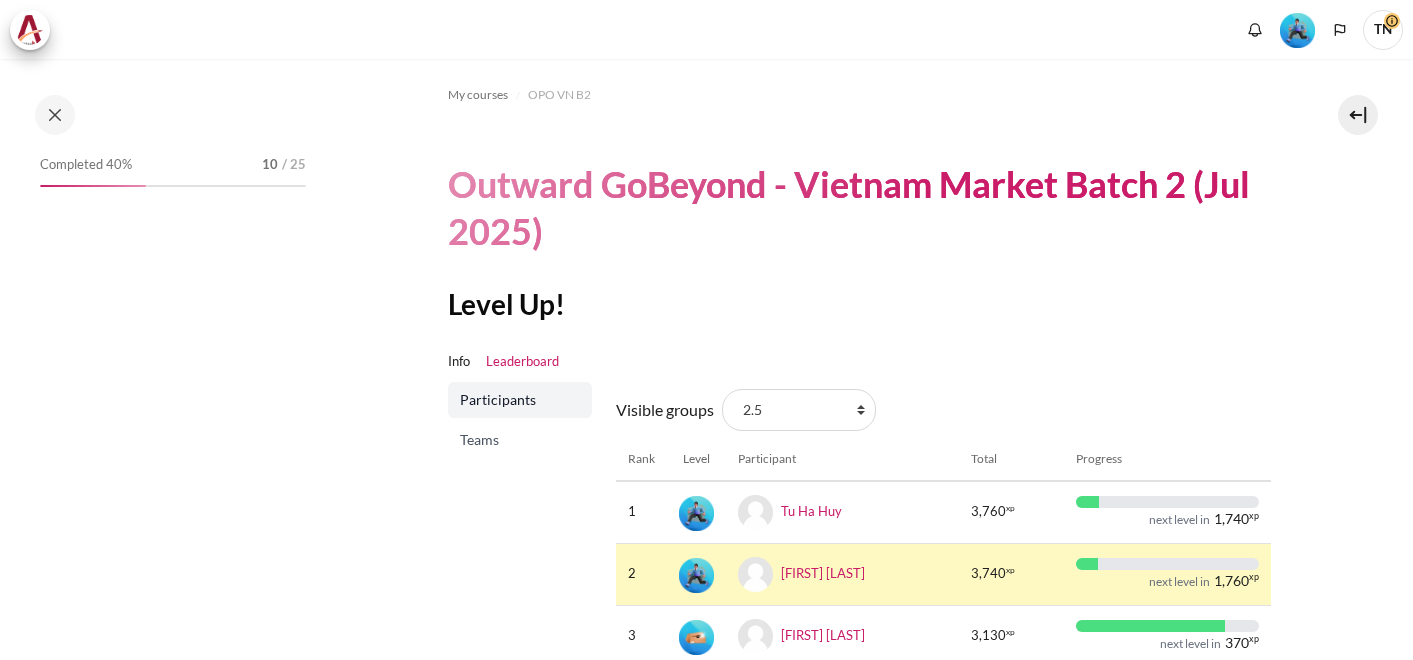 scroll, scrollTop: 0, scrollLeft: 0, axis: both 